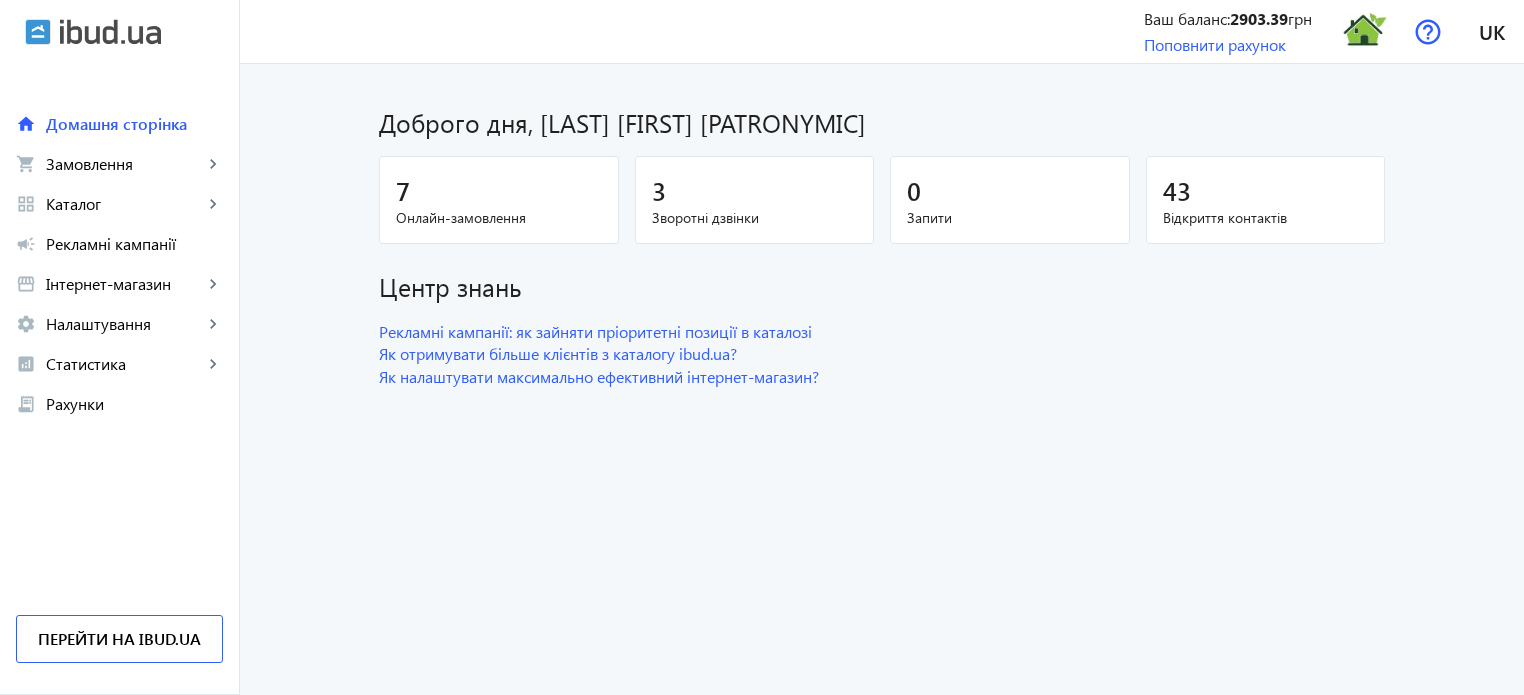 scroll, scrollTop: 0, scrollLeft: 0, axis: both 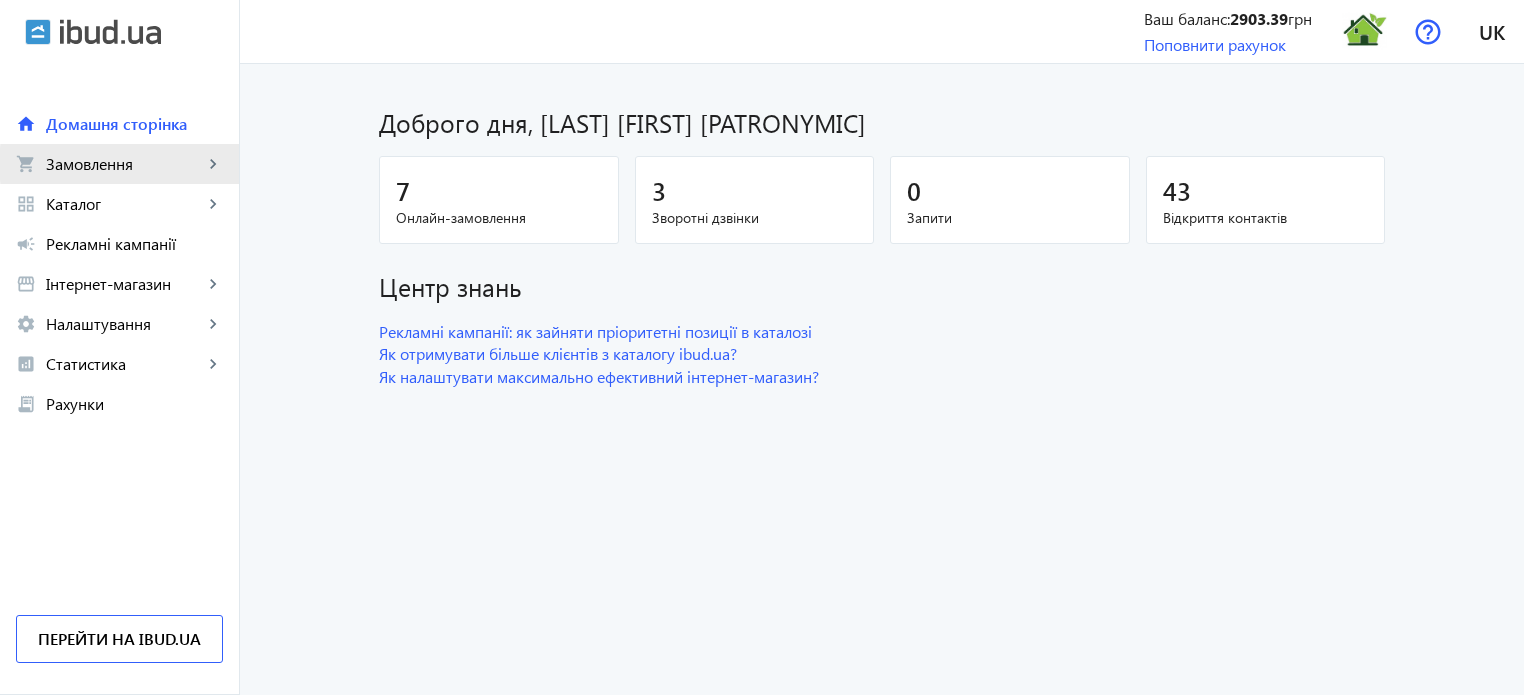 click on "Замовлення" 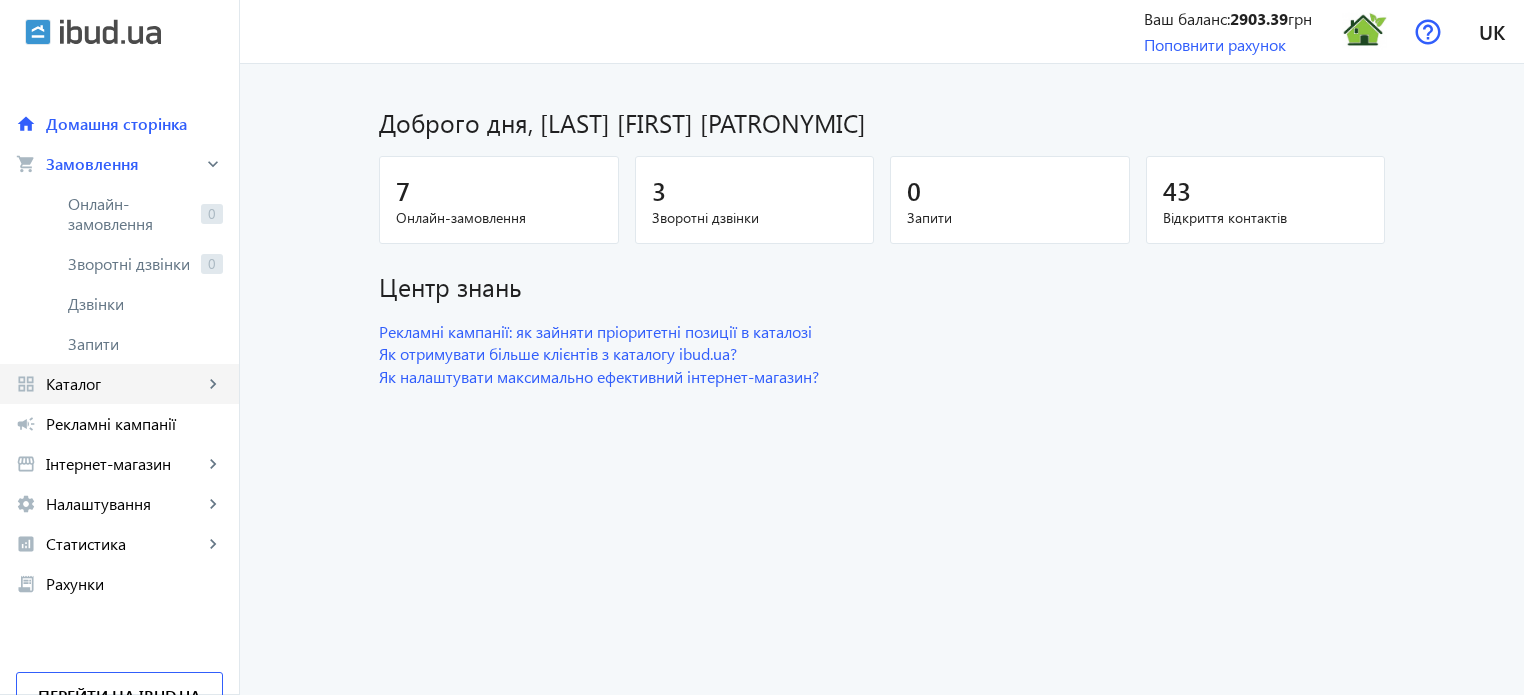 click on "grid_view Каталог keyboard_arrow_right" 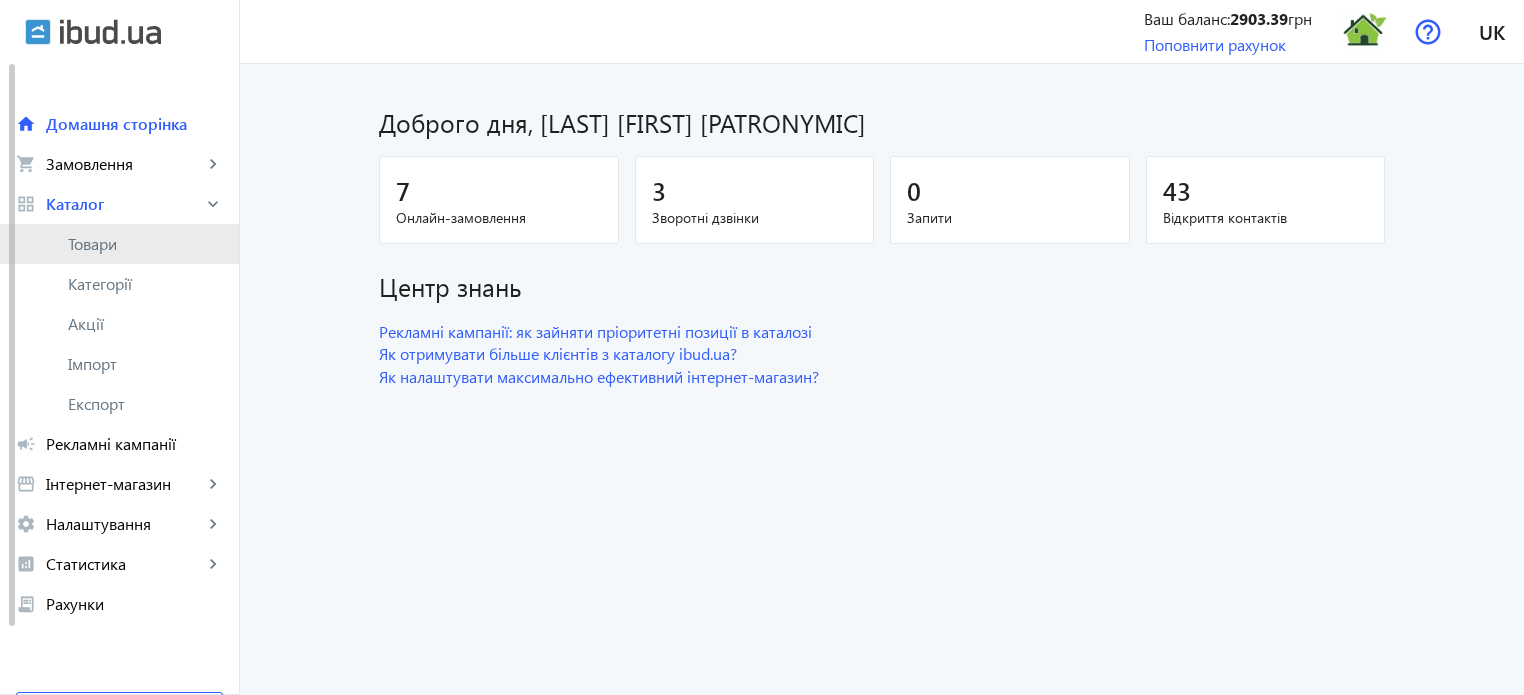 click on "Товари" 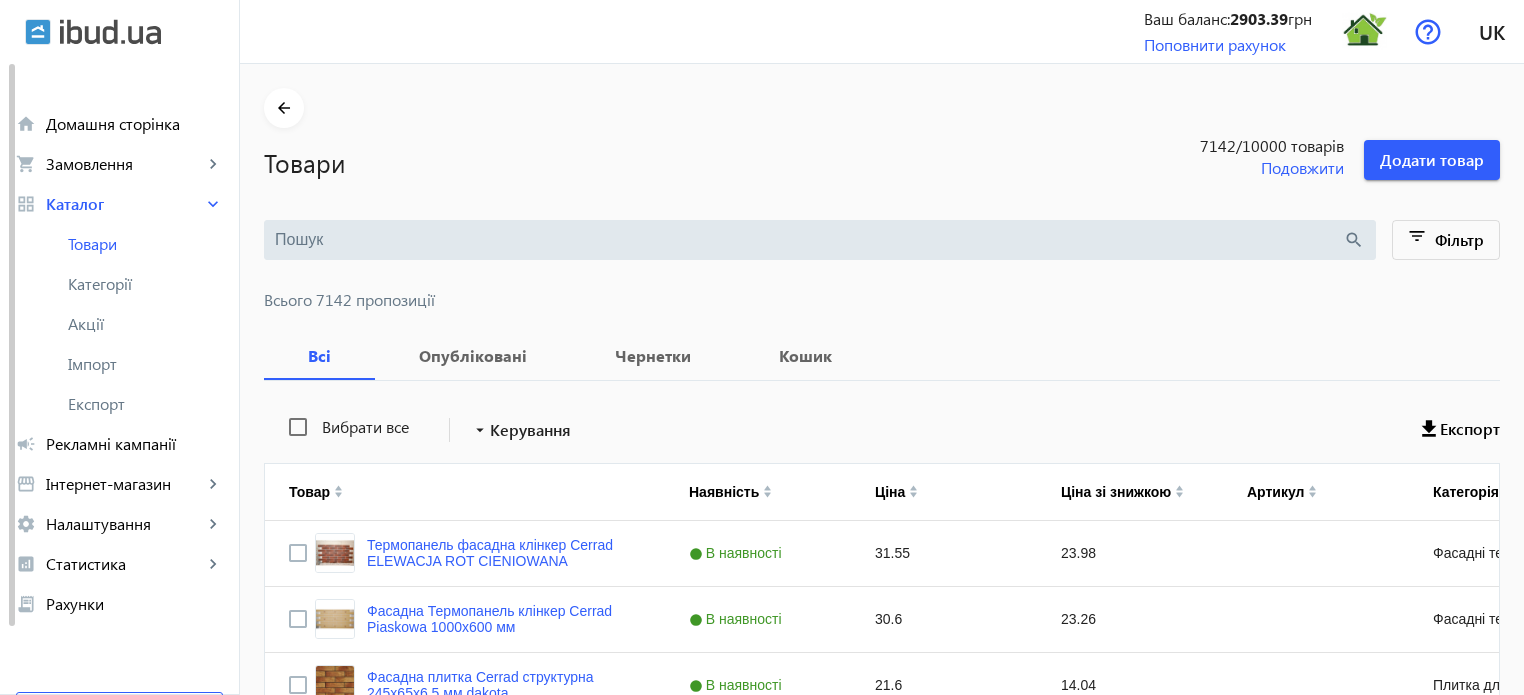 click at bounding box center (809, 240) 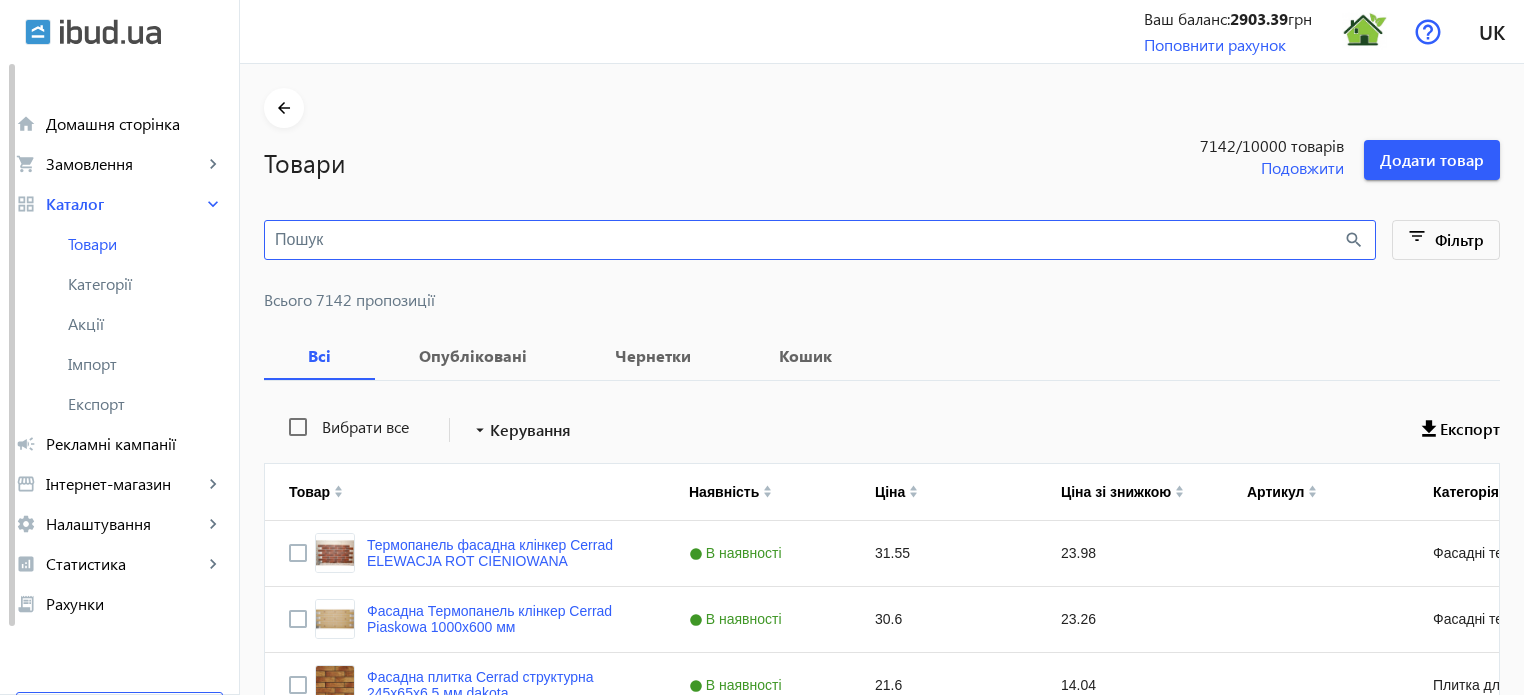 paste on "Kassel" 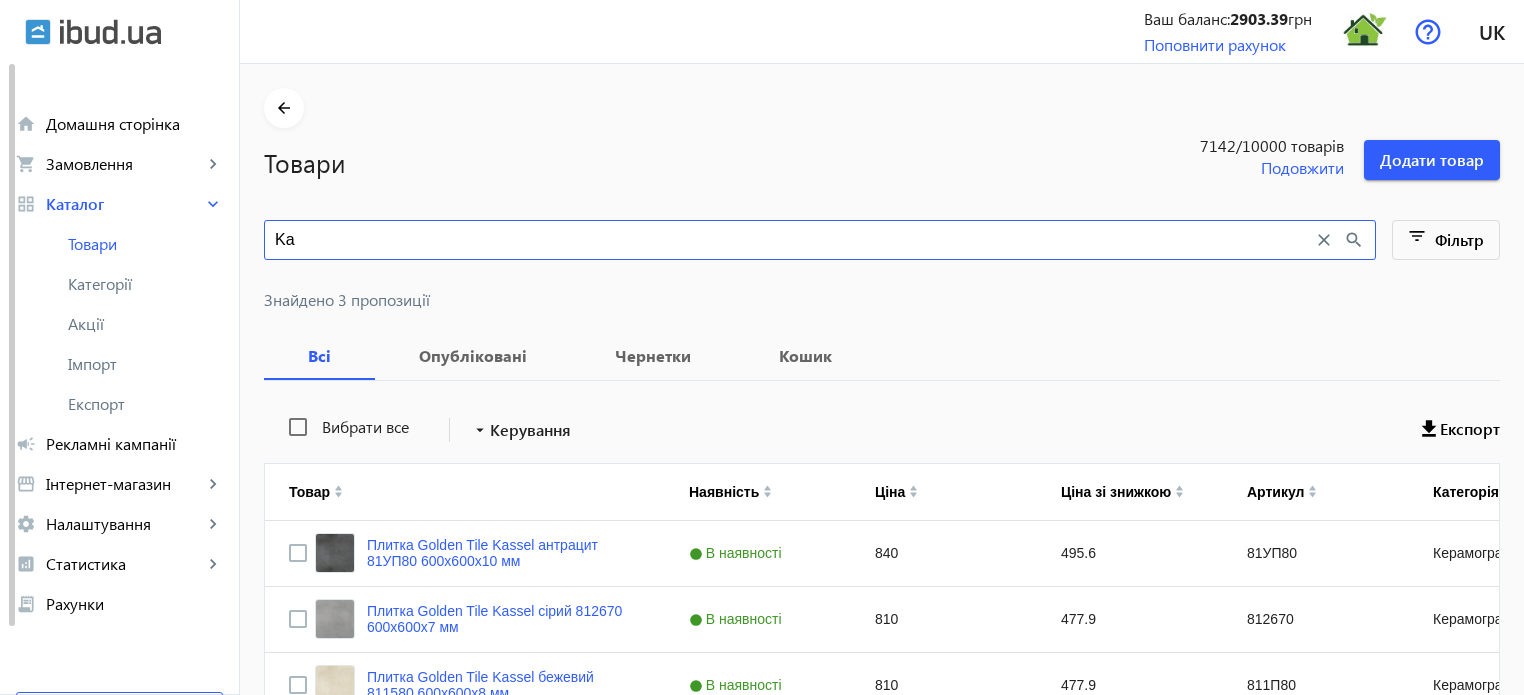 type on "K" 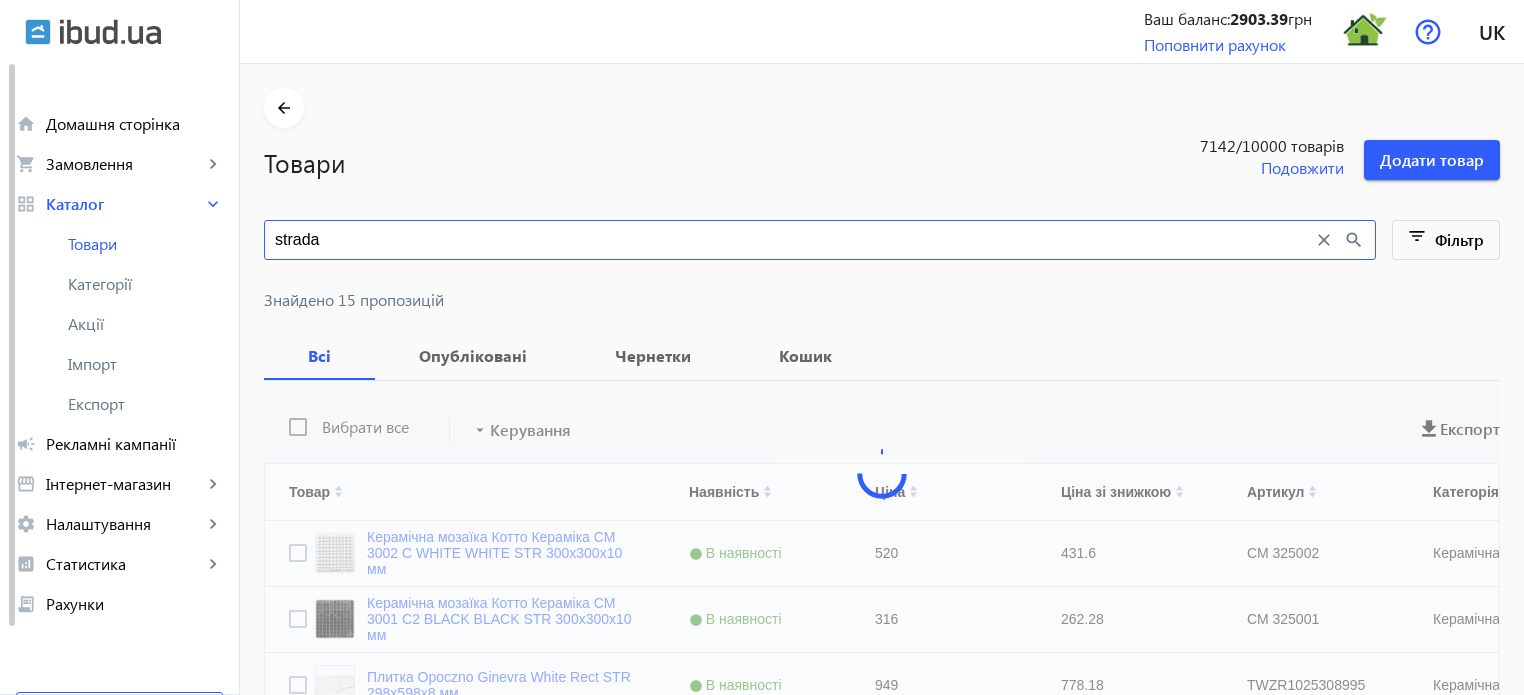 type on "strada" 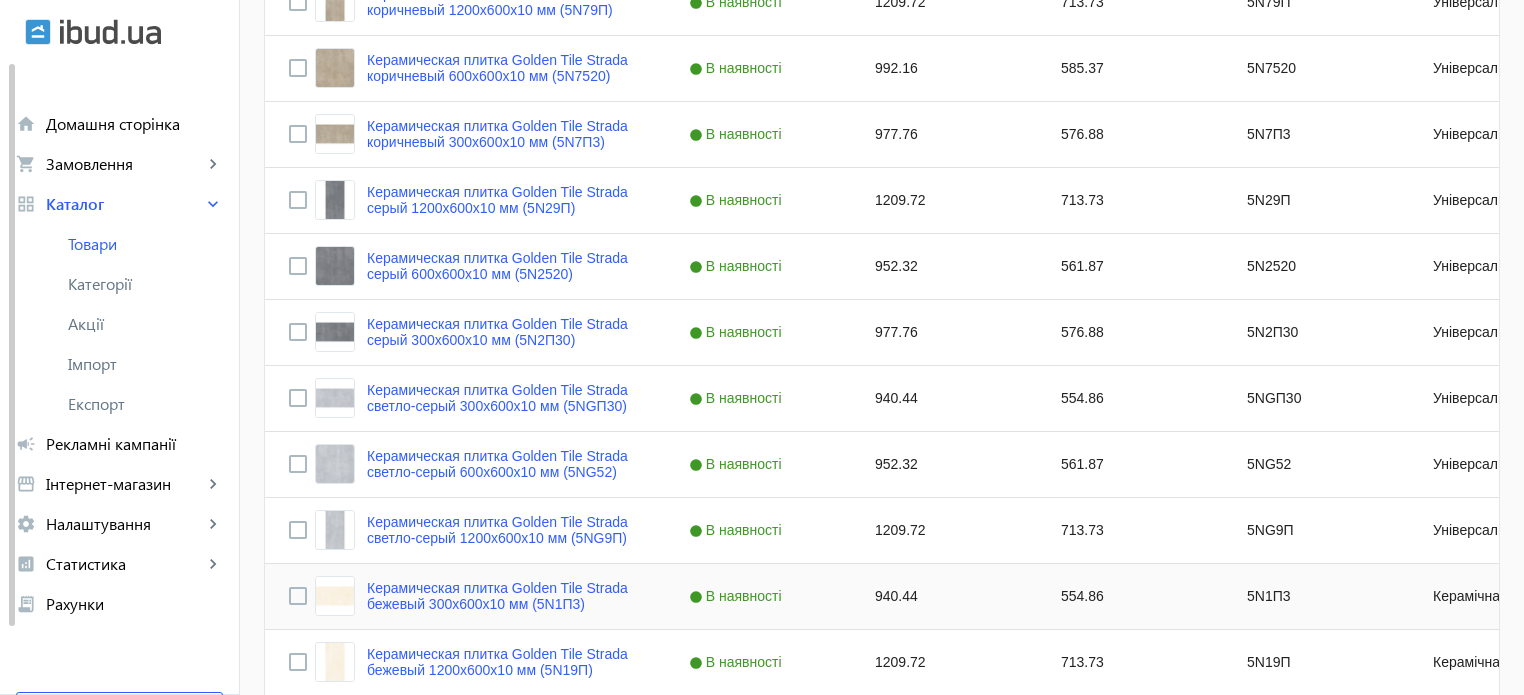 scroll, scrollTop: 720, scrollLeft: 0, axis: vertical 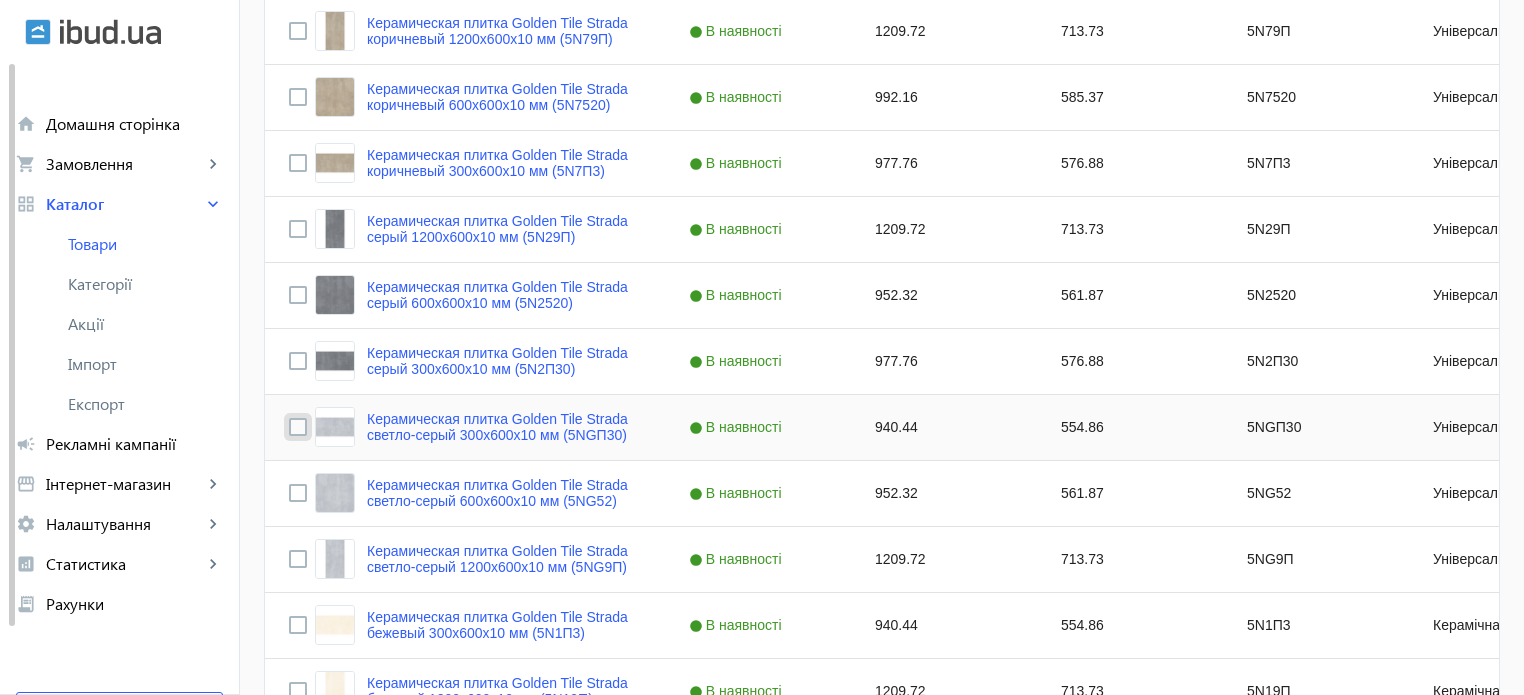 click at bounding box center (298, 427) 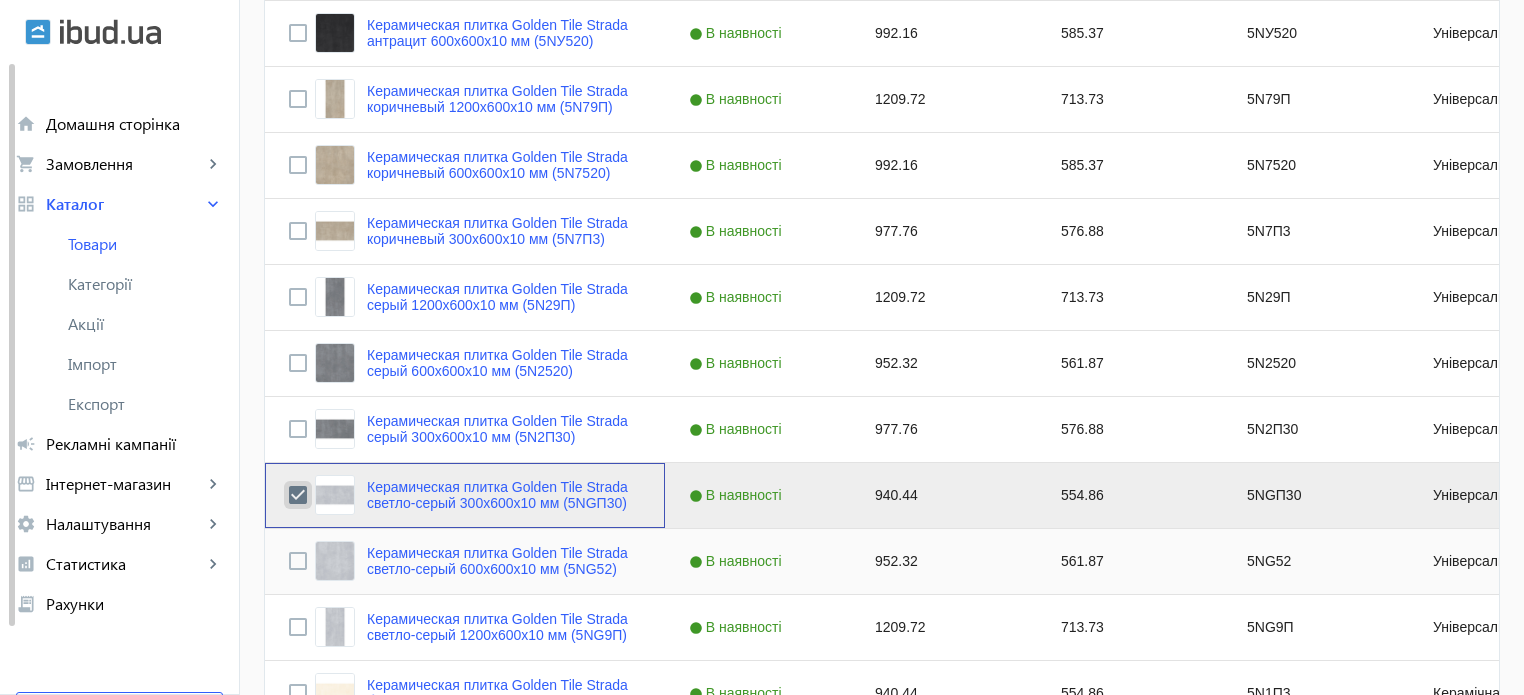 scroll, scrollTop: 620, scrollLeft: 0, axis: vertical 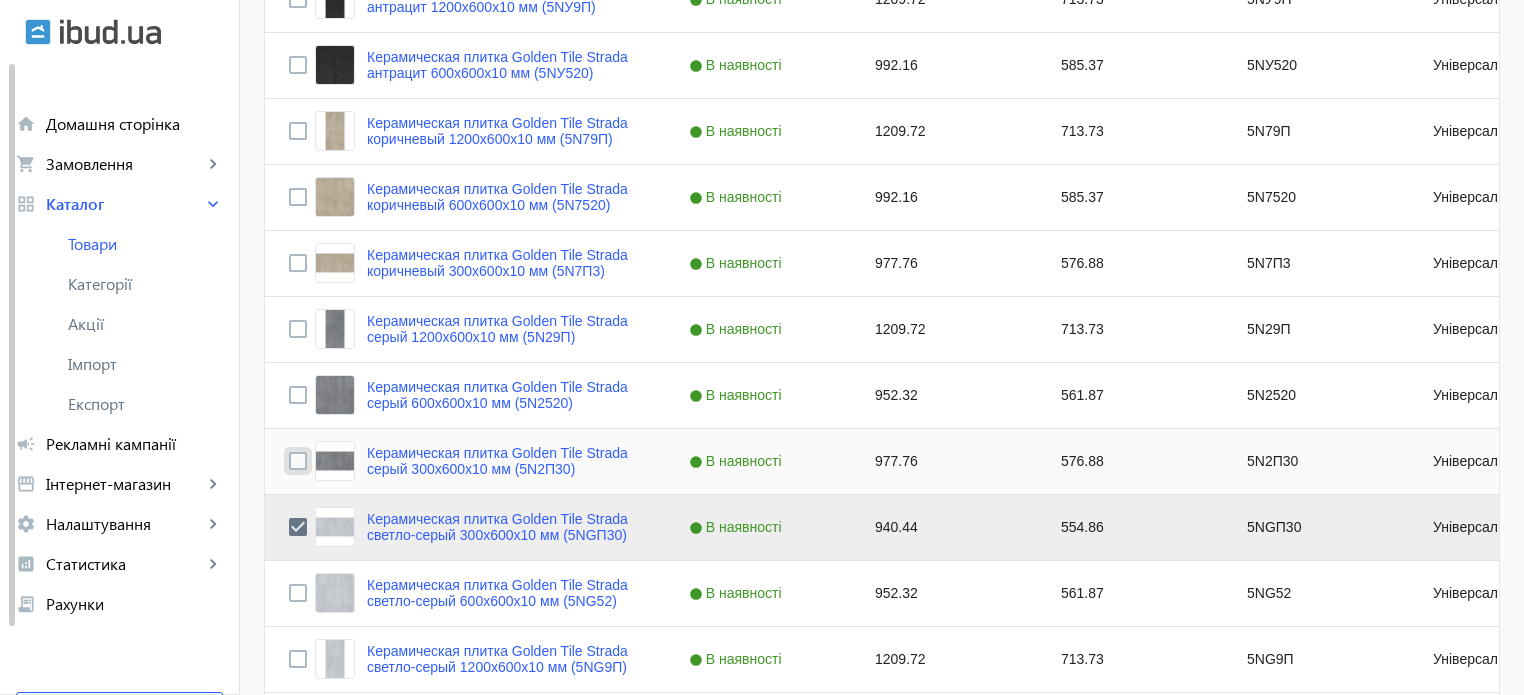 click at bounding box center [298, 461] 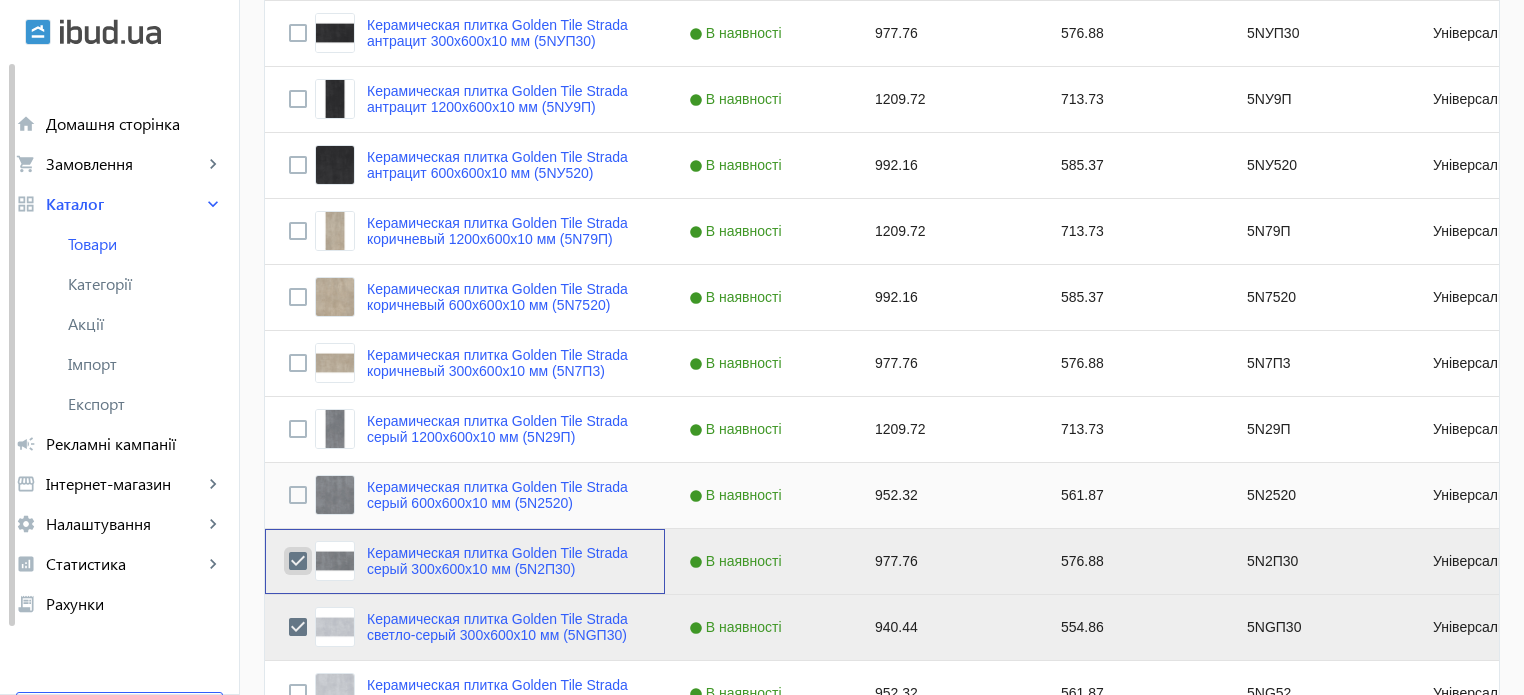 scroll, scrollTop: 420, scrollLeft: 0, axis: vertical 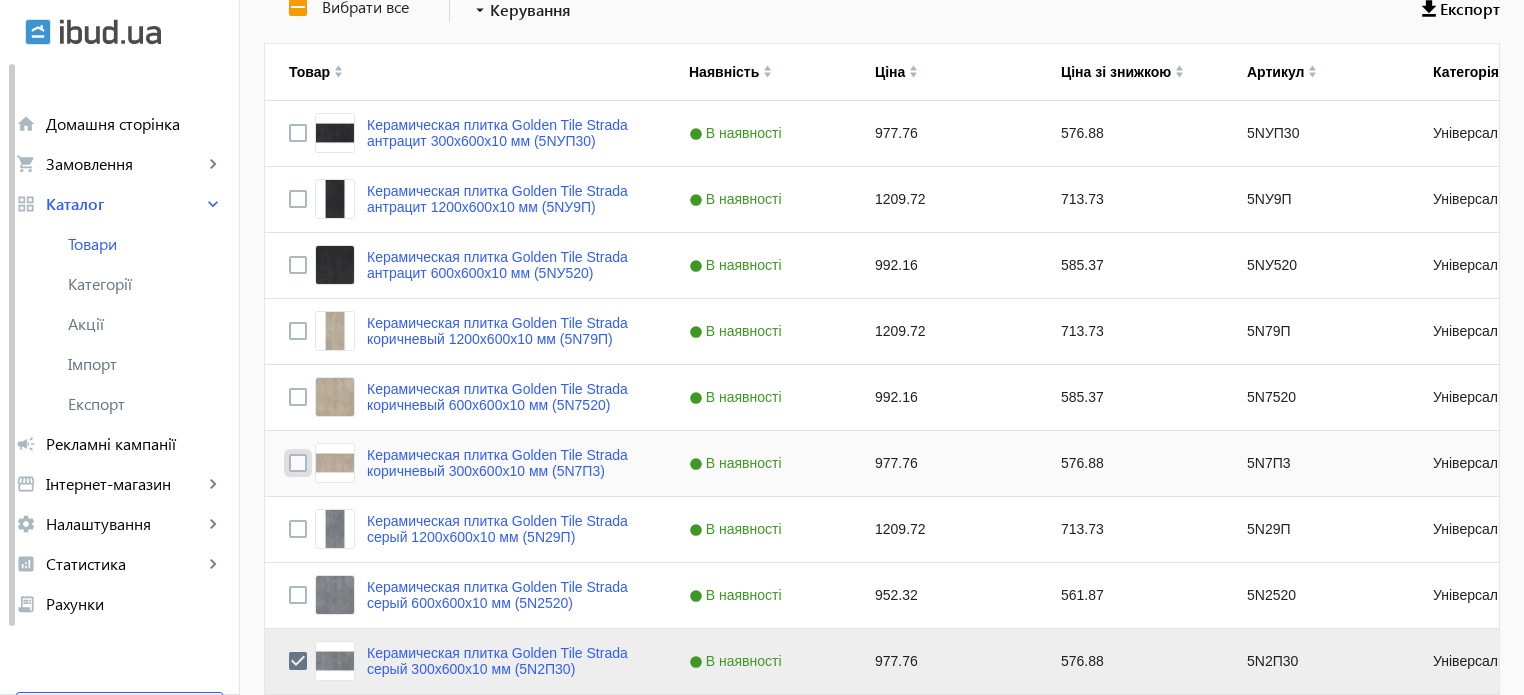 click at bounding box center (298, 463) 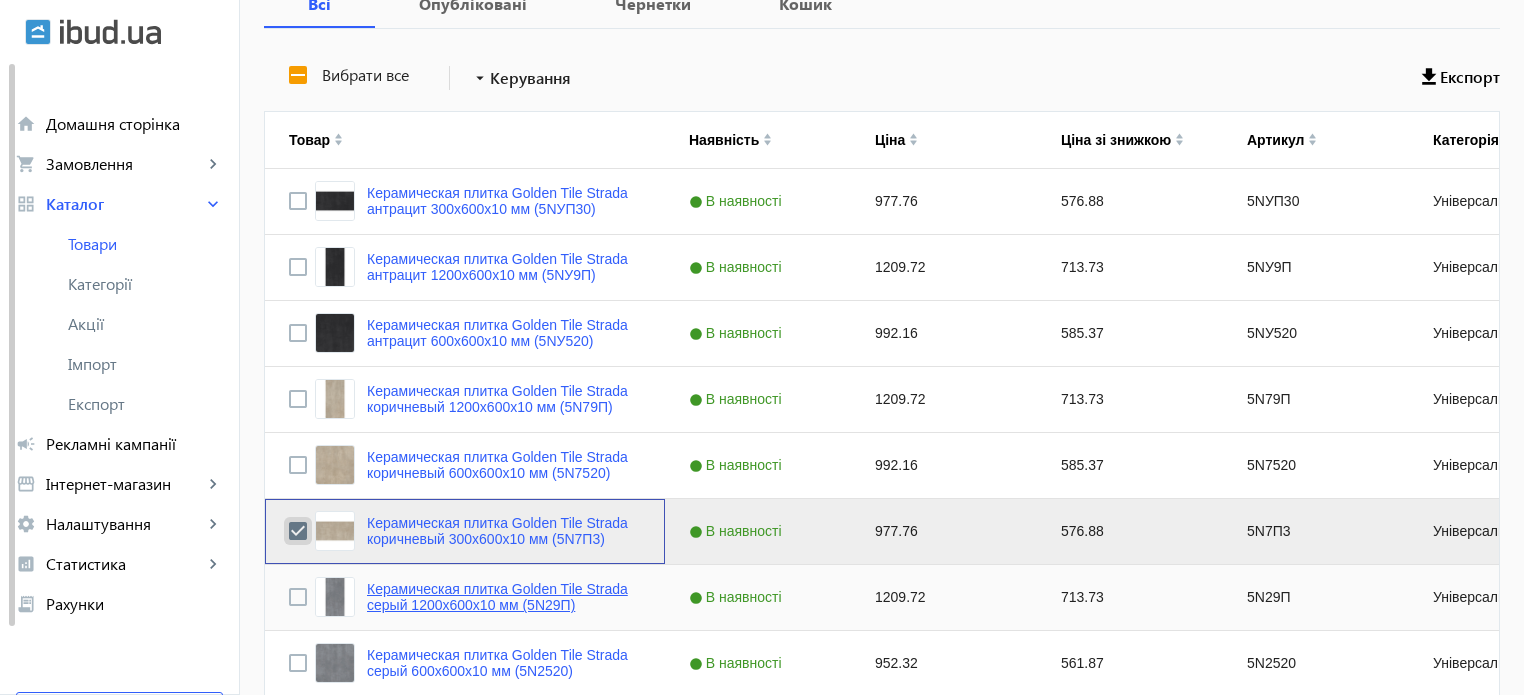 scroll, scrollTop: 320, scrollLeft: 0, axis: vertical 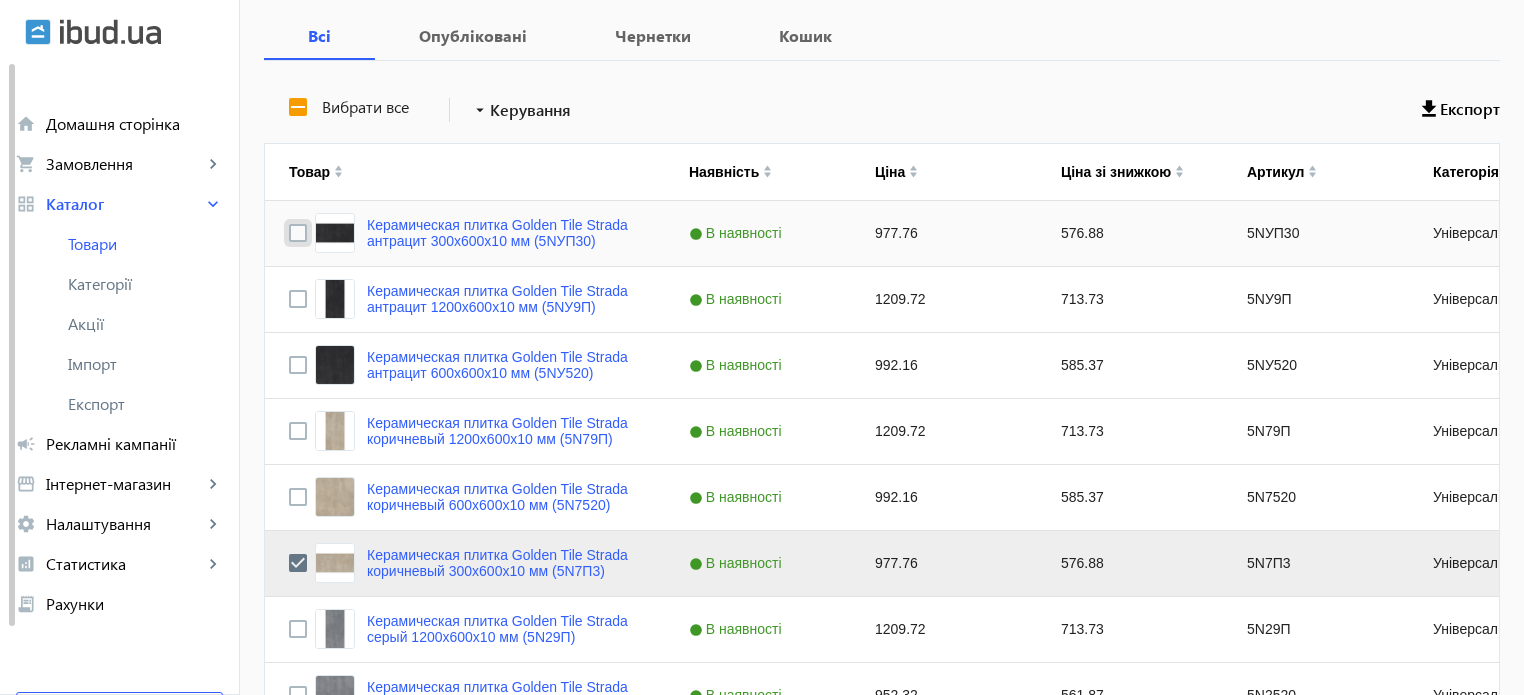 click at bounding box center (298, 233) 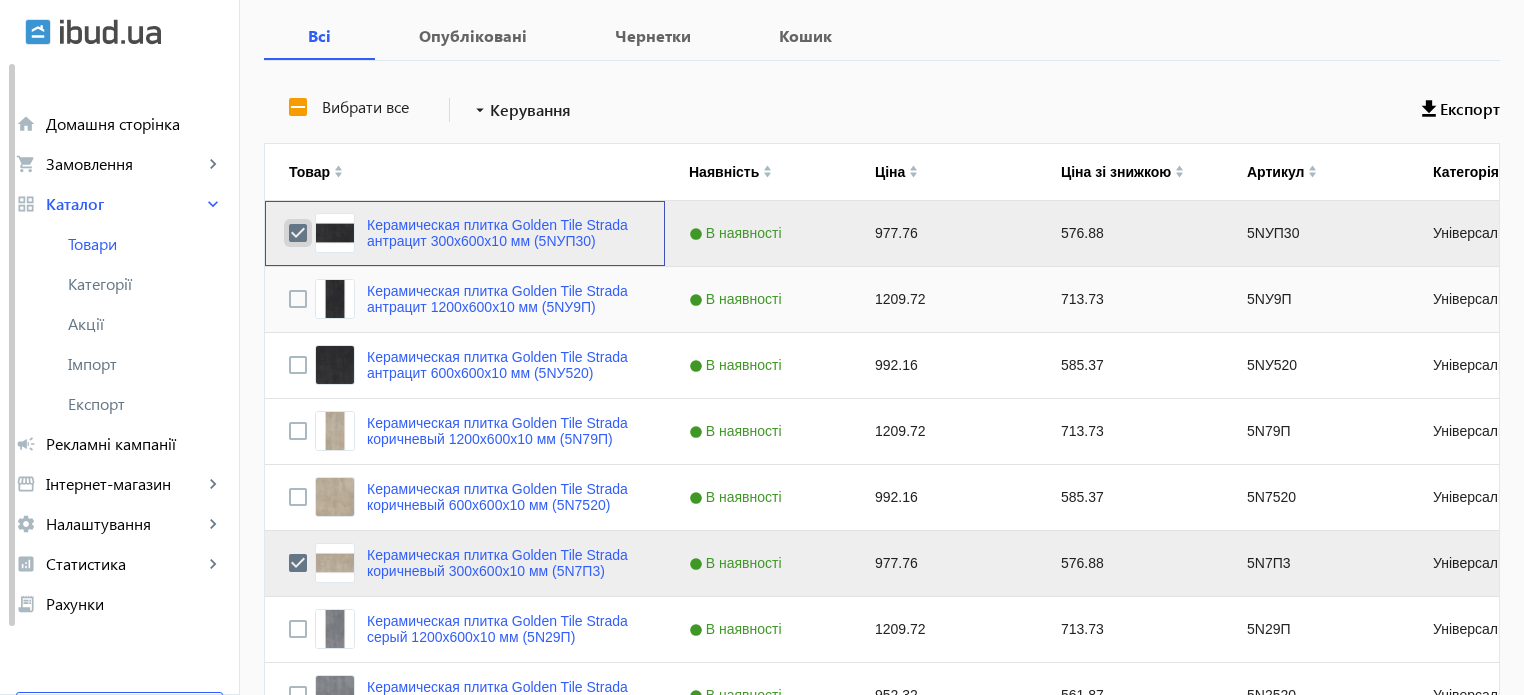 scroll, scrollTop: 220, scrollLeft: 0, axis: vertical 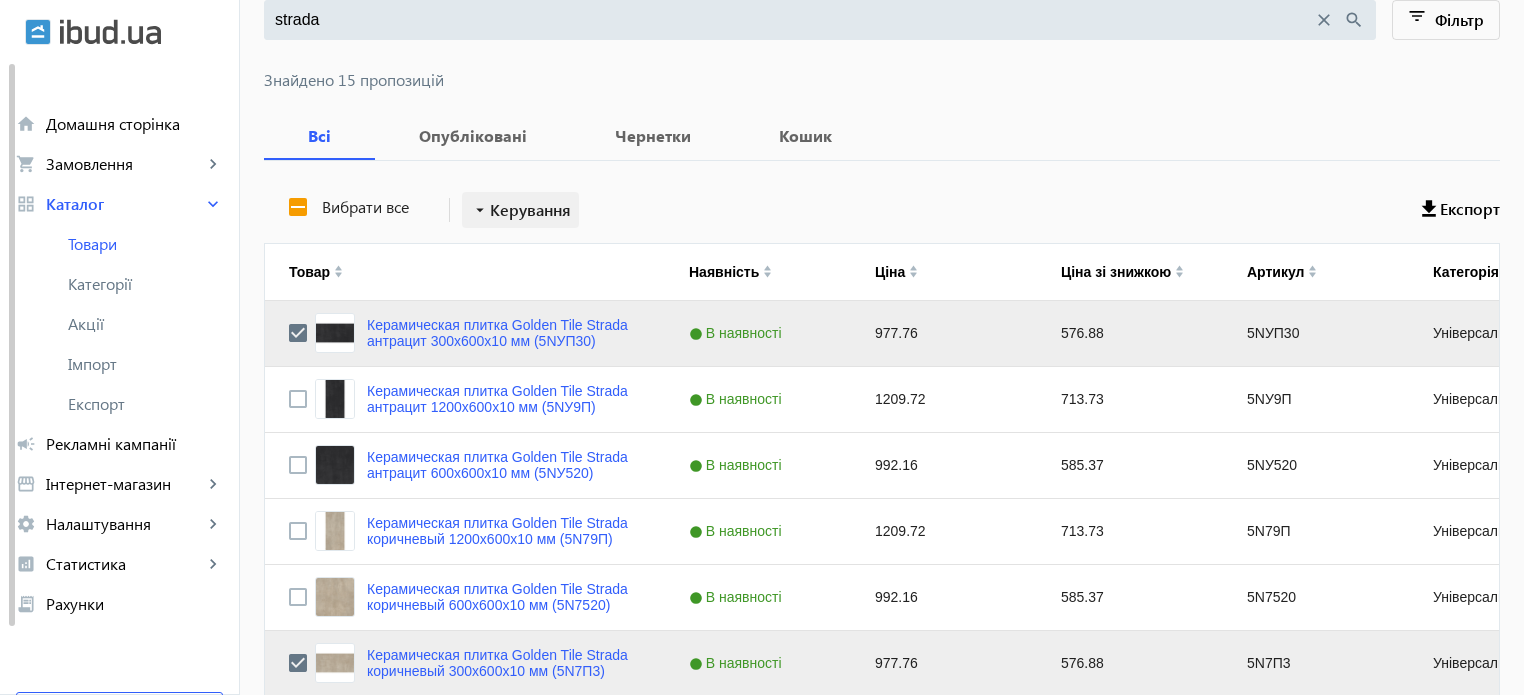 click on "arrow_drop_down" 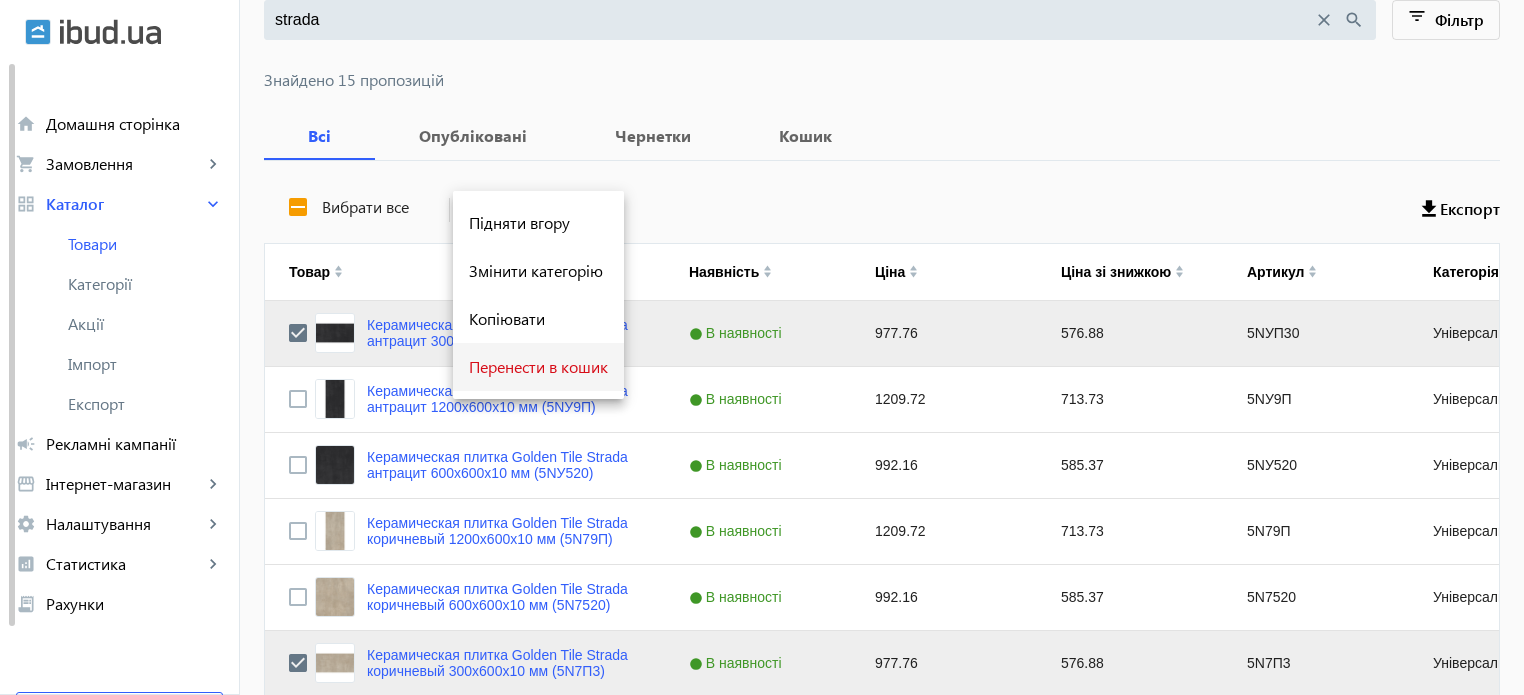 click on "Перенести в кошик" at bounding box center (538, 367) 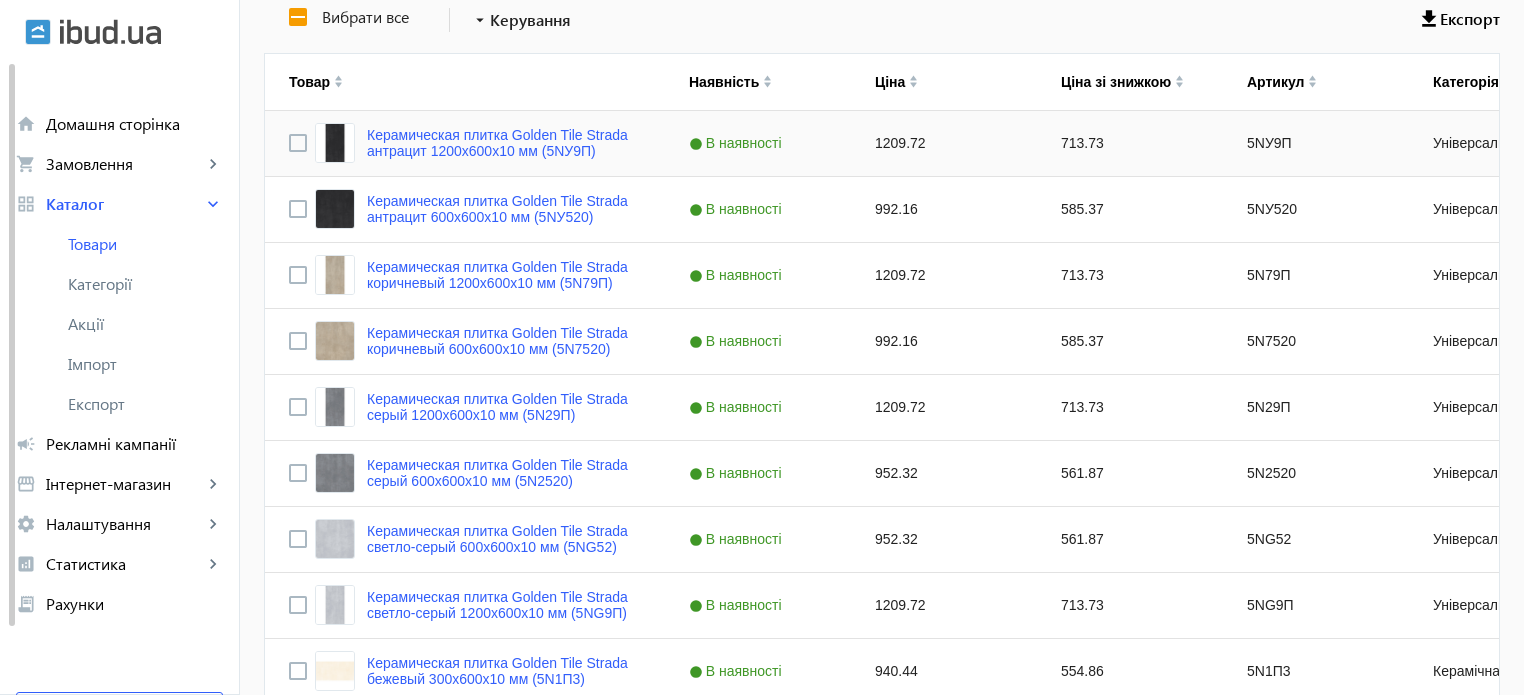 scroll, scrollTop: 656, scrollLeft: 0, axis: vertical 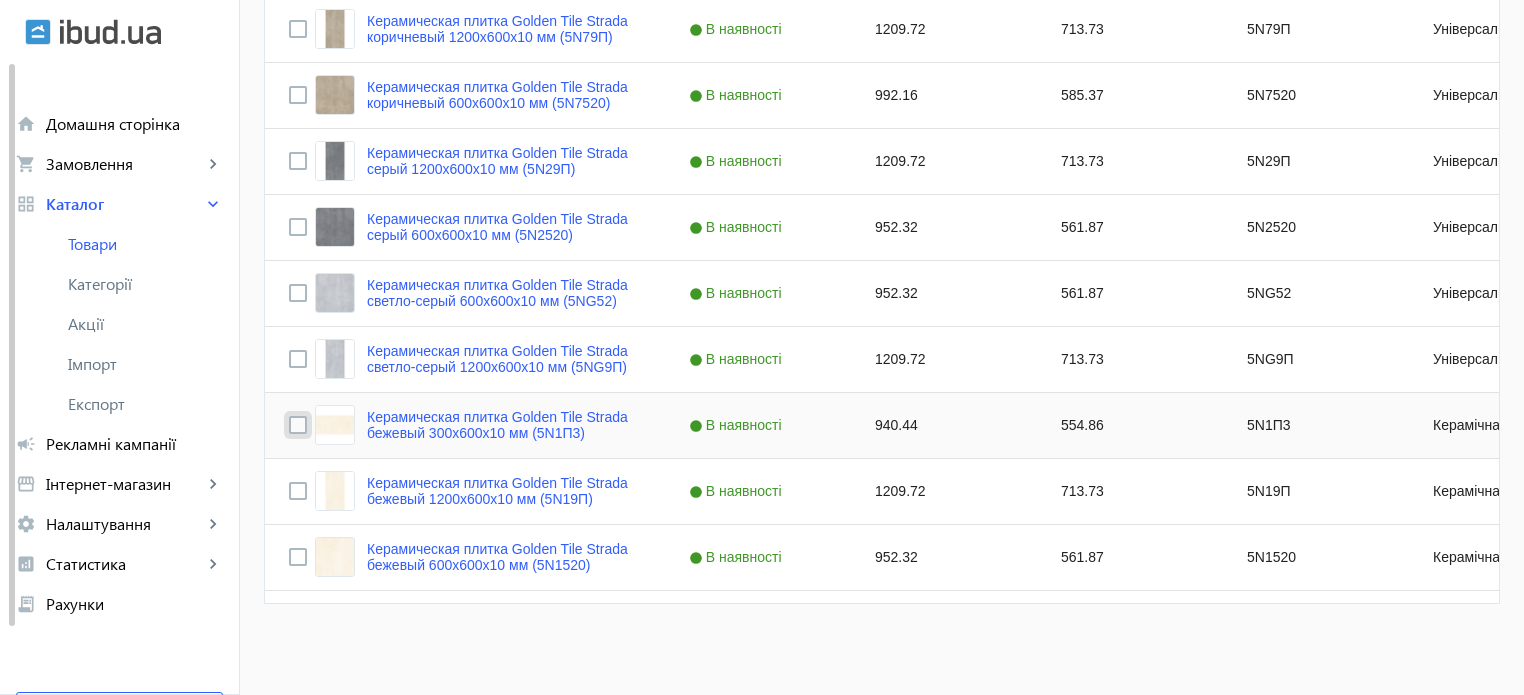 click at bounding box center [298, 425] 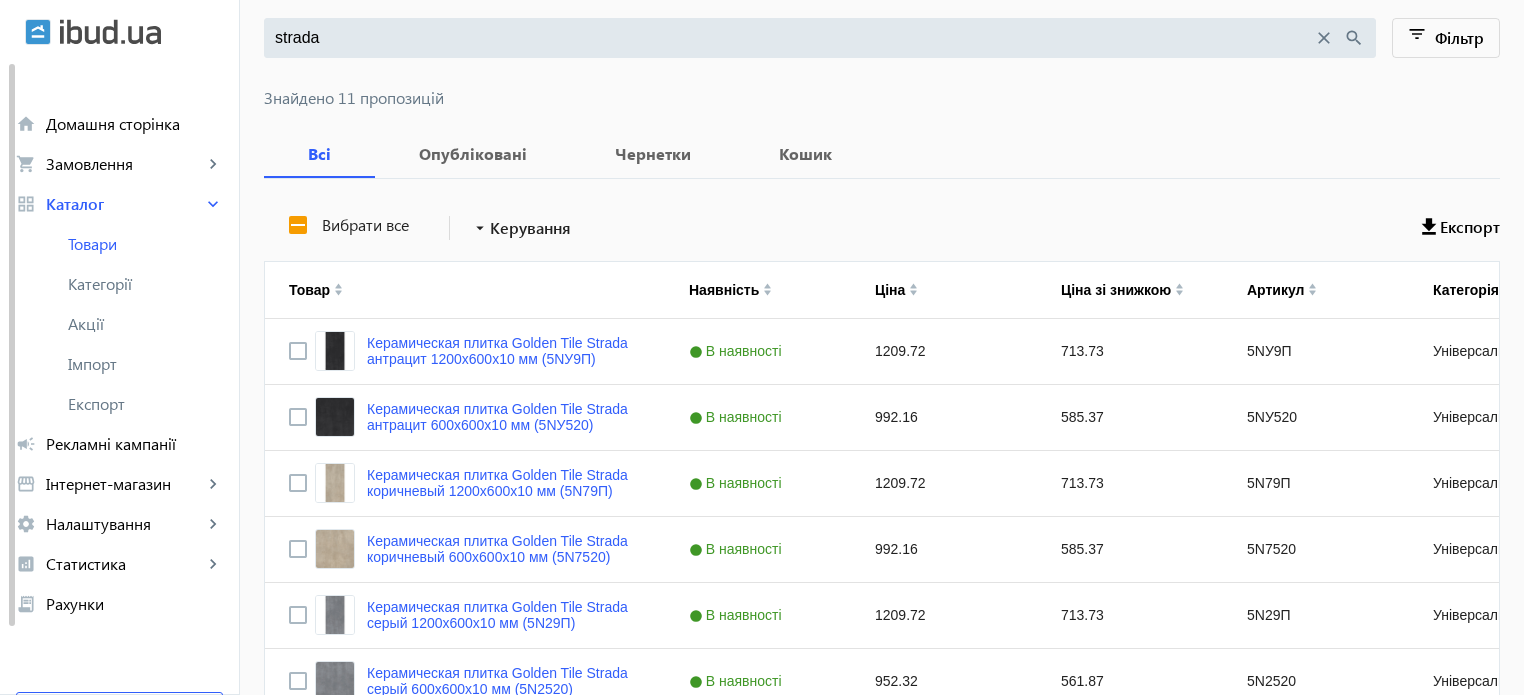 scroll, scrollTop: 0, scrollLeft: 0, axis: both 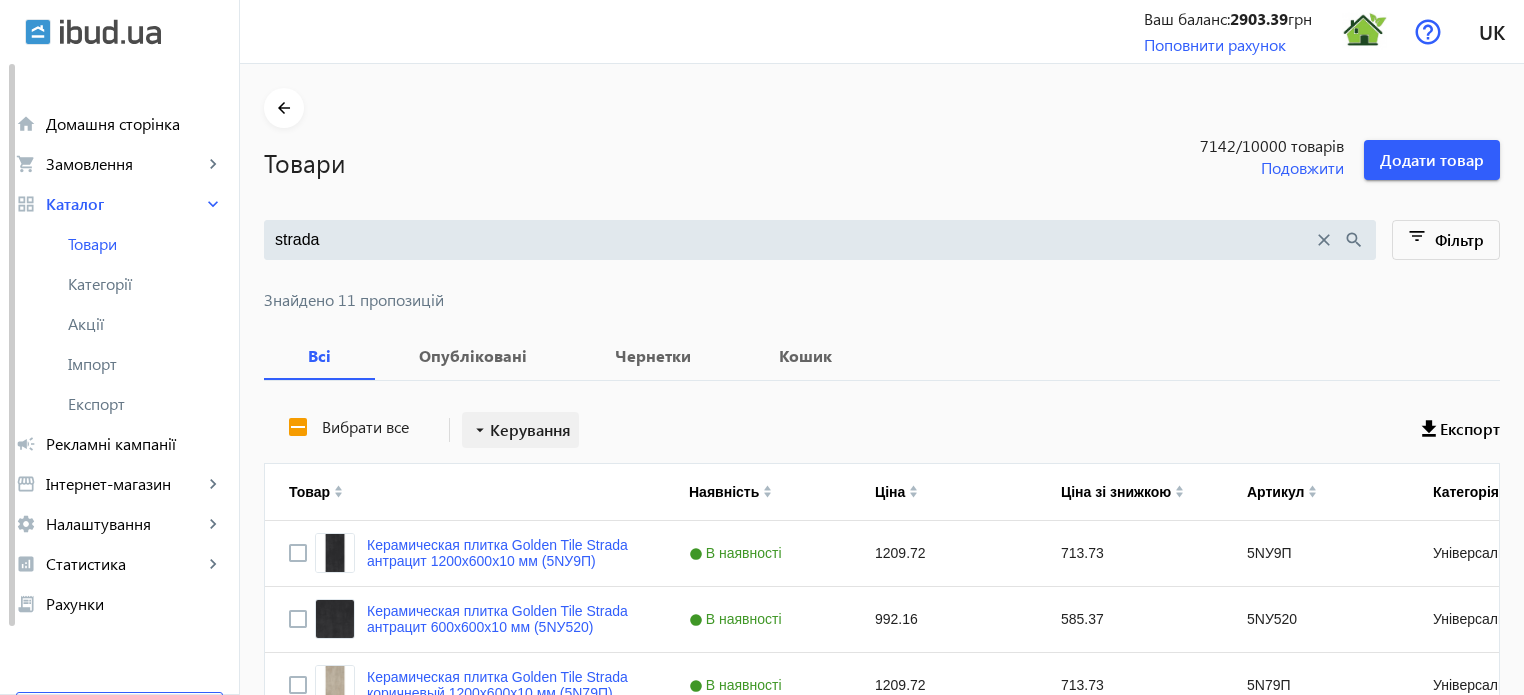 click on "Керування" 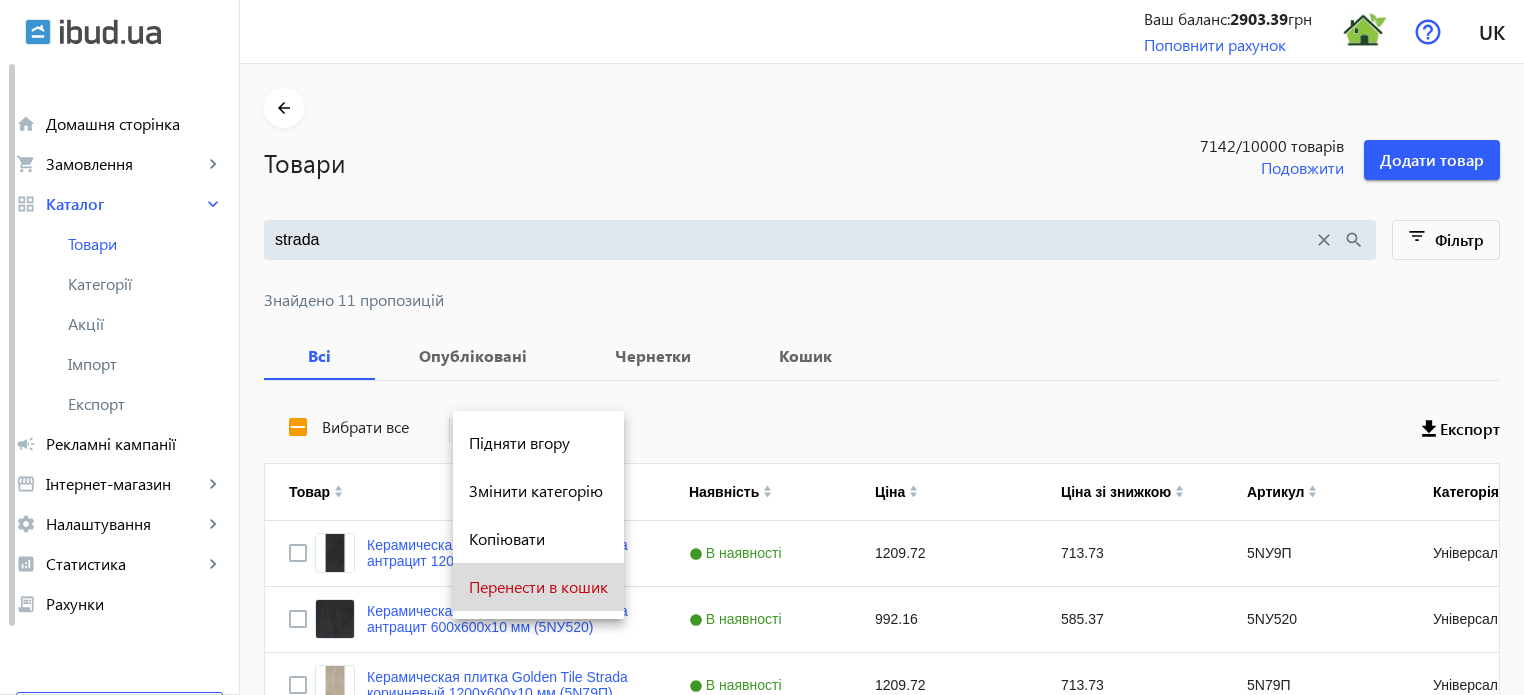 click on "Перенести в кошик" at bounding box center (538, 587) 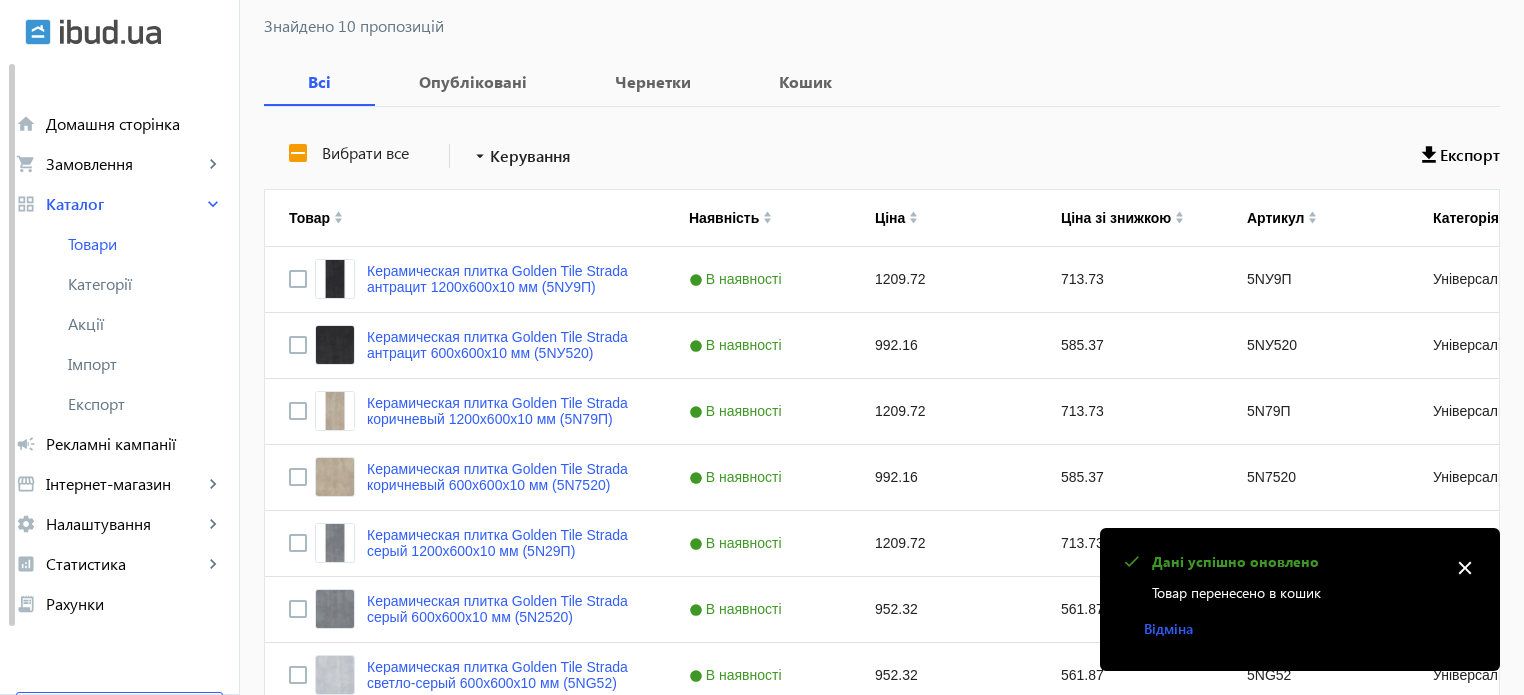 scroll, scrollTop: 300, scrollLeft: 0, axis: vertical 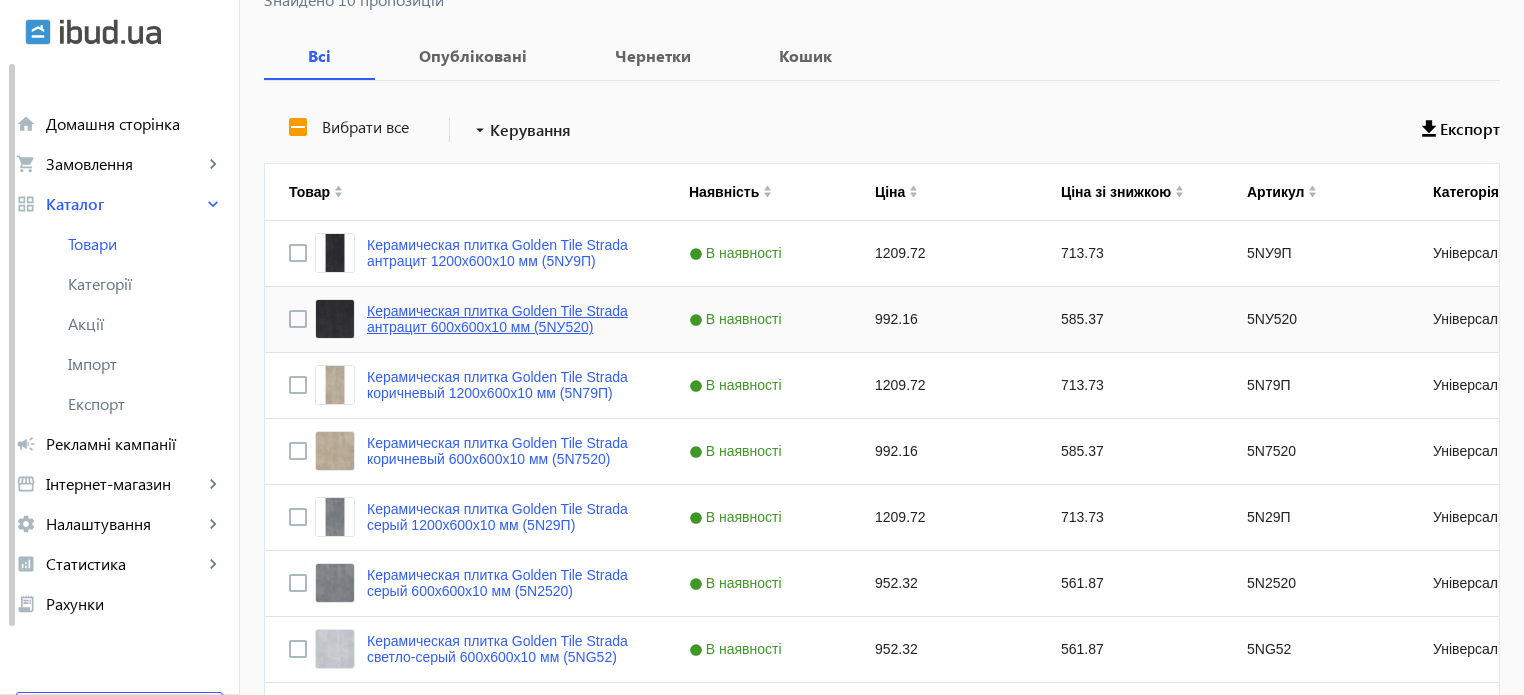 click on "Керамическая плитка Golden Tile Strada антрацит 600x600x10 мм (5NУ520)" 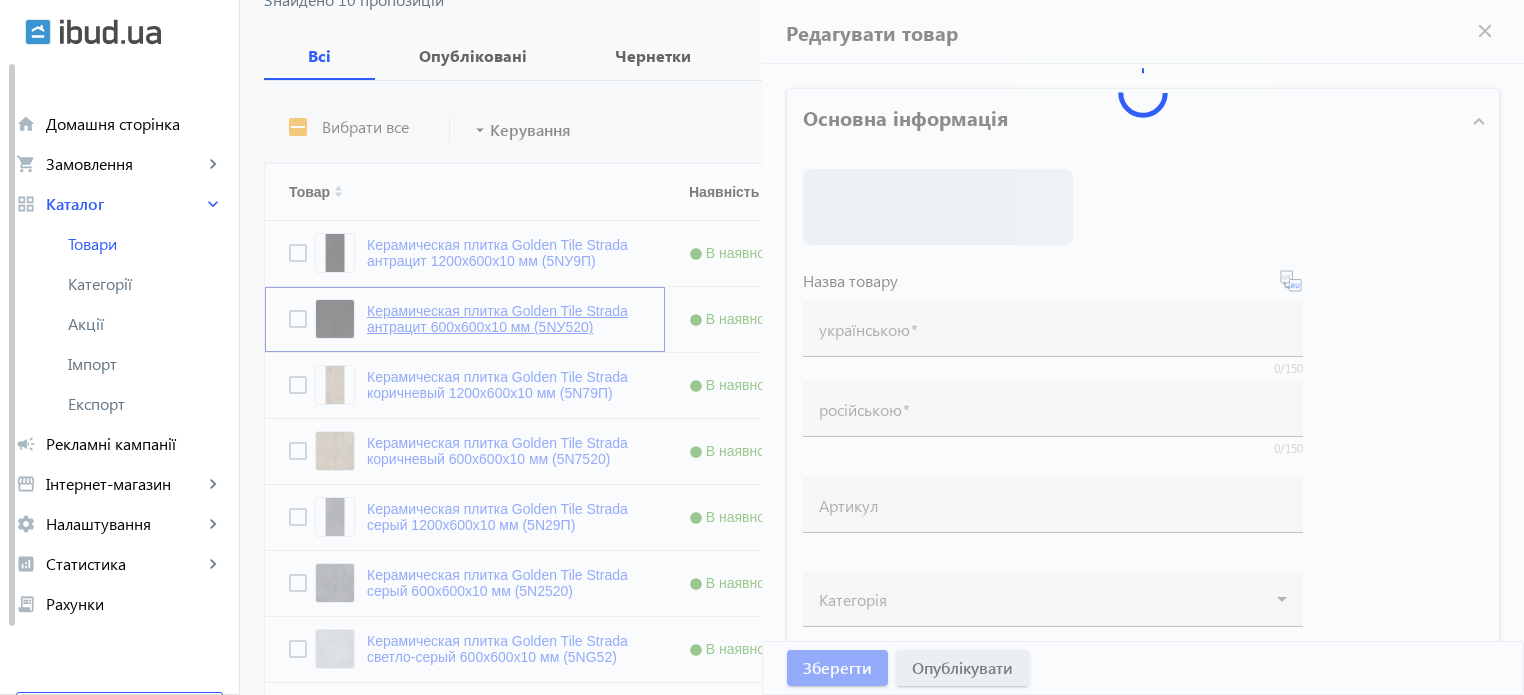 type on "Керамическая плитка Golden Tile Strada антрацит 600x600x10 мм (5NУ520)" 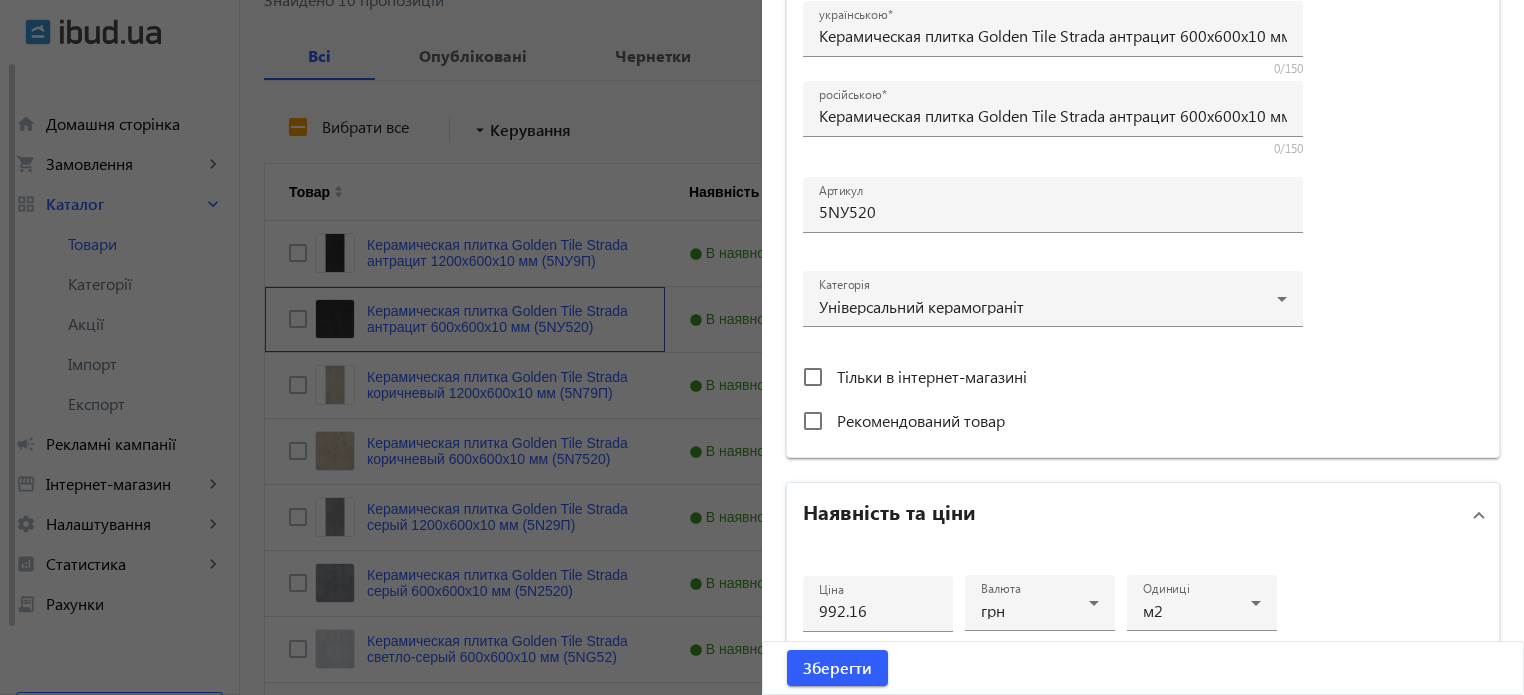 scroll, scrollTop: 576, scrollLeft: 0, axis: vertical 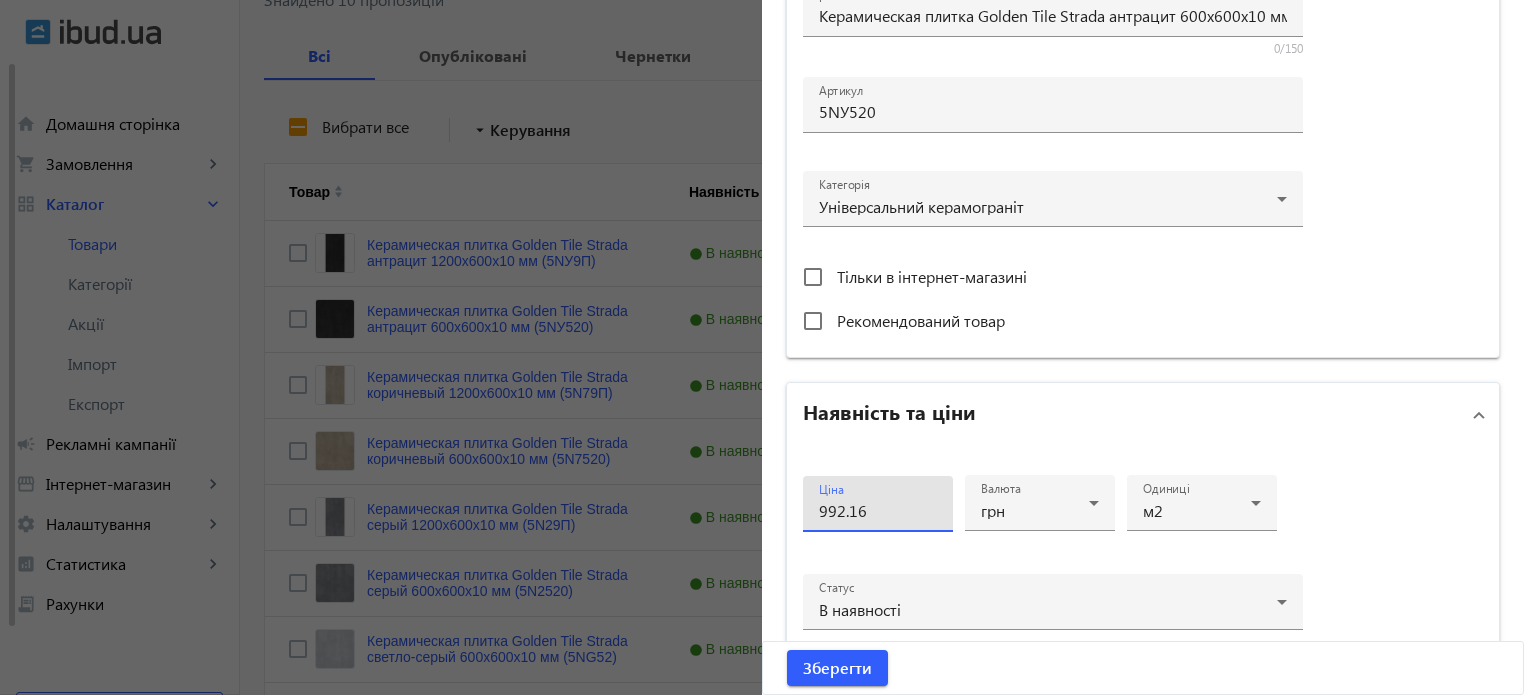 click on "992.16" at bounding box center (878, 510) 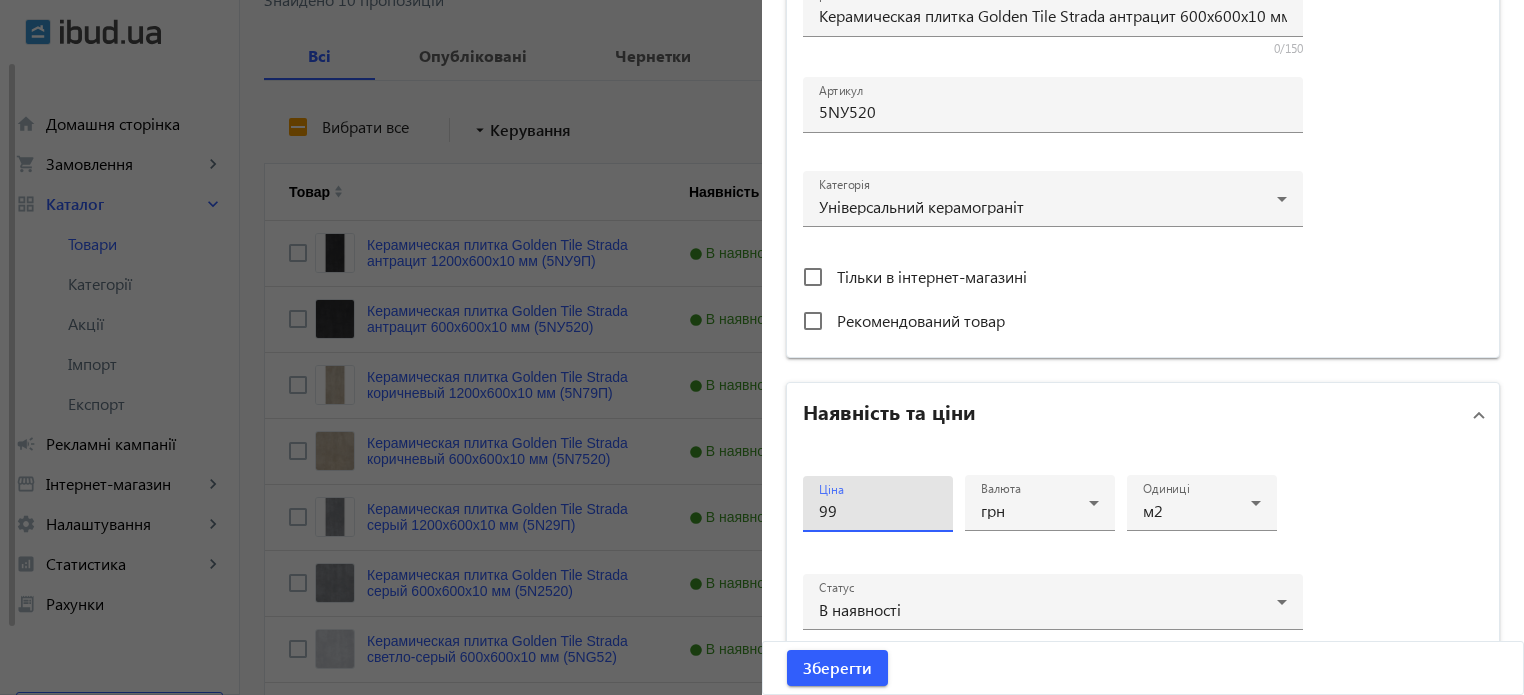 type on "9" 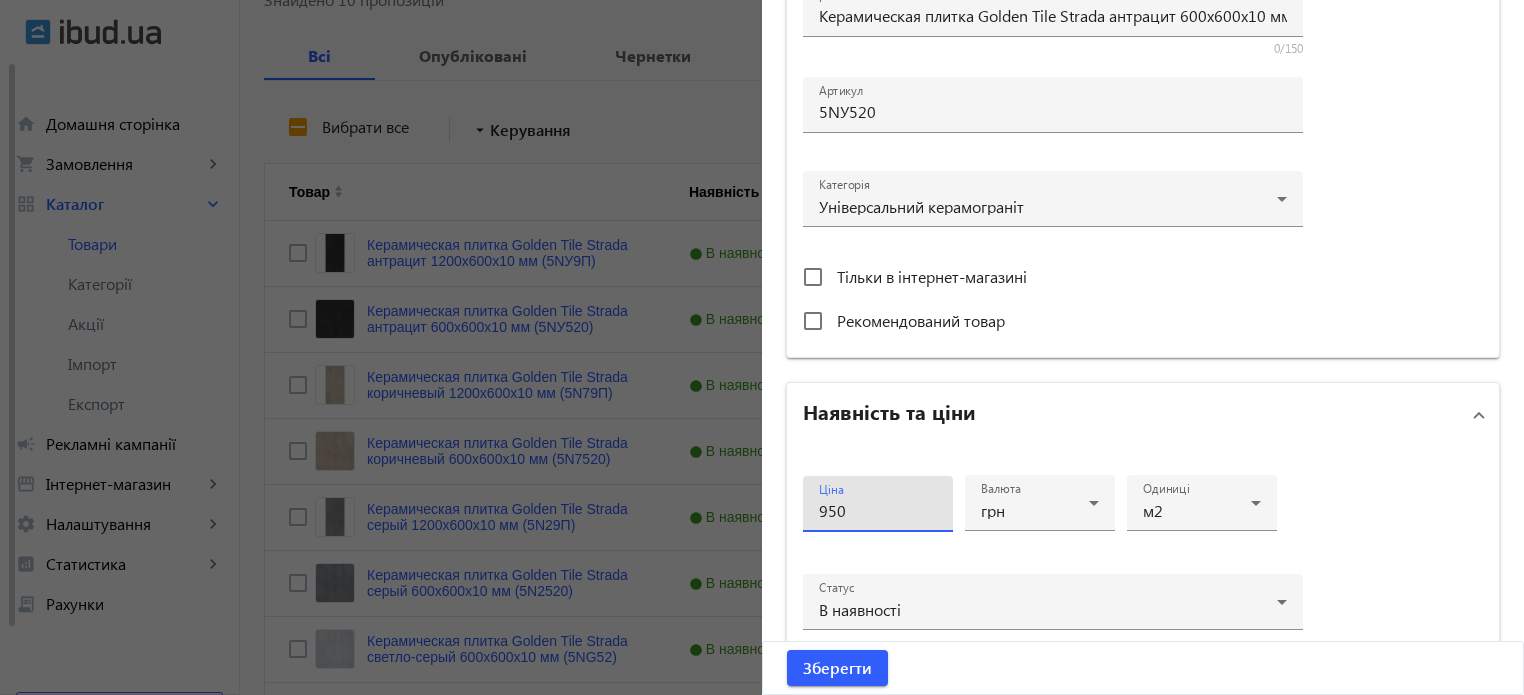 type on "950" 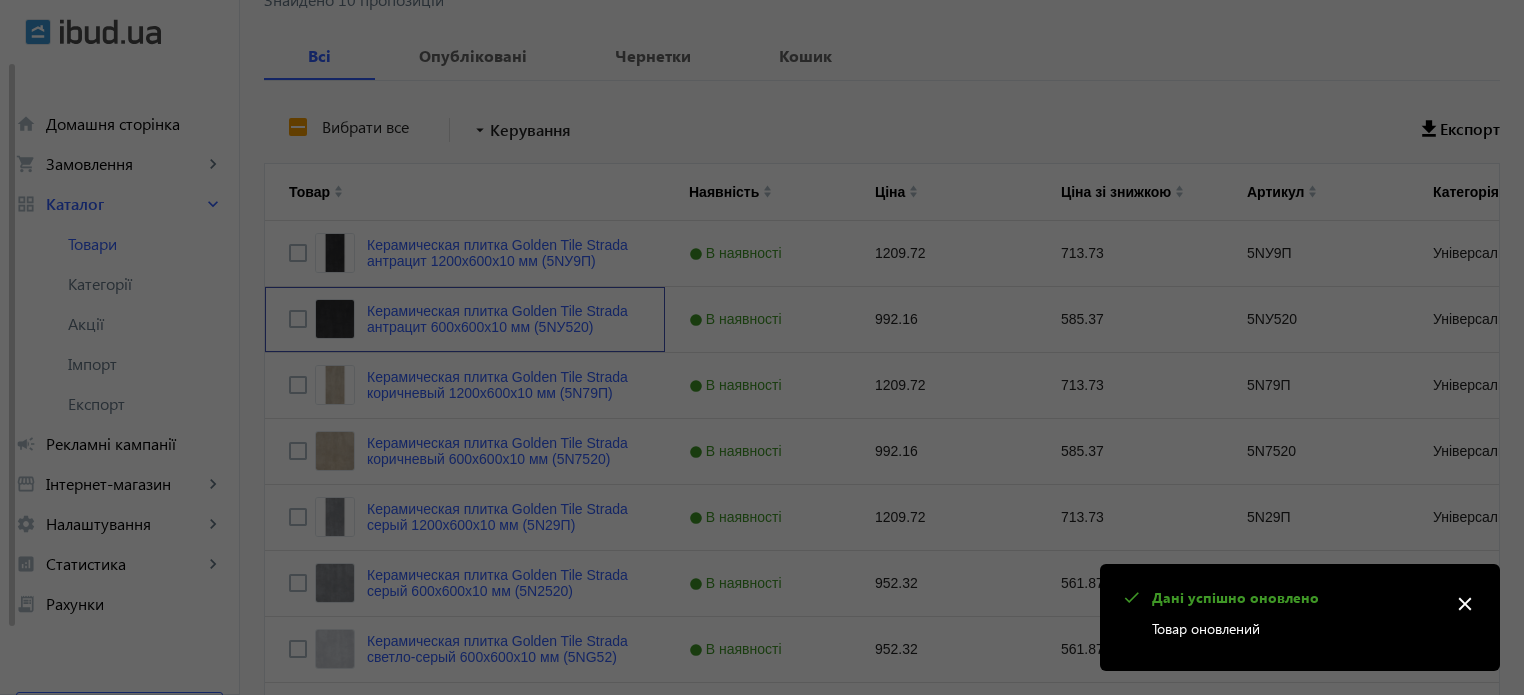 scroll, scrollTop: 0, scrollLeft: 0, axis: both 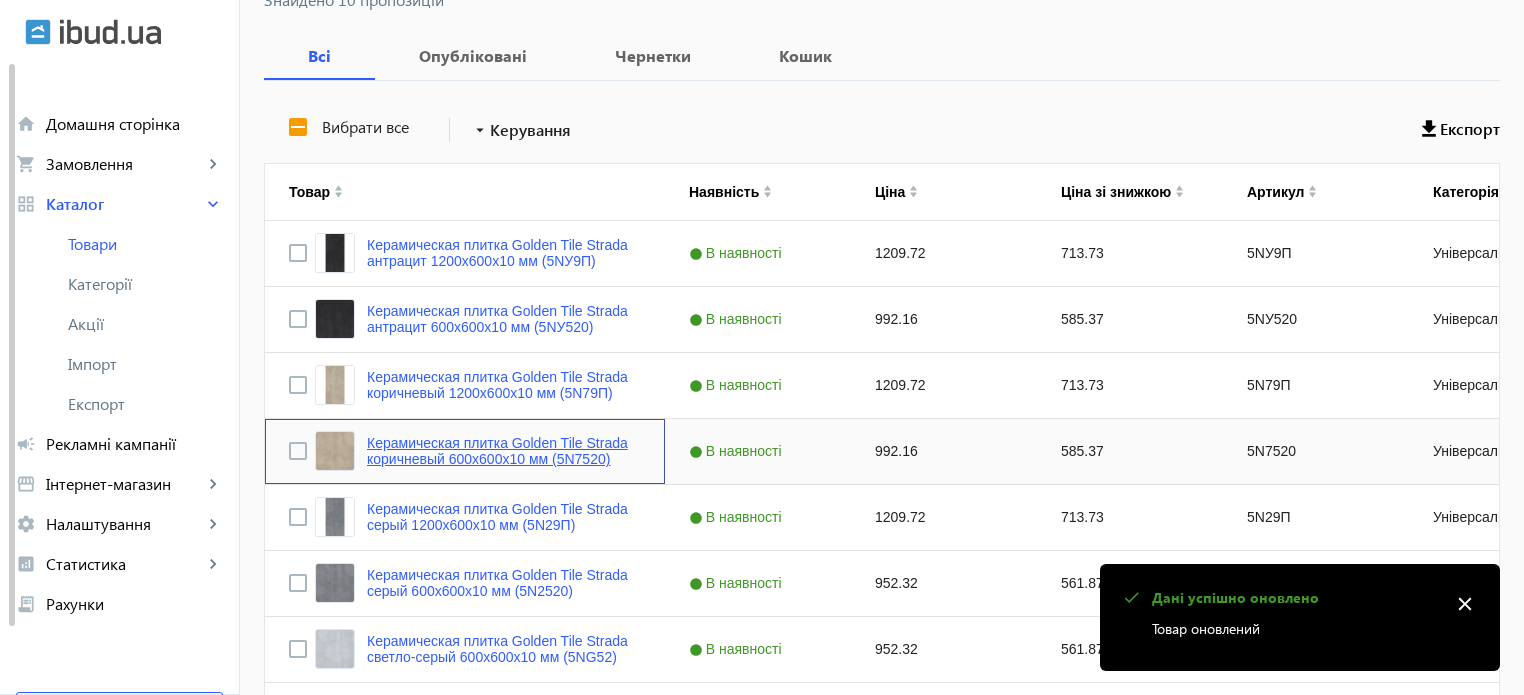 click on "Керамическая плитка Golden Tile Strada коричневый 600x600x10 мм (5N7520)" 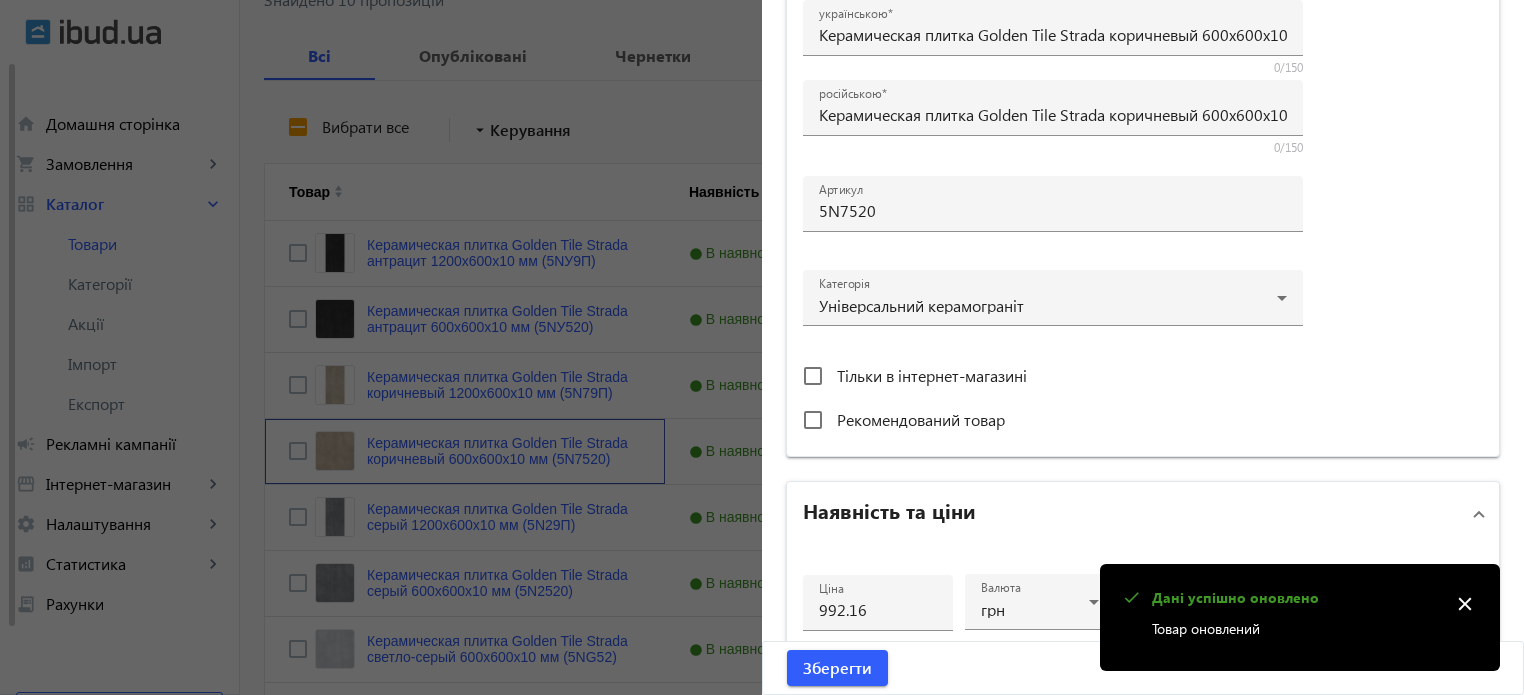 scroll, scrollTop: 776, scrollLeft: 0, axis: vertical 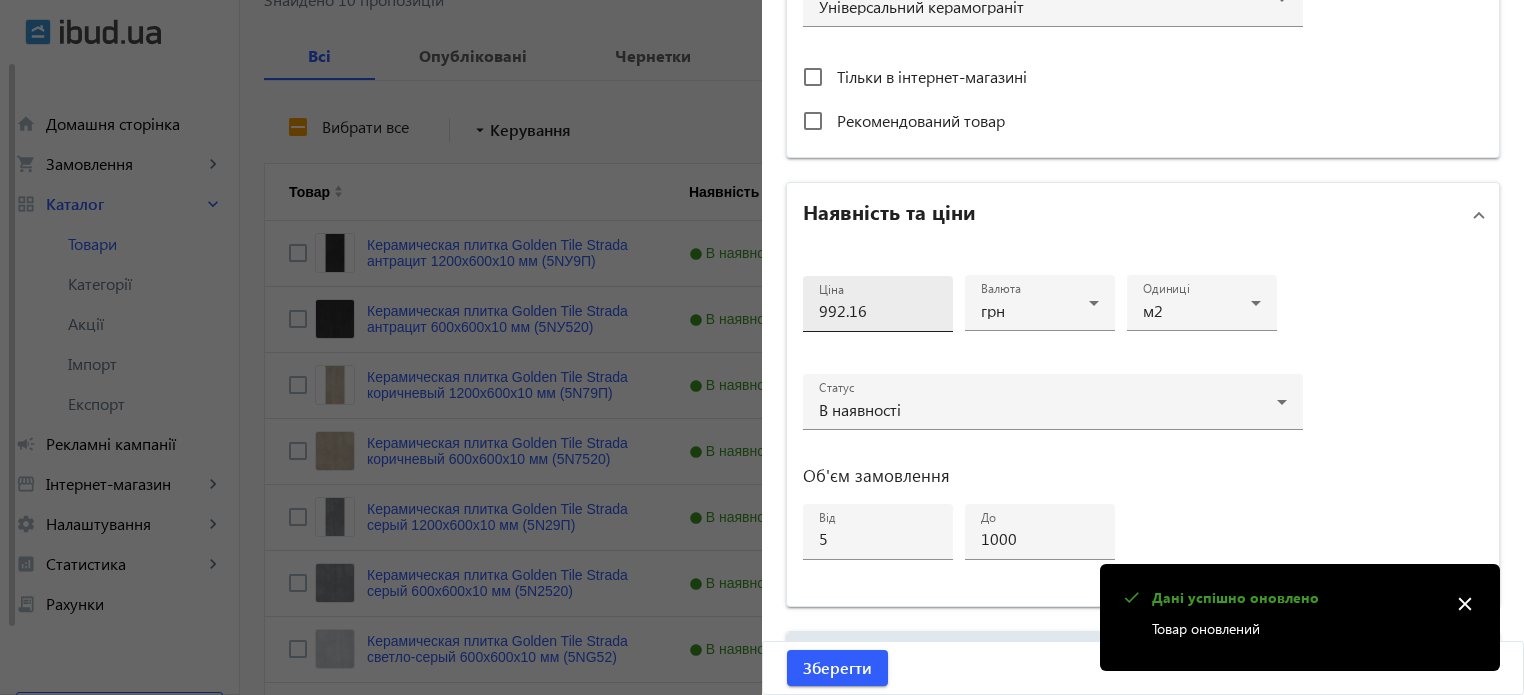 click on "992.16" at bounding box center [878, 310] 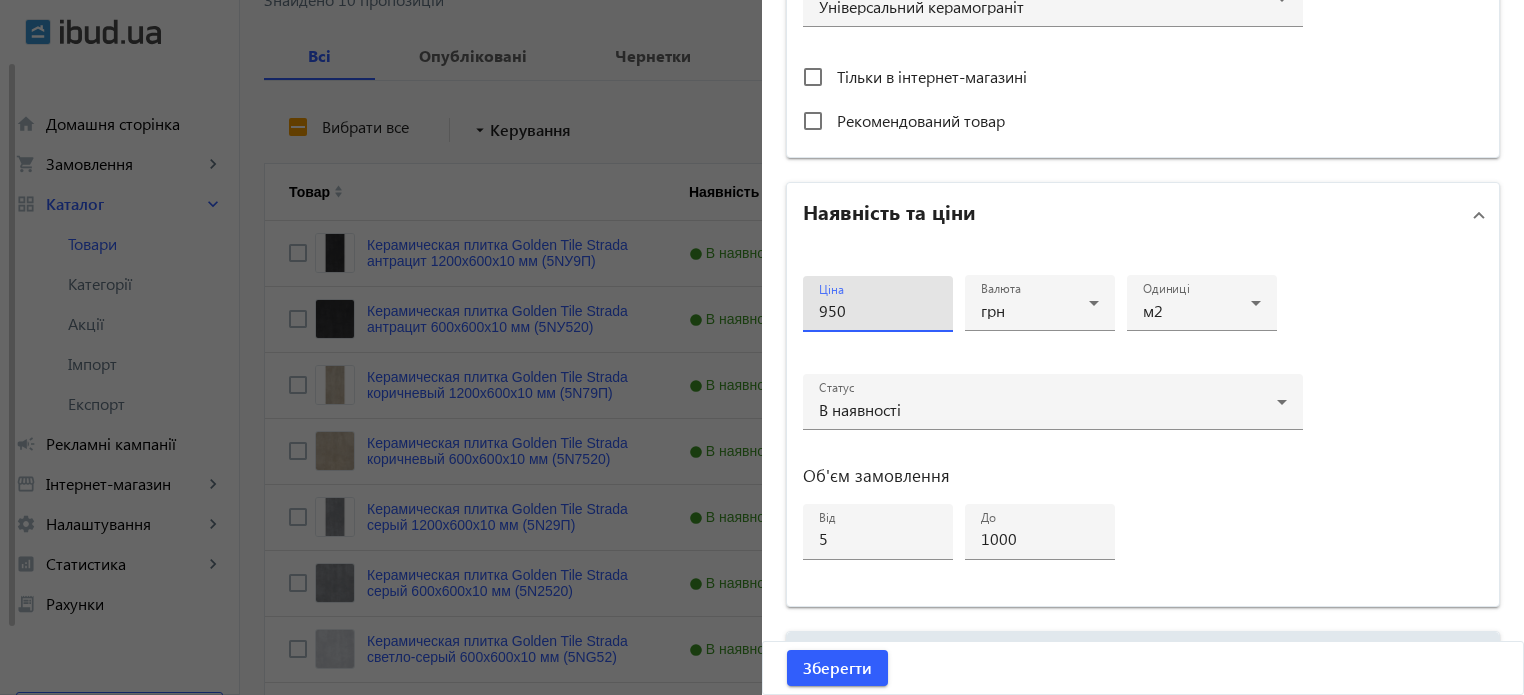 type on "950" 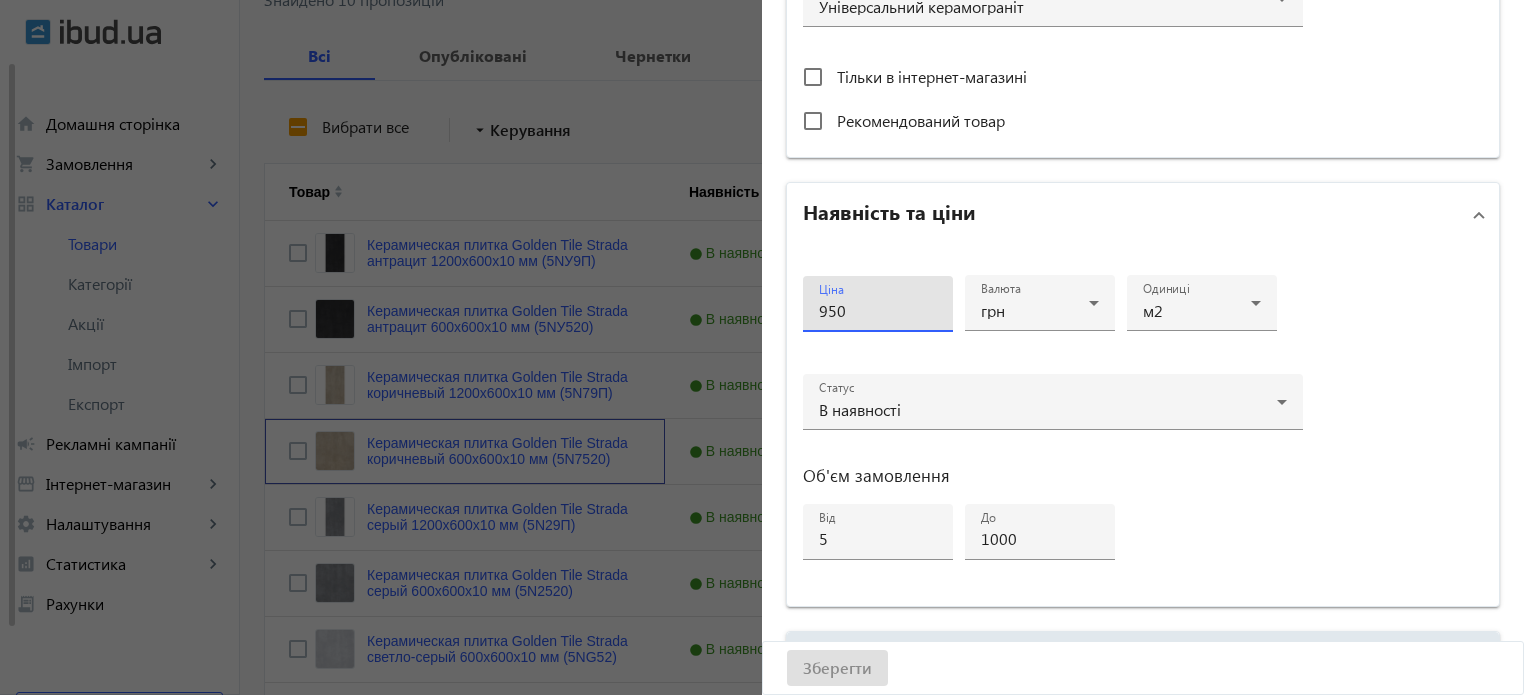 scroll, scrollTop: 0, scrollLeft: 0, axis: both 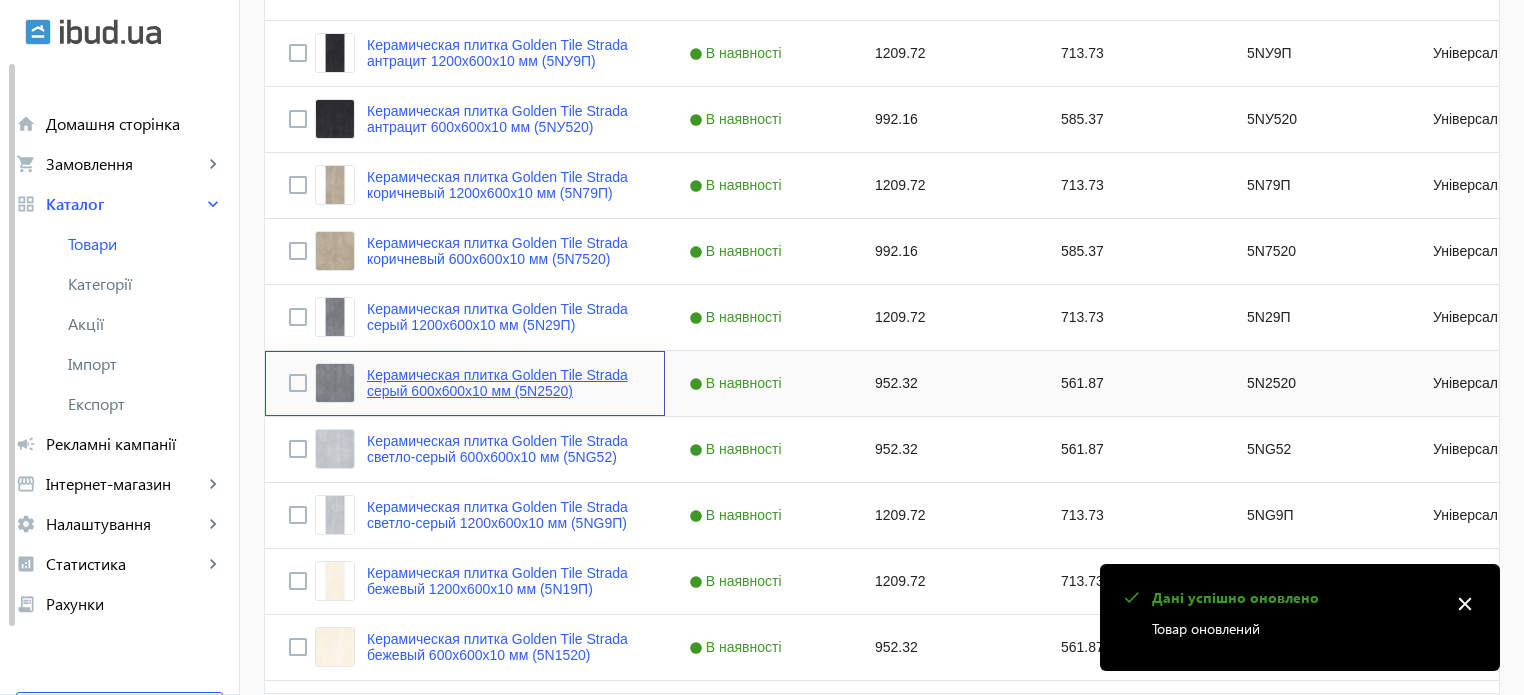 click on "Керамическая плитка Golden Tile Strada серый 600x600x10 мм (5N2520)" 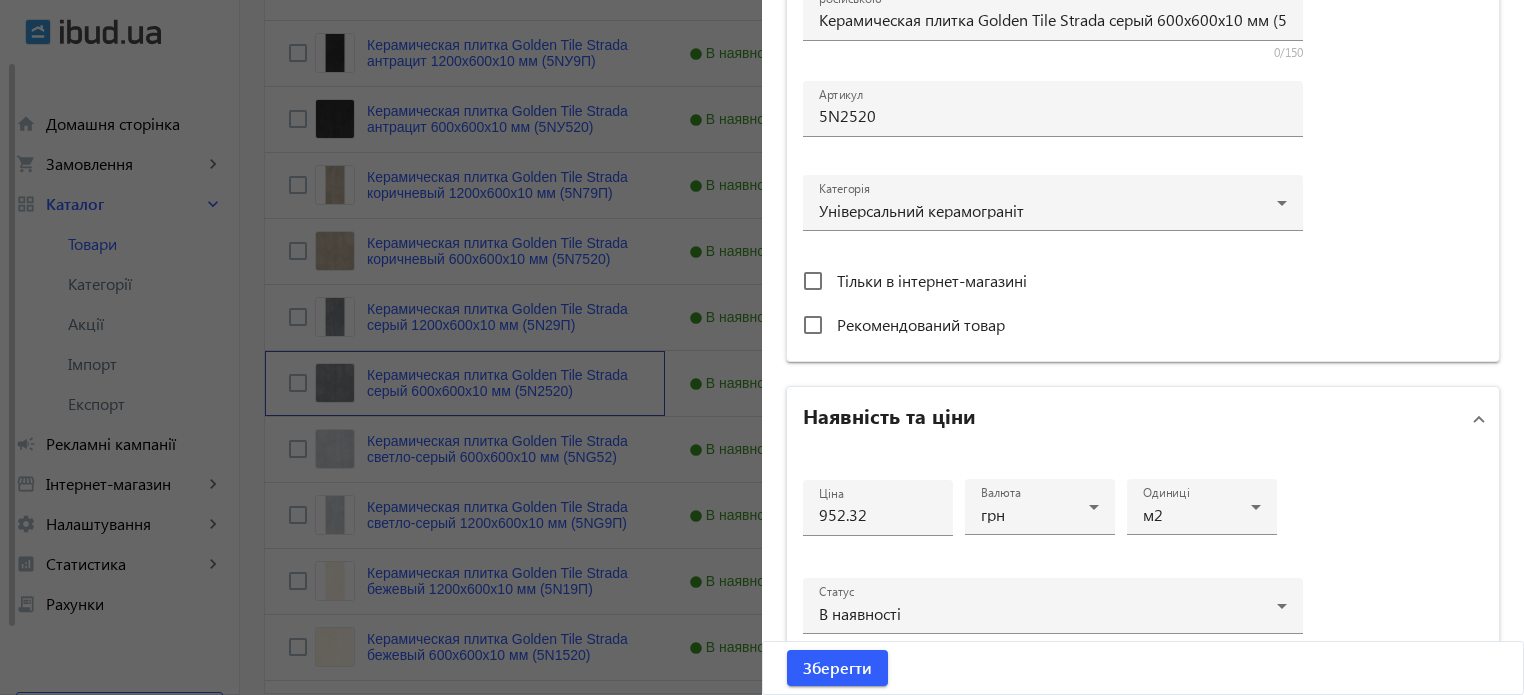 scroll, scrollTop: 600, scrollLeft: 0, axis: vertical 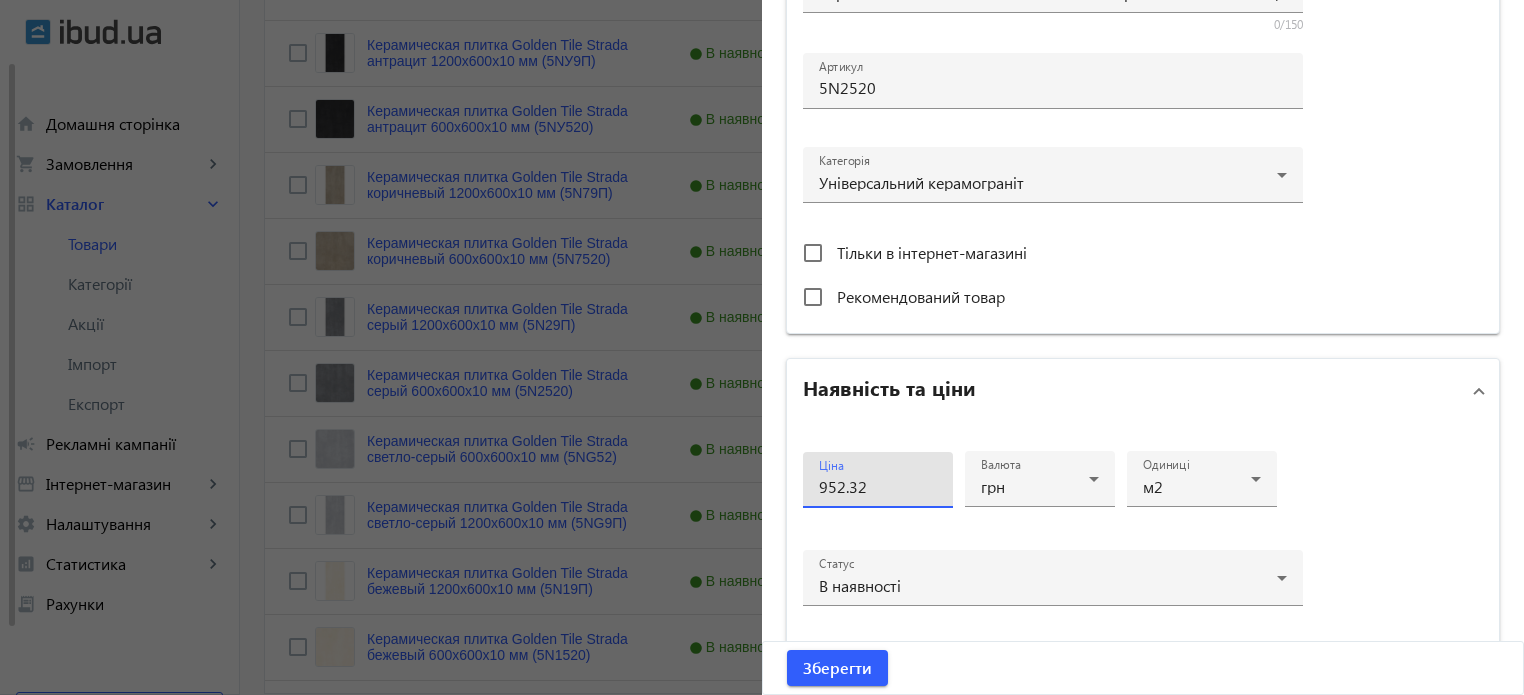 click on "952.32" at bounding box center [878, 486] 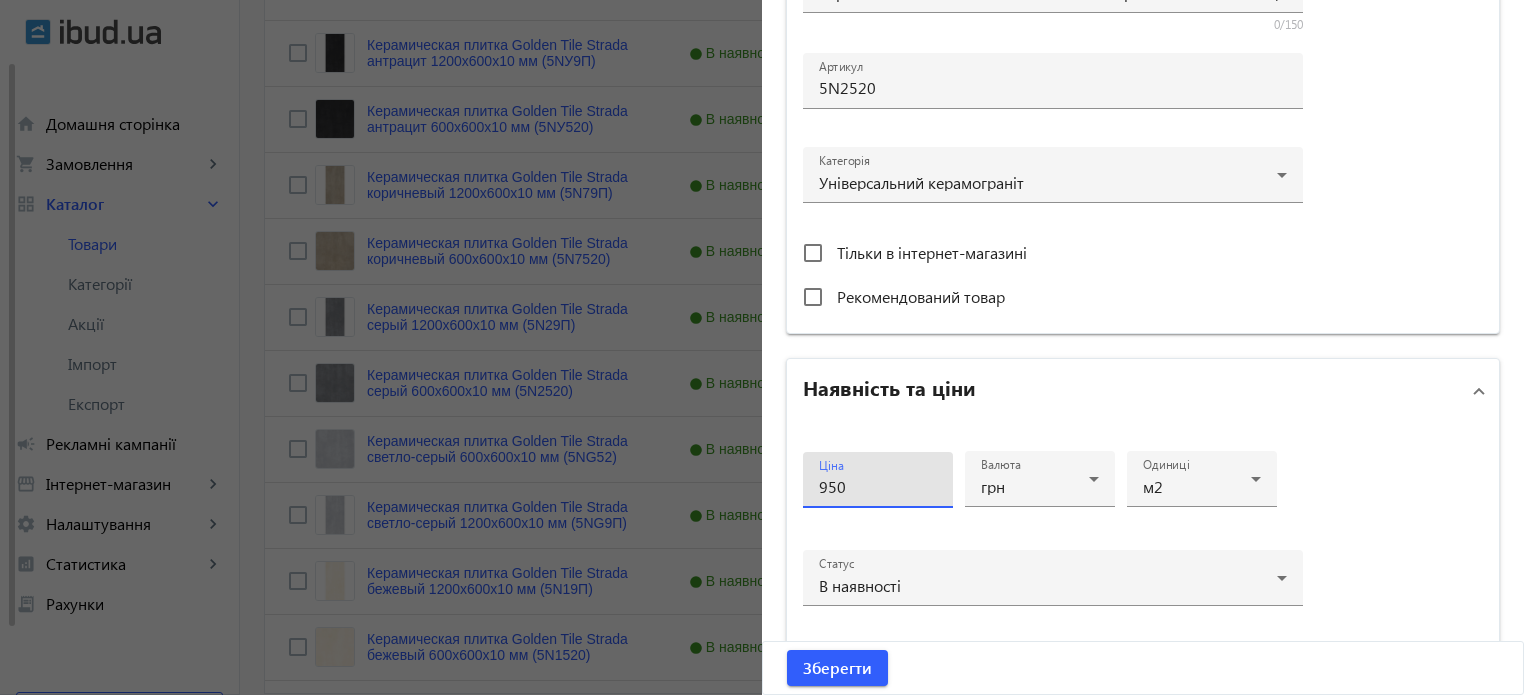 type on "950" 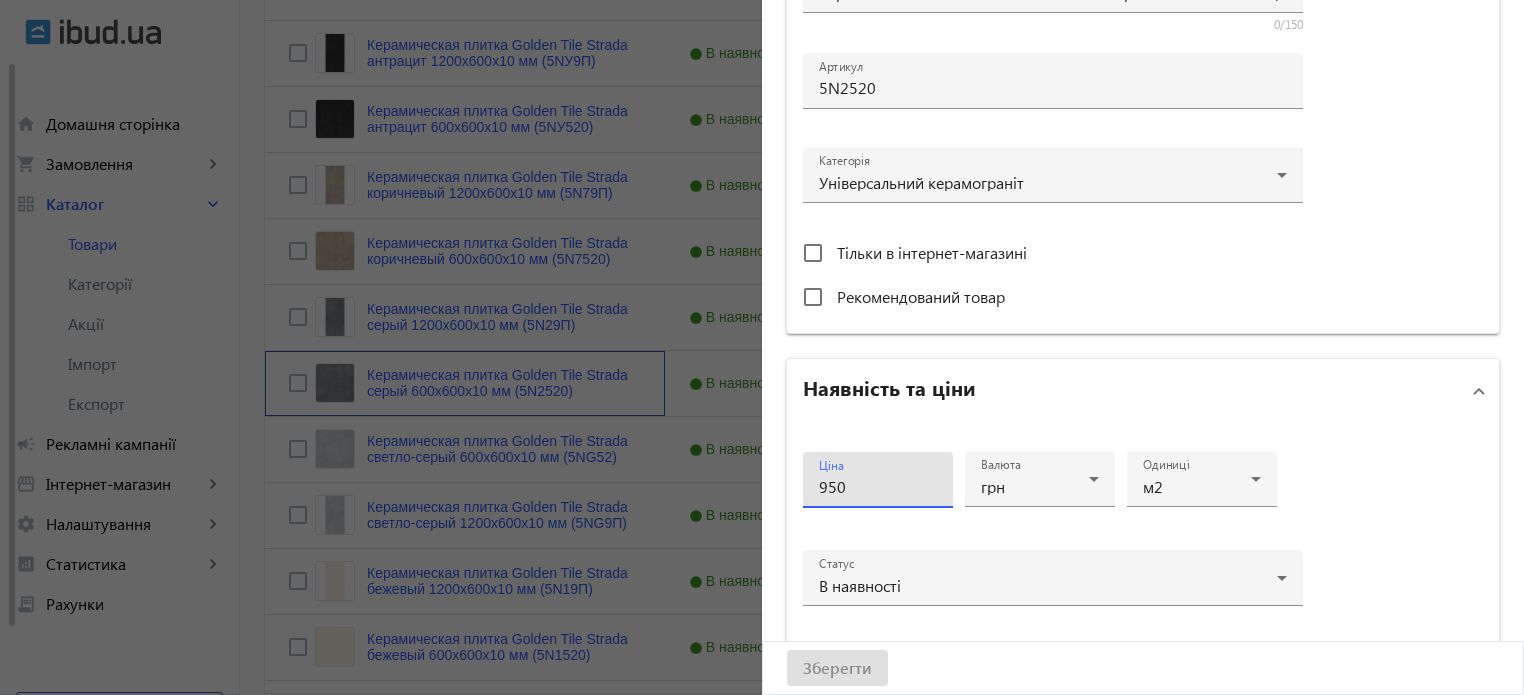 scroll, scrollTop: 0, scrollLeft: 0, axis: both 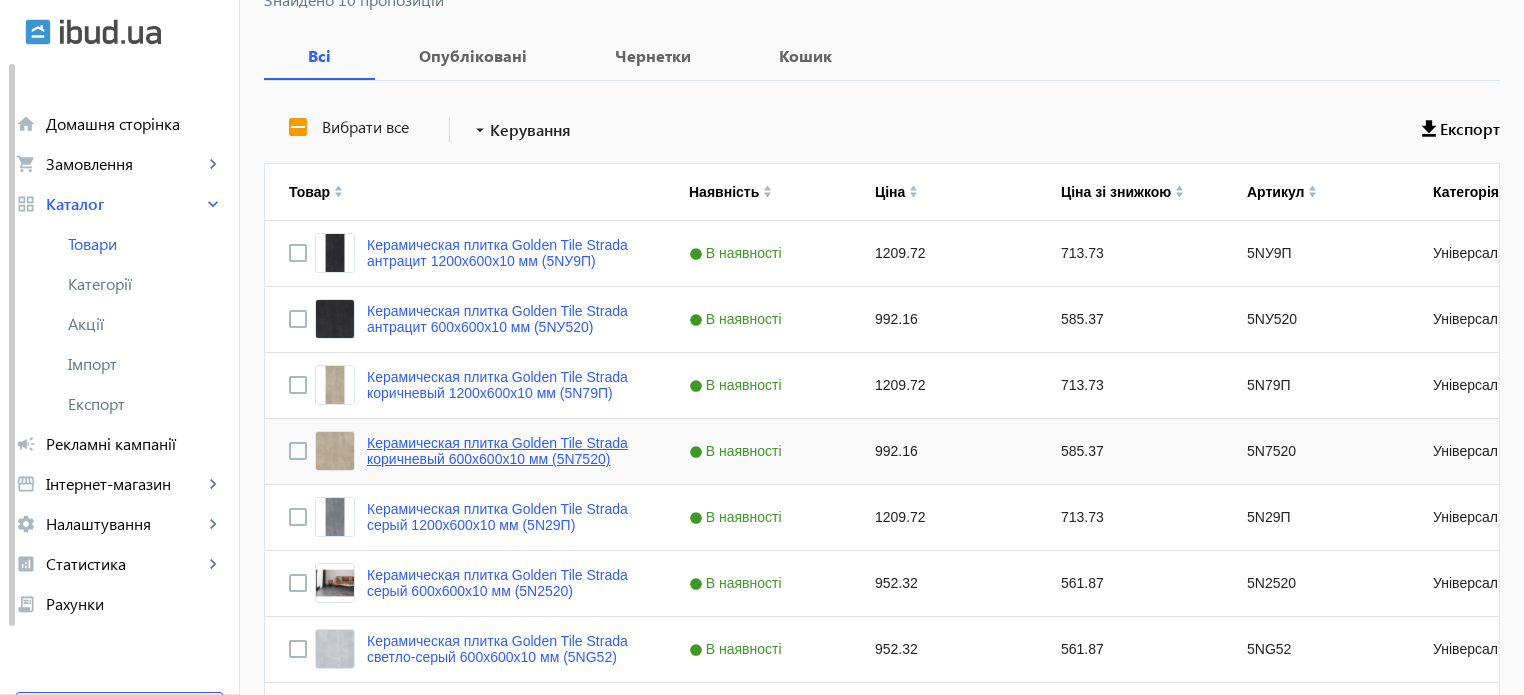 click on "Керамическая плитка Golden Tile Strada коричневый 600x600x10 мм (5N7520)" 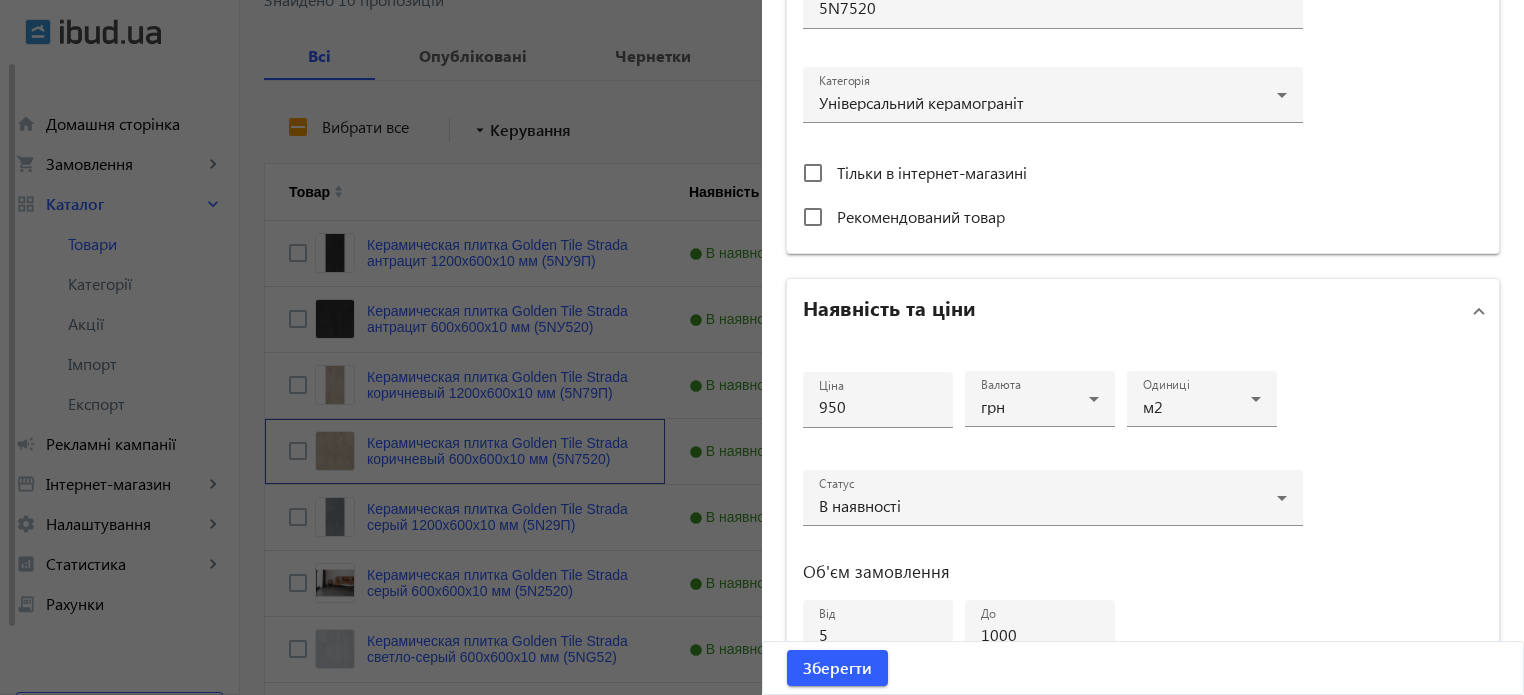 scroll, scrollTop: 700, scrollLeft: 0, axis: vertical 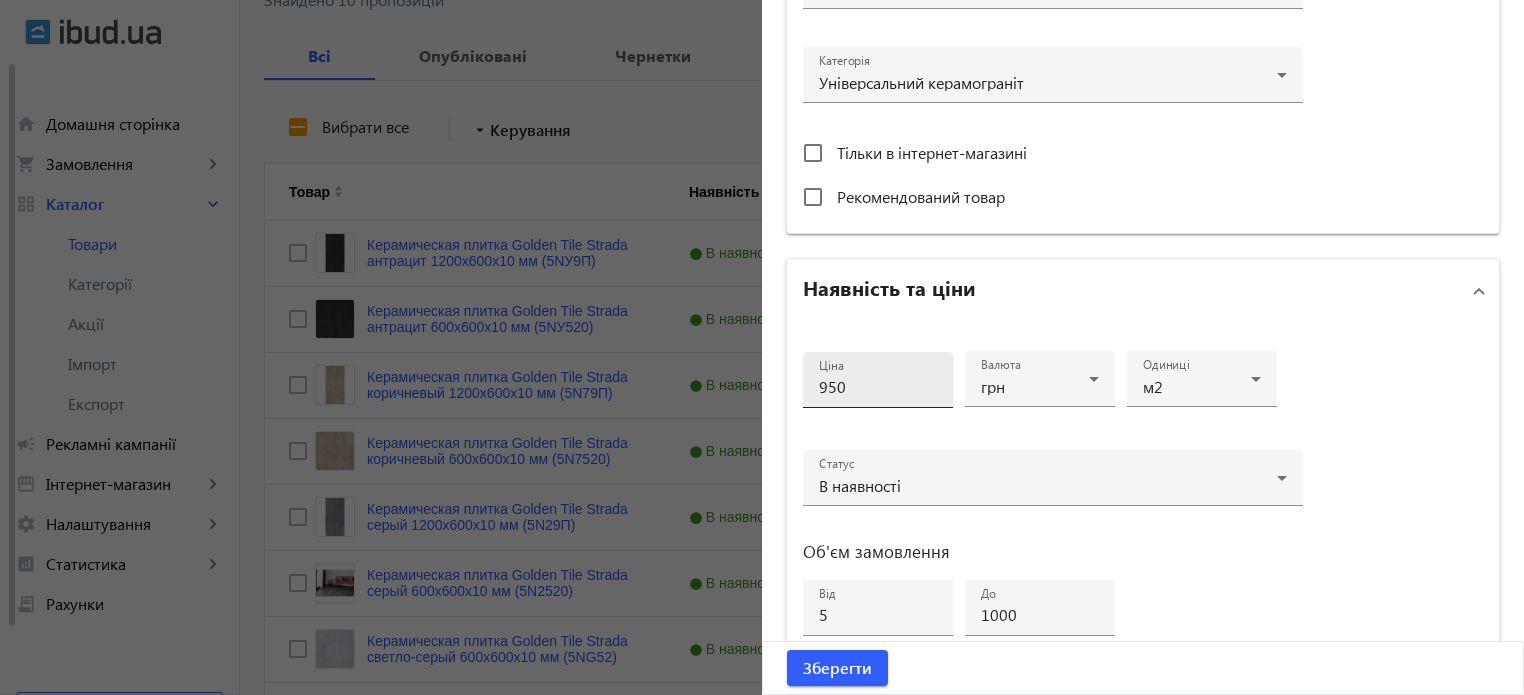 click on "950" at bounding box center [878, 386] 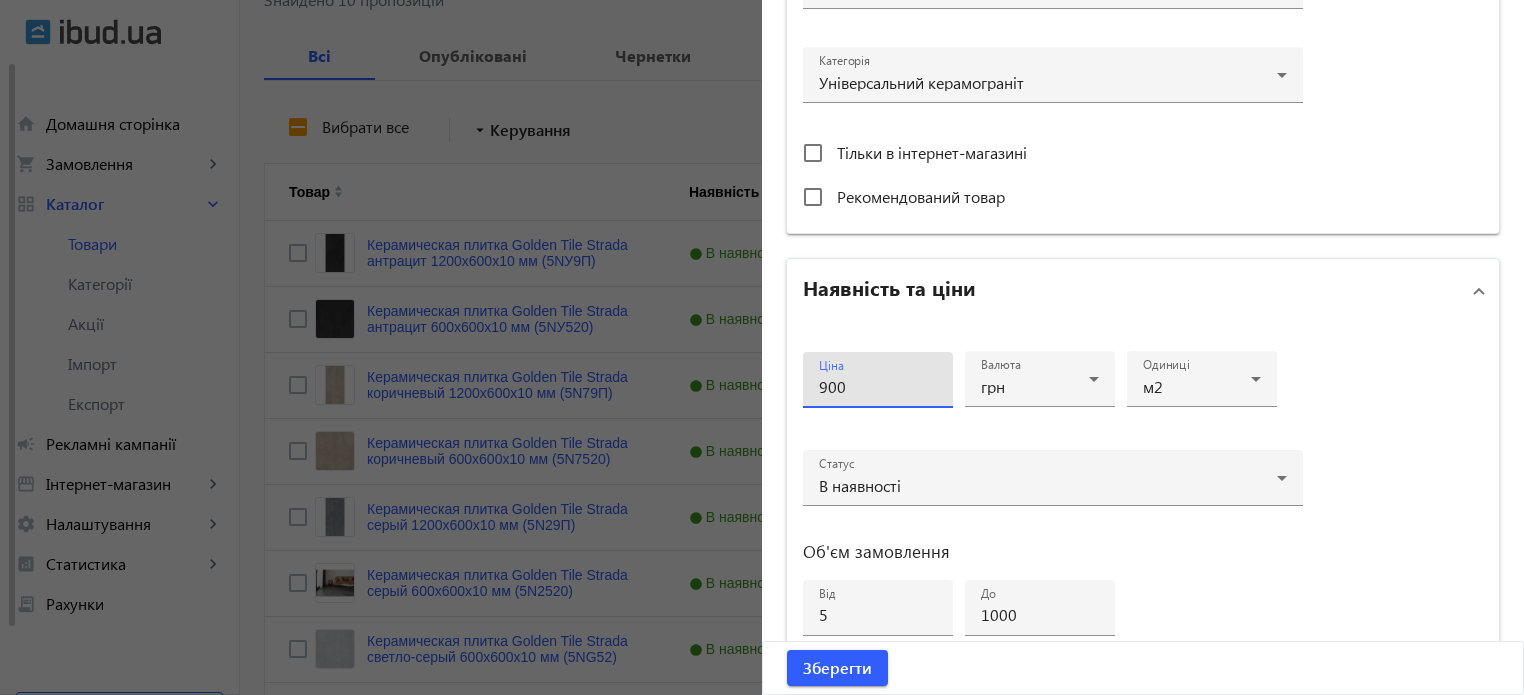 type on "900" 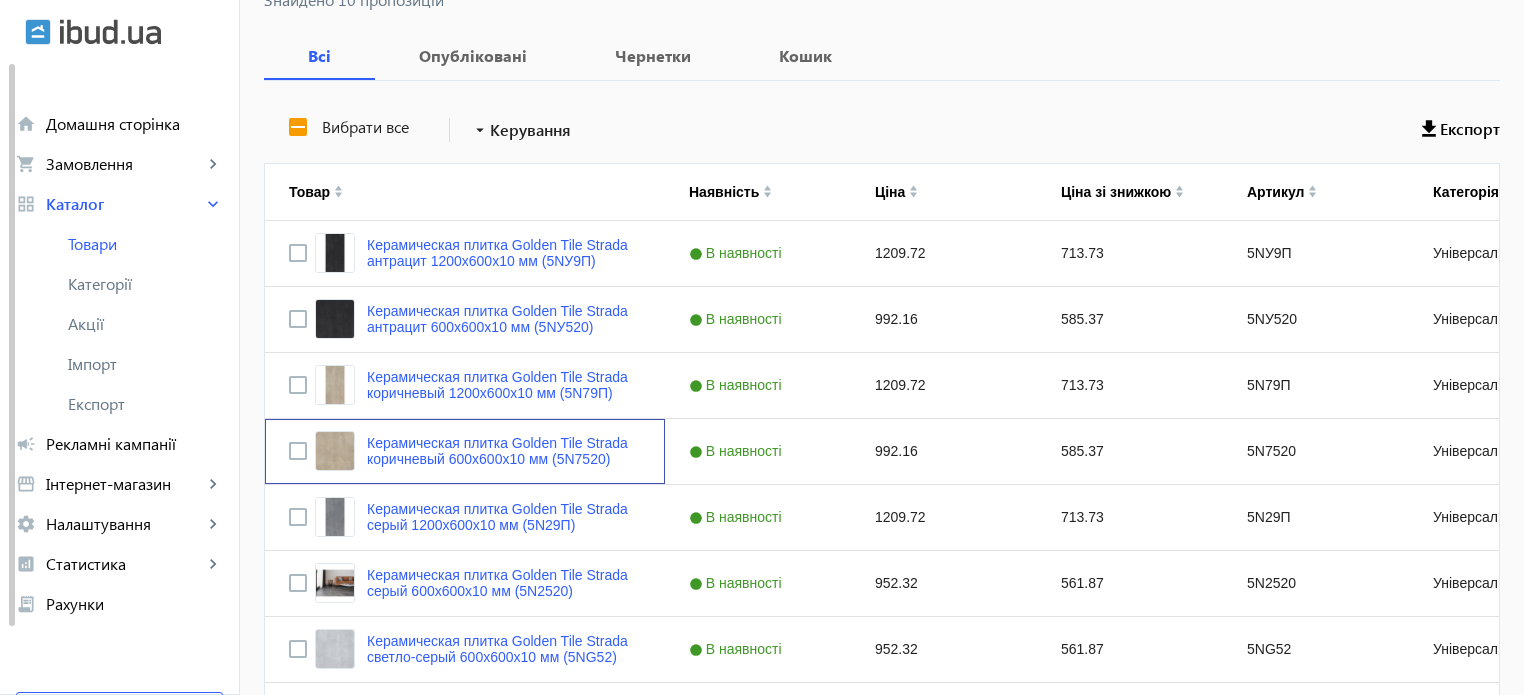scroll, scrollTop: 0, scrollLeft: 0, axis: both 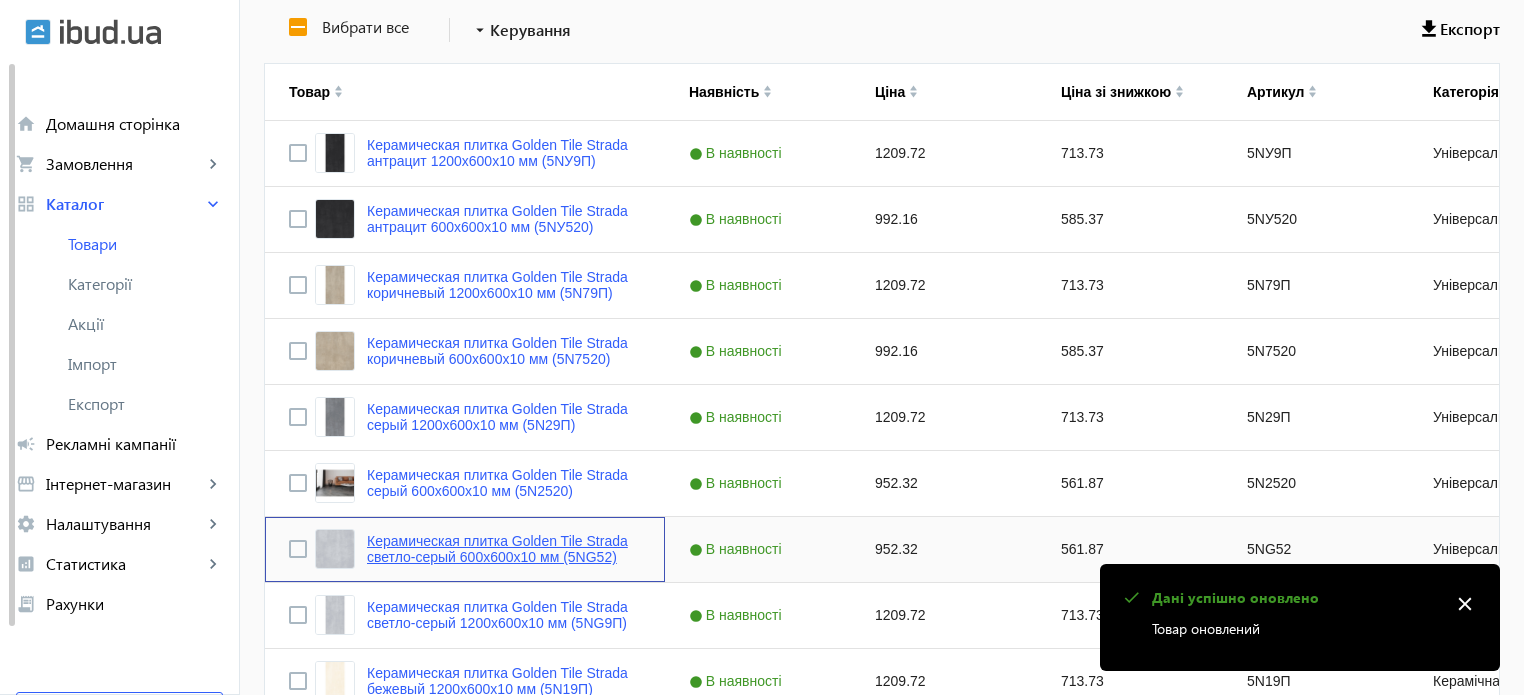 click on "Керамическая плитка Golden Tile Strada светло-серый 600x600x10 мм (5NG52)" 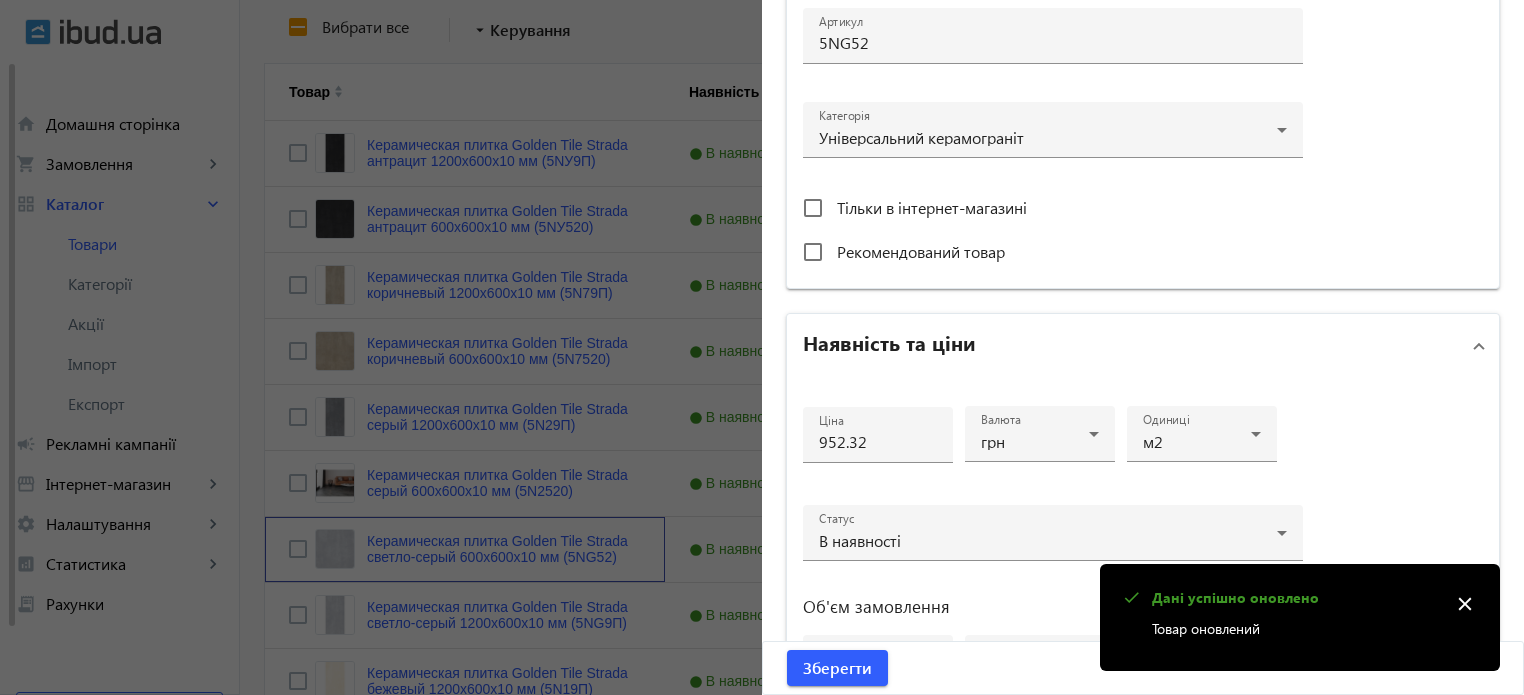 scroll, scrollTop: 676, scrollLeft: 0, axis: vertical 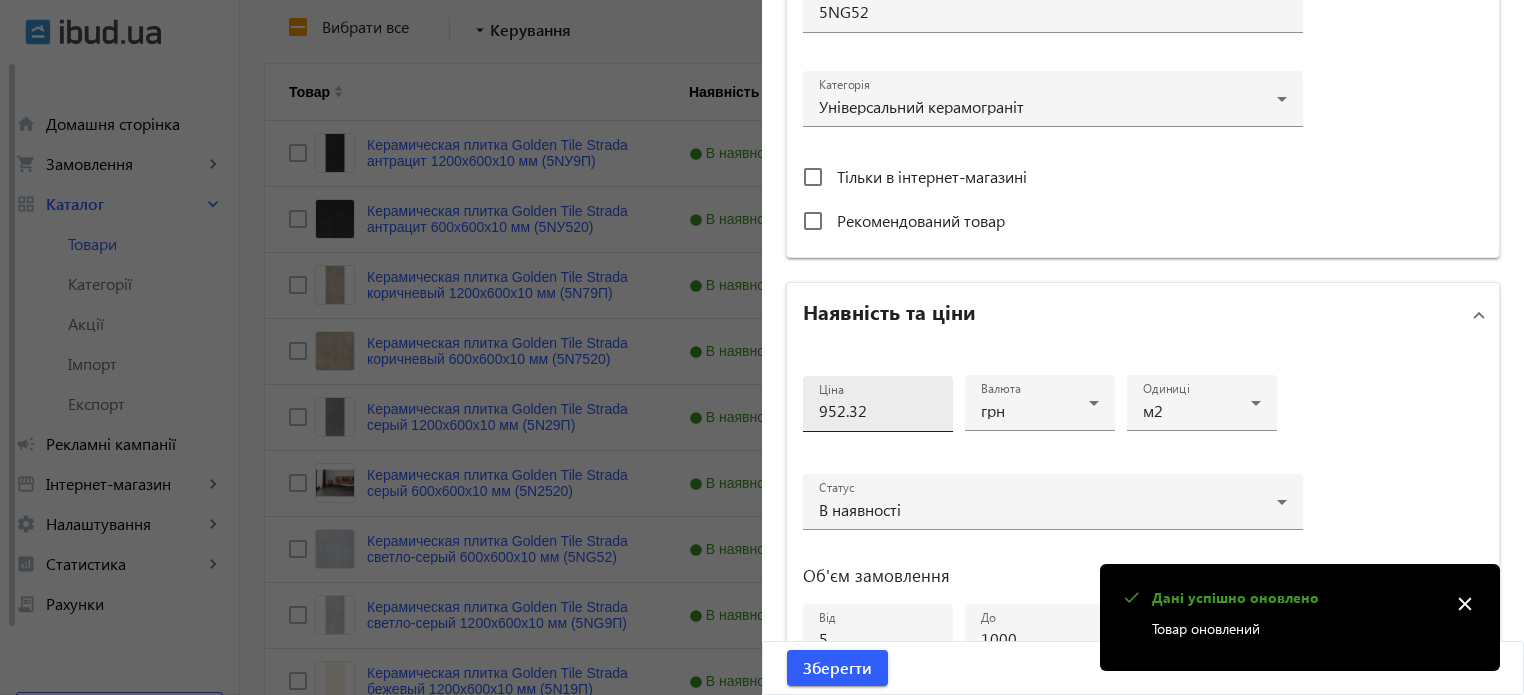 click on "952.32" at bounding box center (878, 410) 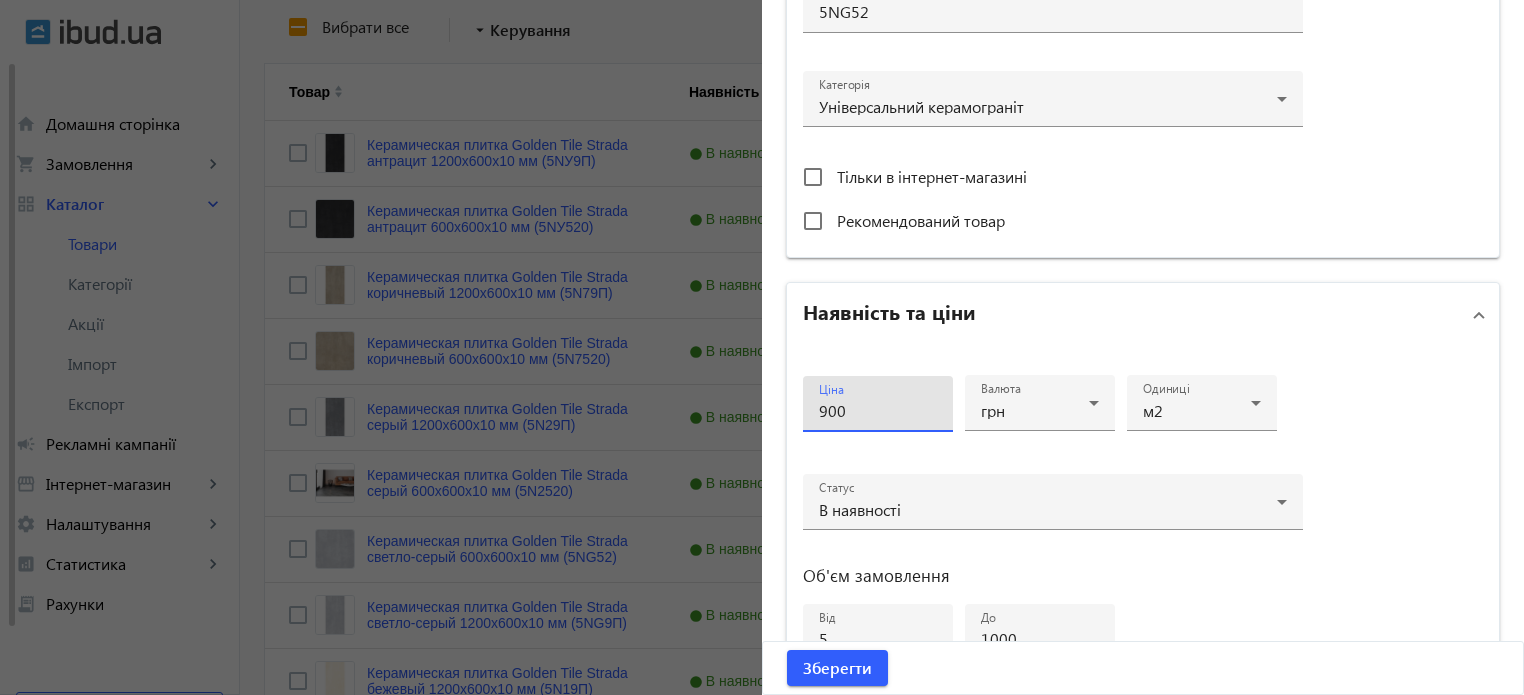 type on "900" 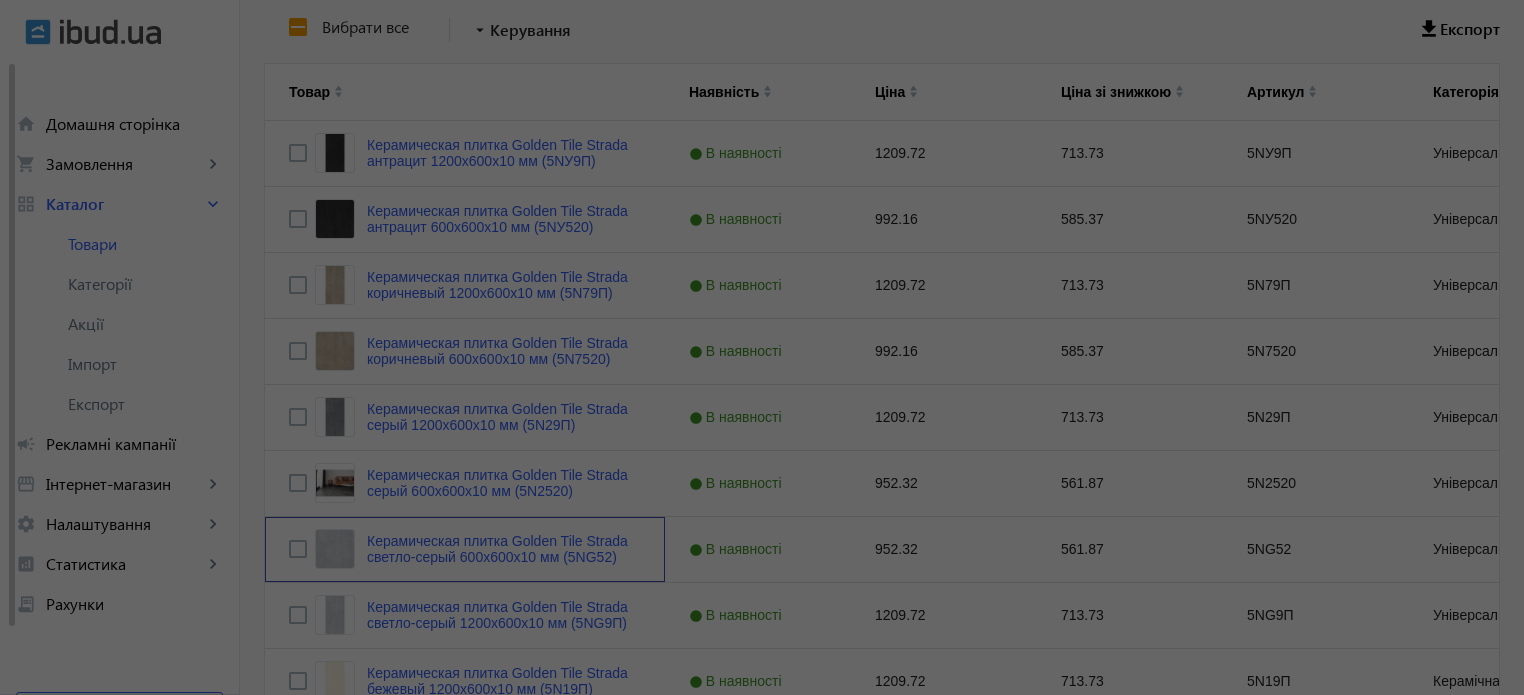 scroll, scrollTop: 0, scrollLeft: 0, axis: both 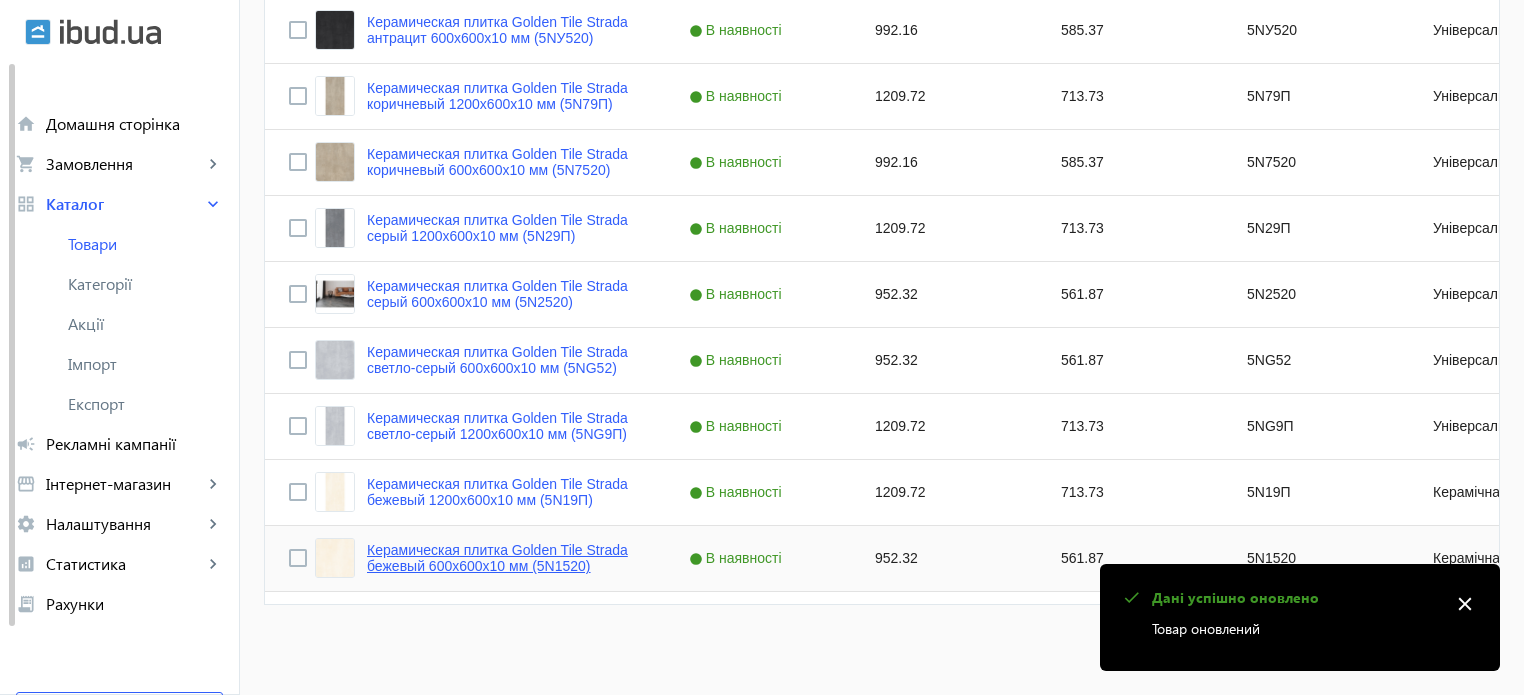click on "Керамическая плитка Golden Tile Strada бежевый 600x600x10 мм (5N1520)" 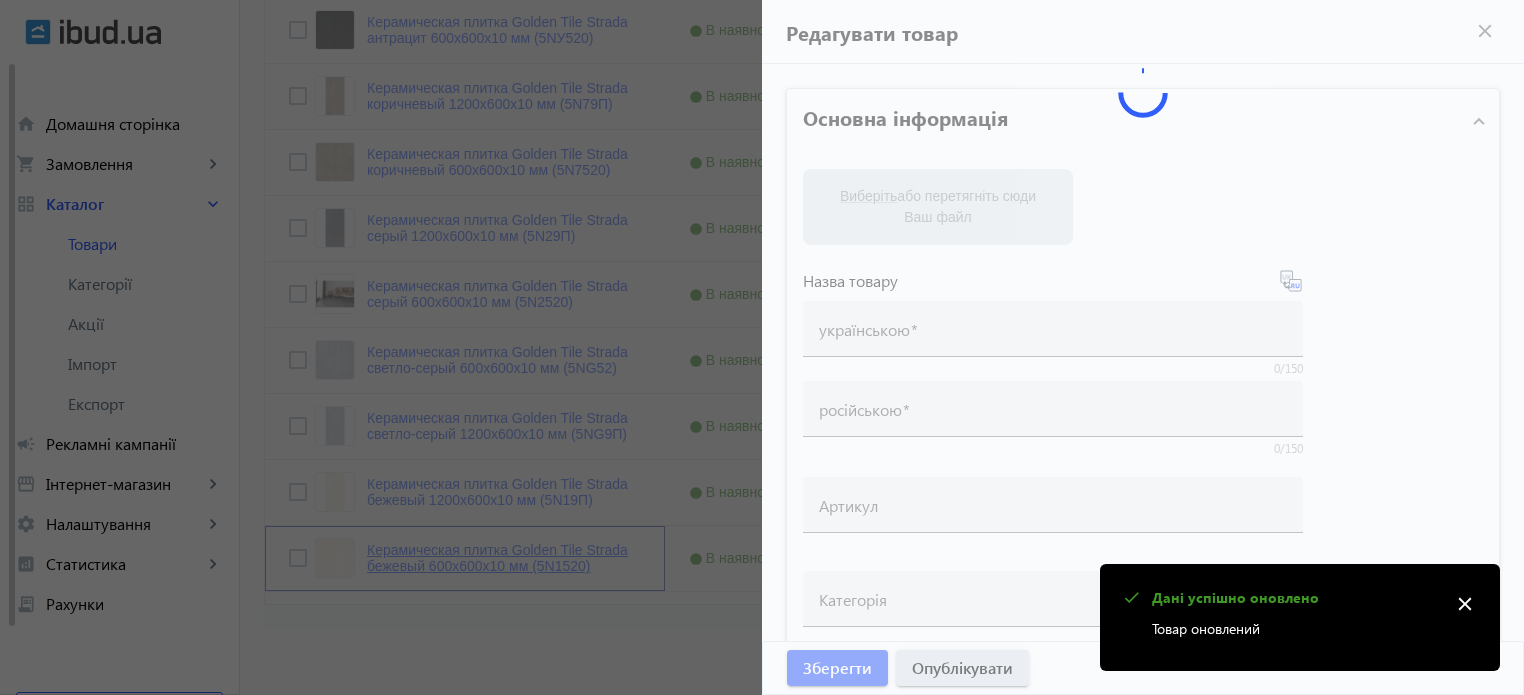 type on "Керамическая плитка Golden Tile Strada бежевый 600x600x10 мм (5N1520)" 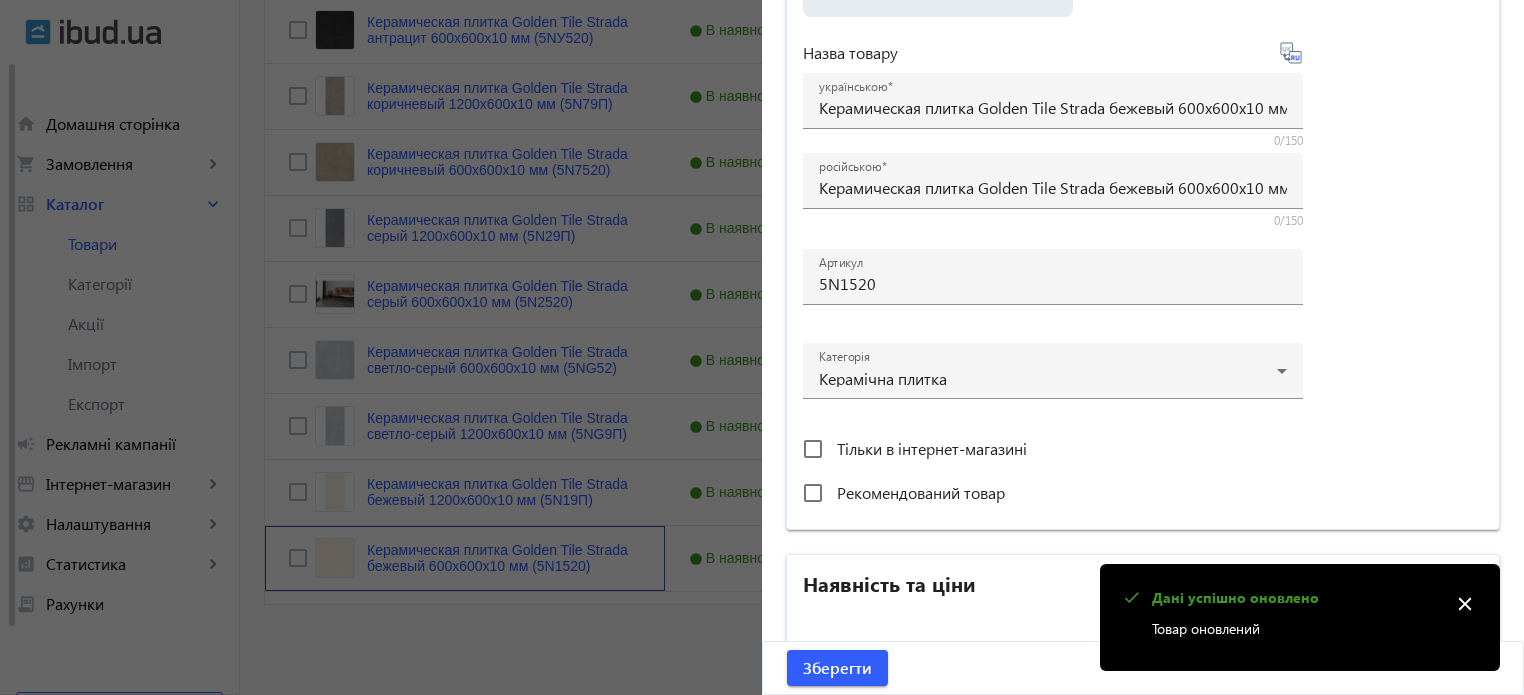 scroll, scrollTop: 676, scrollLeft: 0, axis: vertical 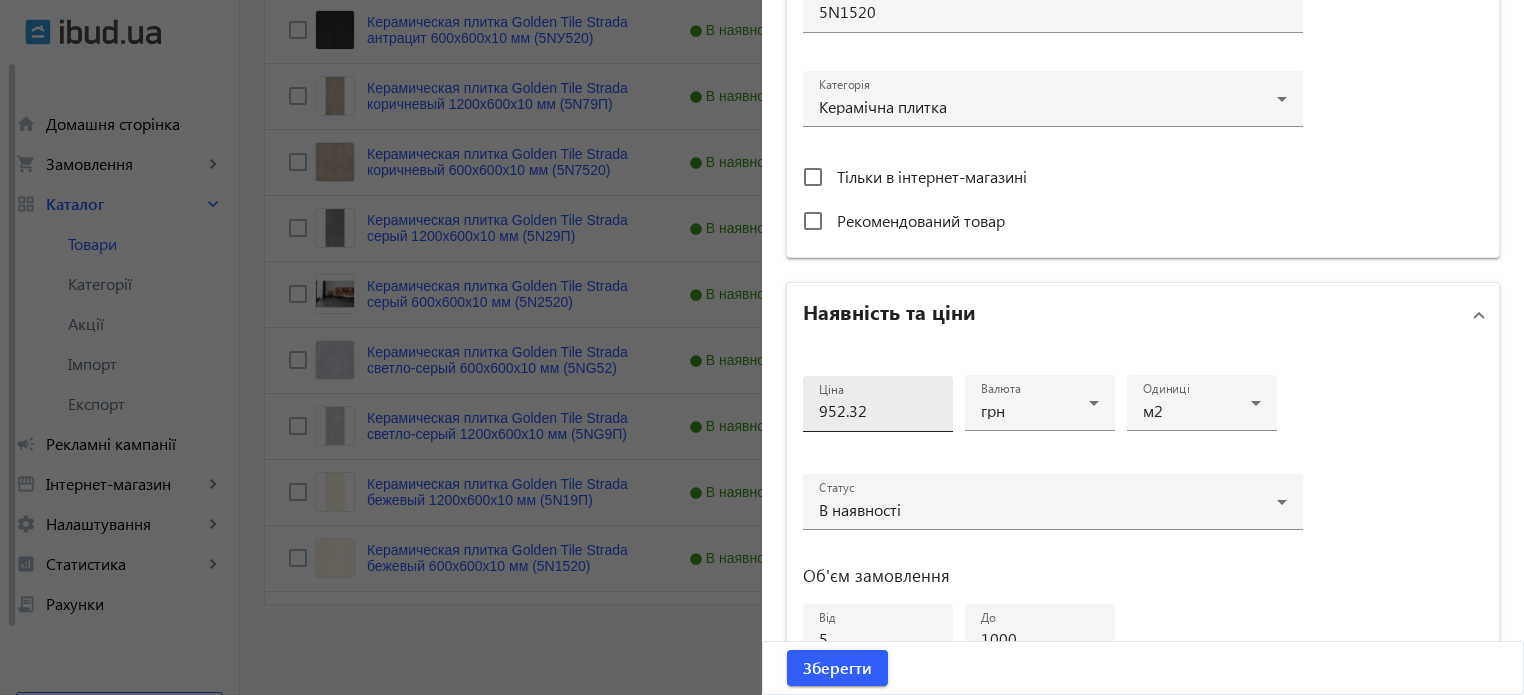 click on "Ціна 952.32" at bounding box center [878, 404] 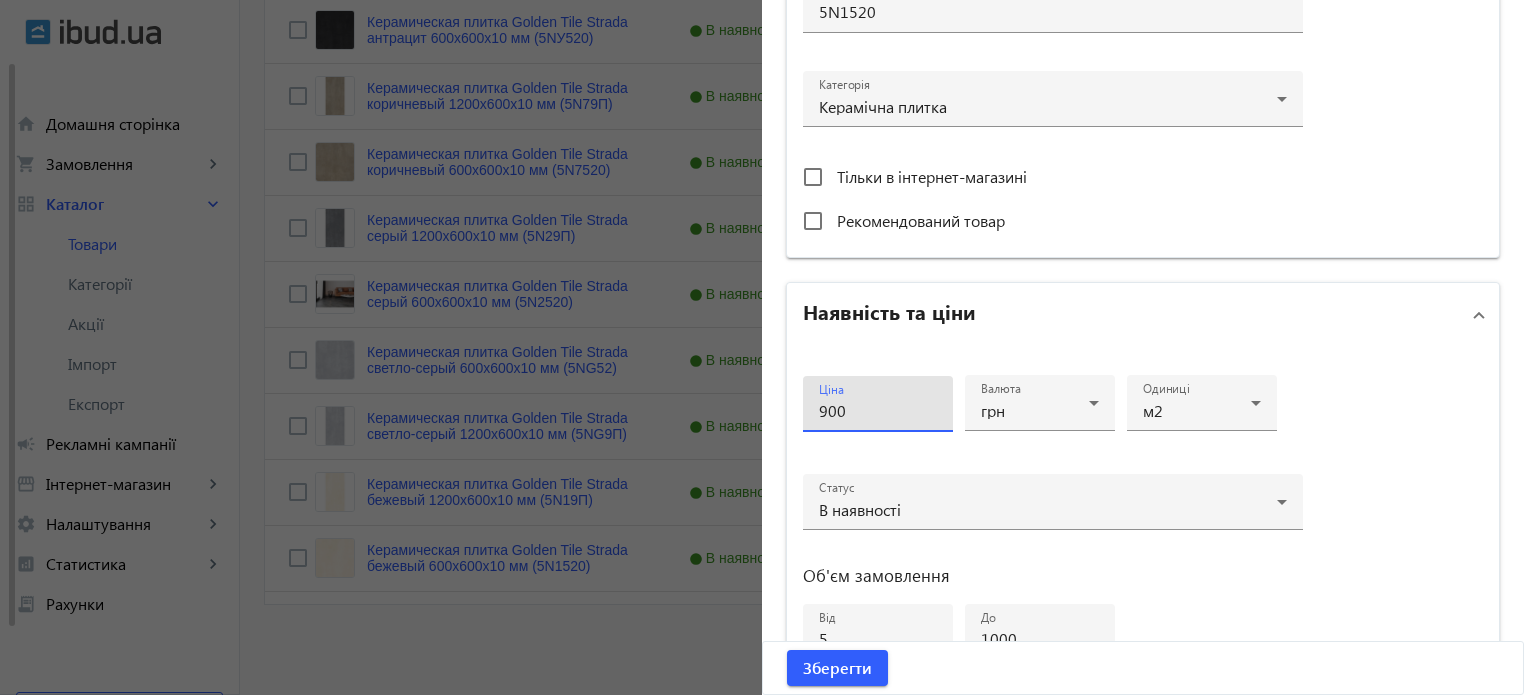 type on "900" 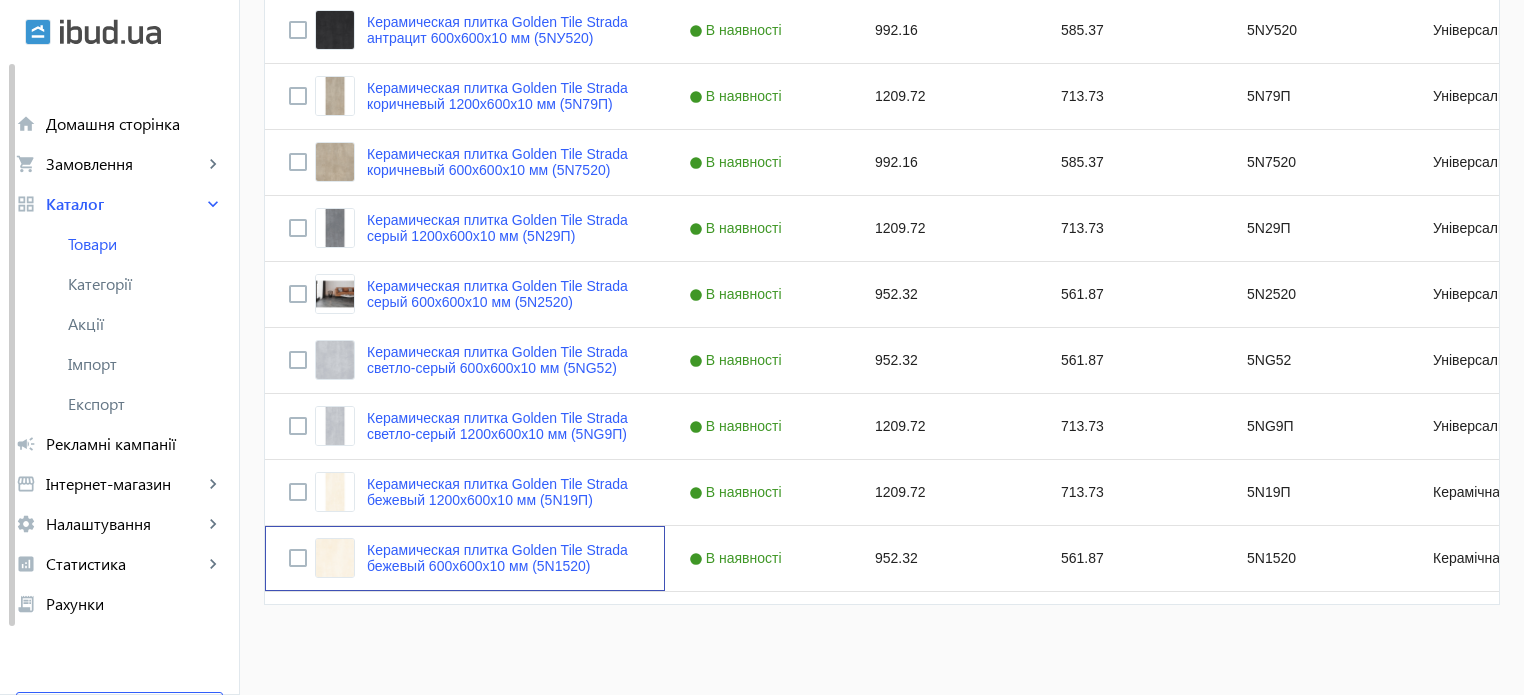 scroll, scrollTop: 0, scrollLeft: 0, axis: both 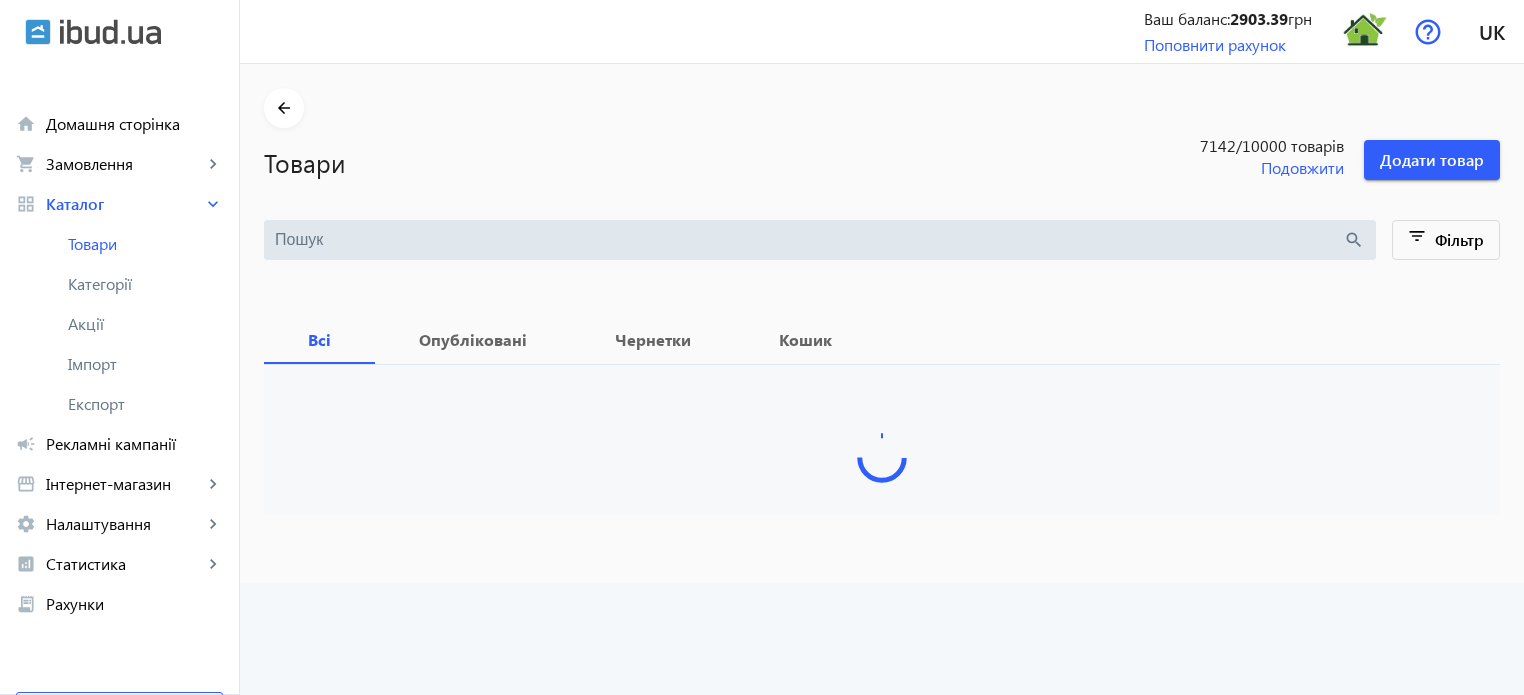 type on "strada" 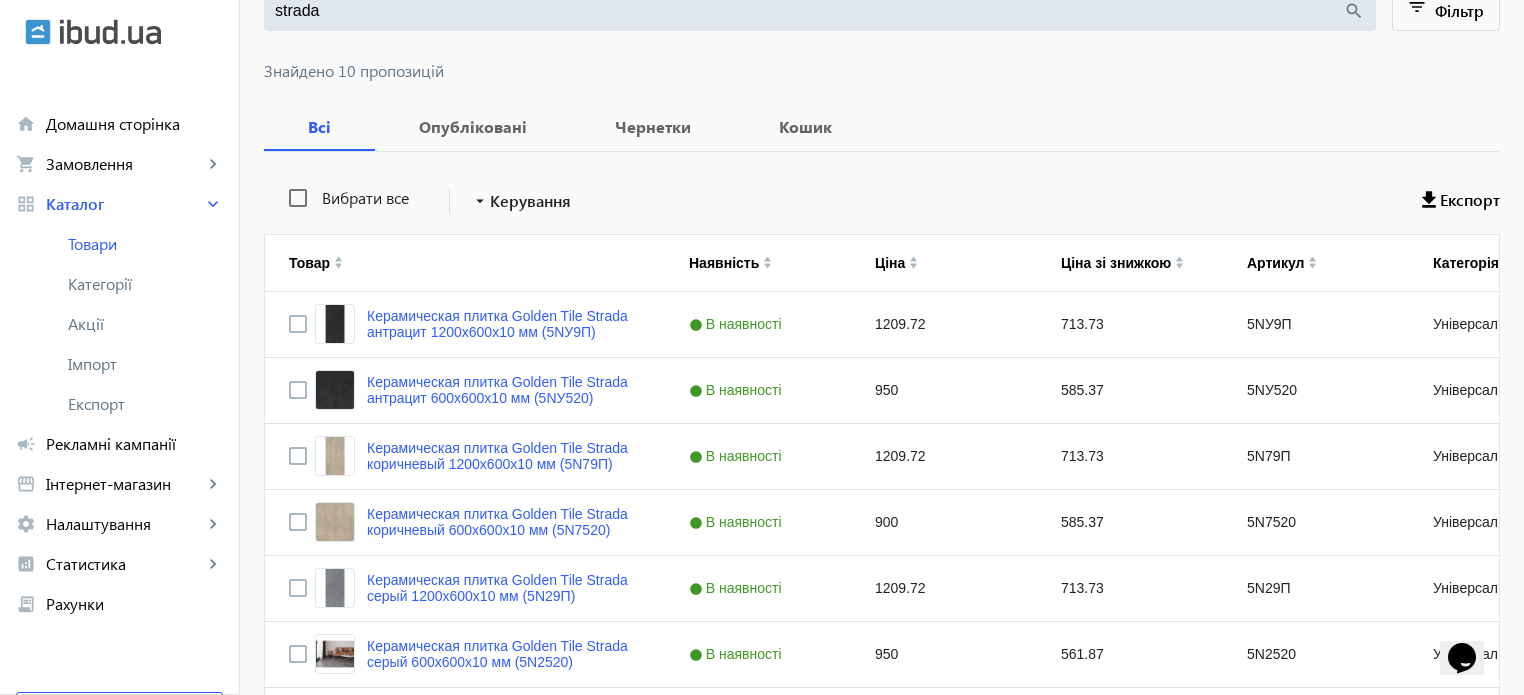 scroll, scrollTop: 300, scrollLeft: 0, axis: vertical 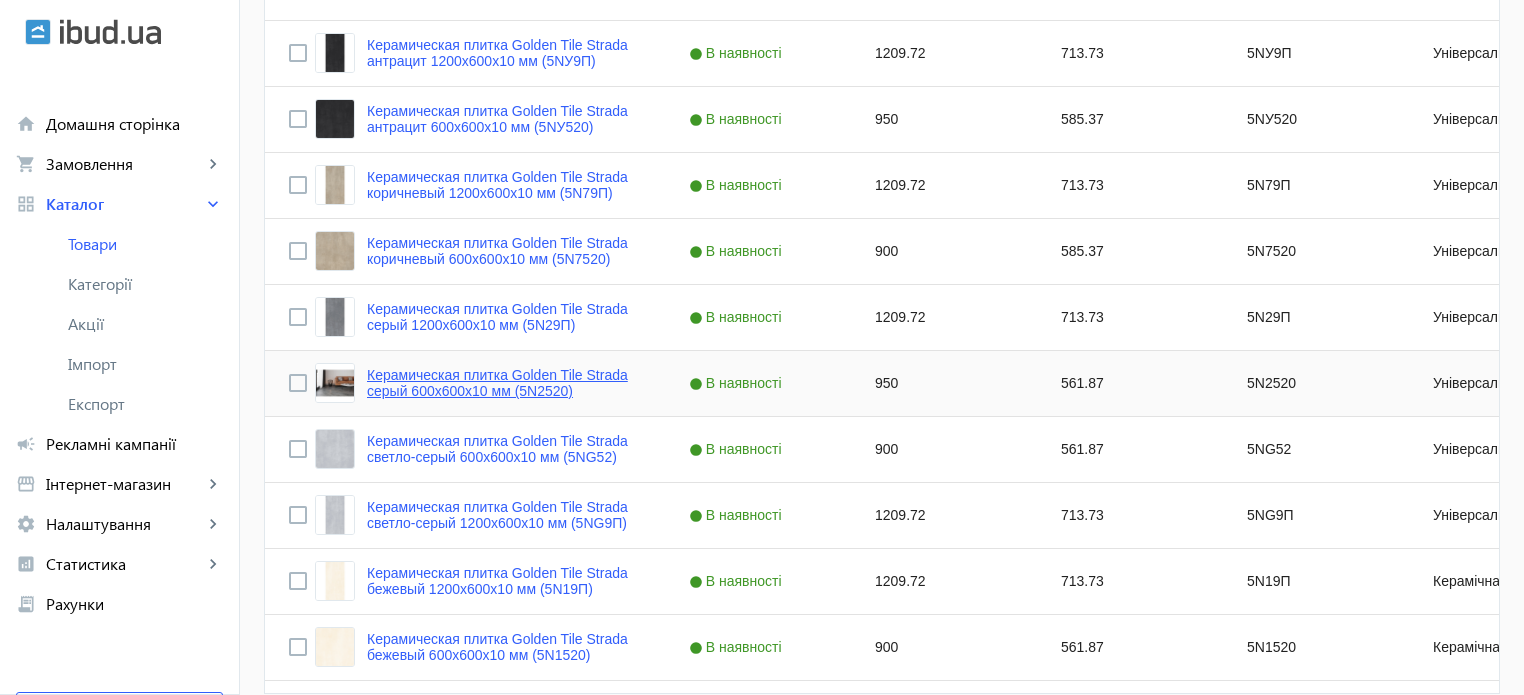 click on "Керамическая плитка Golden Tile Strada серый 600x600x10 мм (5N2520)" 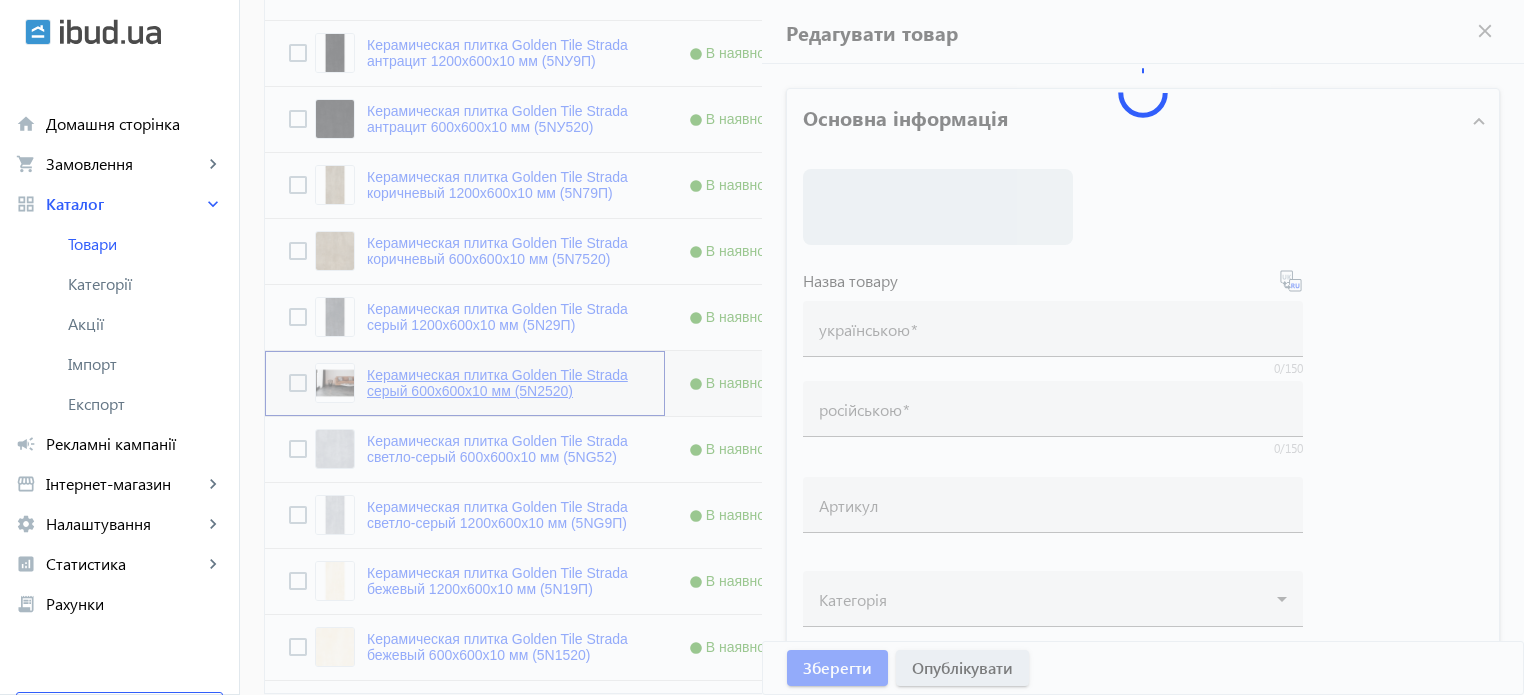 type on "Керамическая плитка Golden Tile Strada серый 600x600x10 мм (5N2520)" 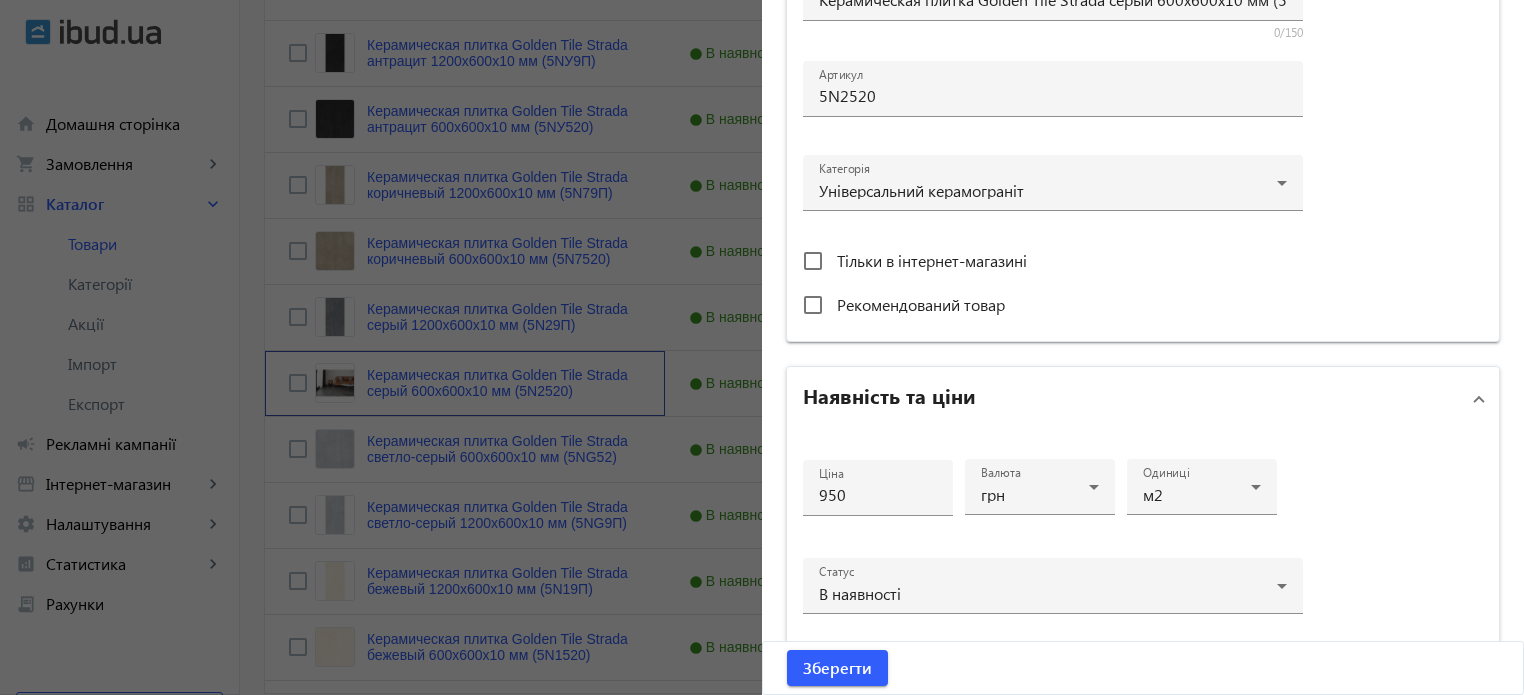scroll, scrollTop: 700, scrollLeft: 0, axis: vertical 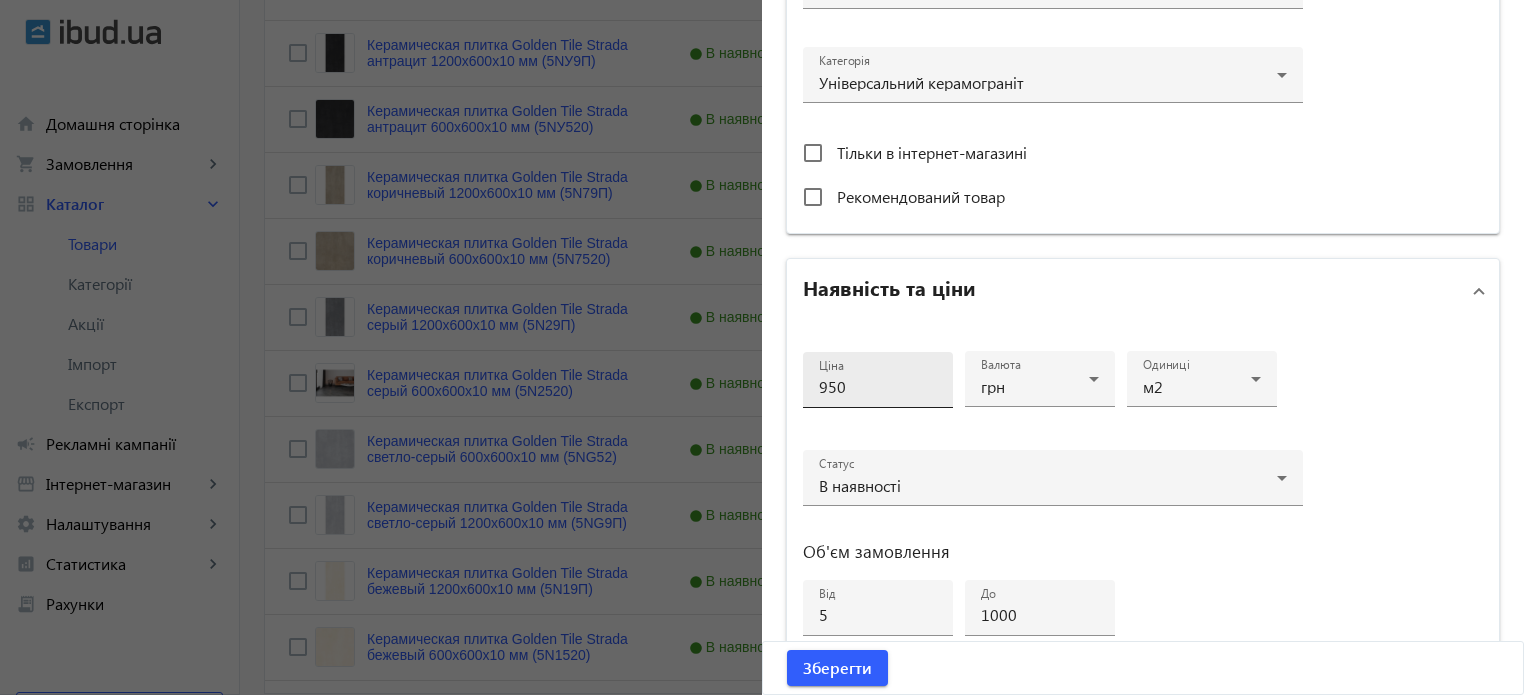 click on "950" at bounding box center [878, 386] 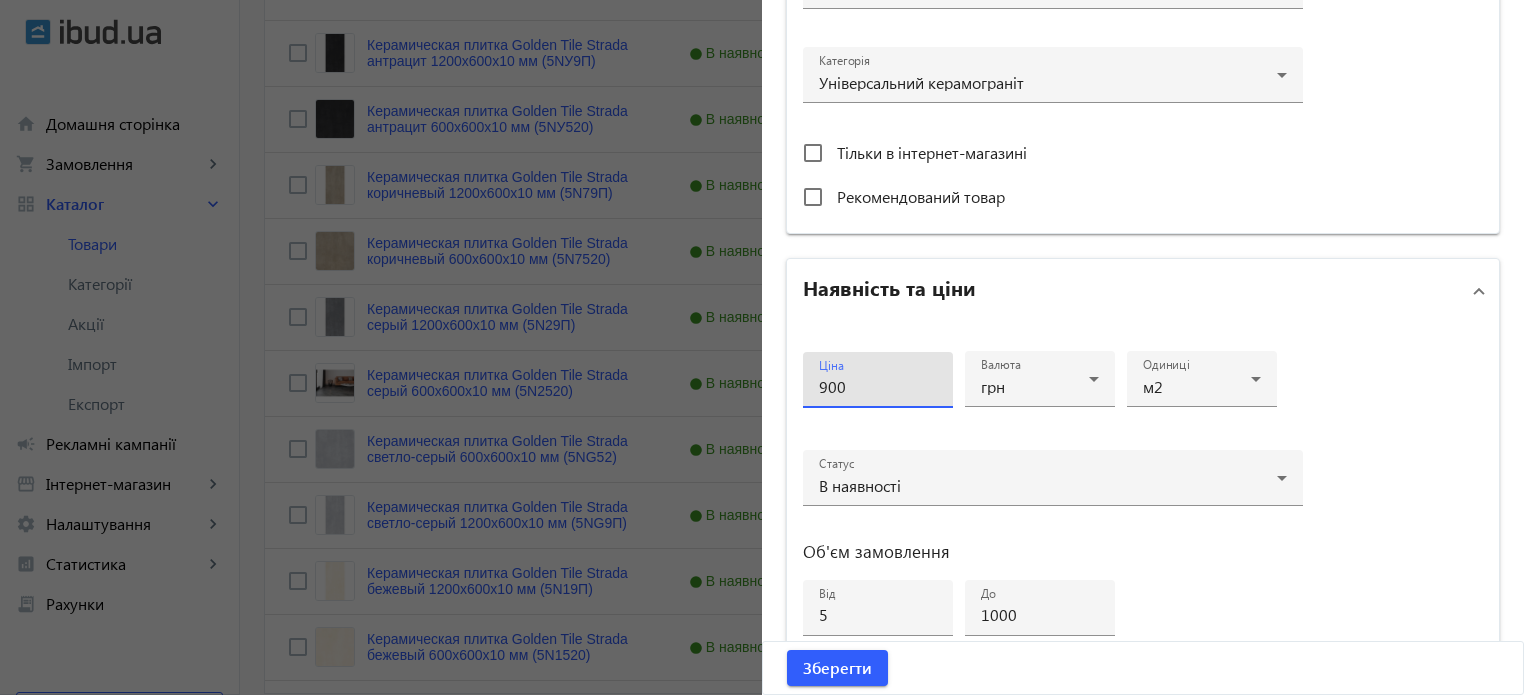 type on "900" 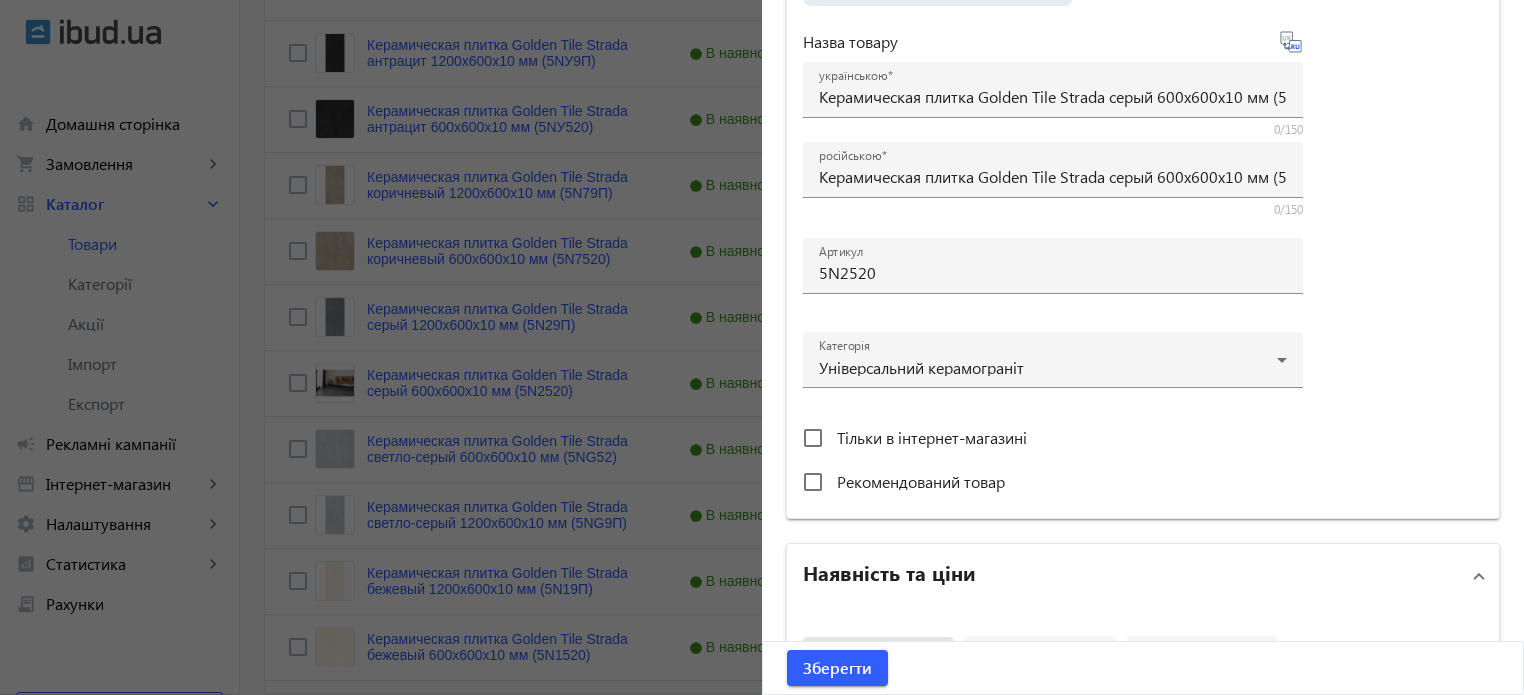 scroll, scrollTop: 400, scrollLeft: 0, axis: vertical 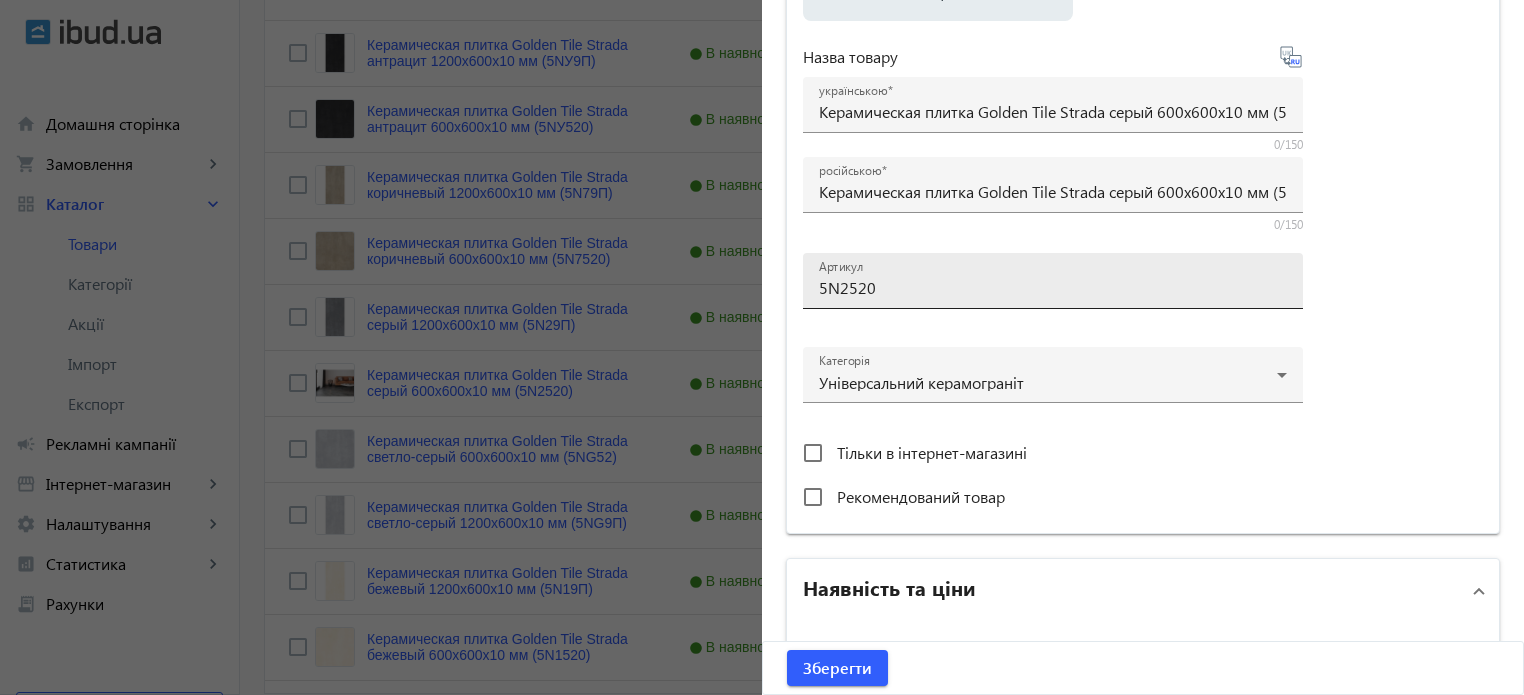 click on "5N2520" at bounding box center (1053, 287) 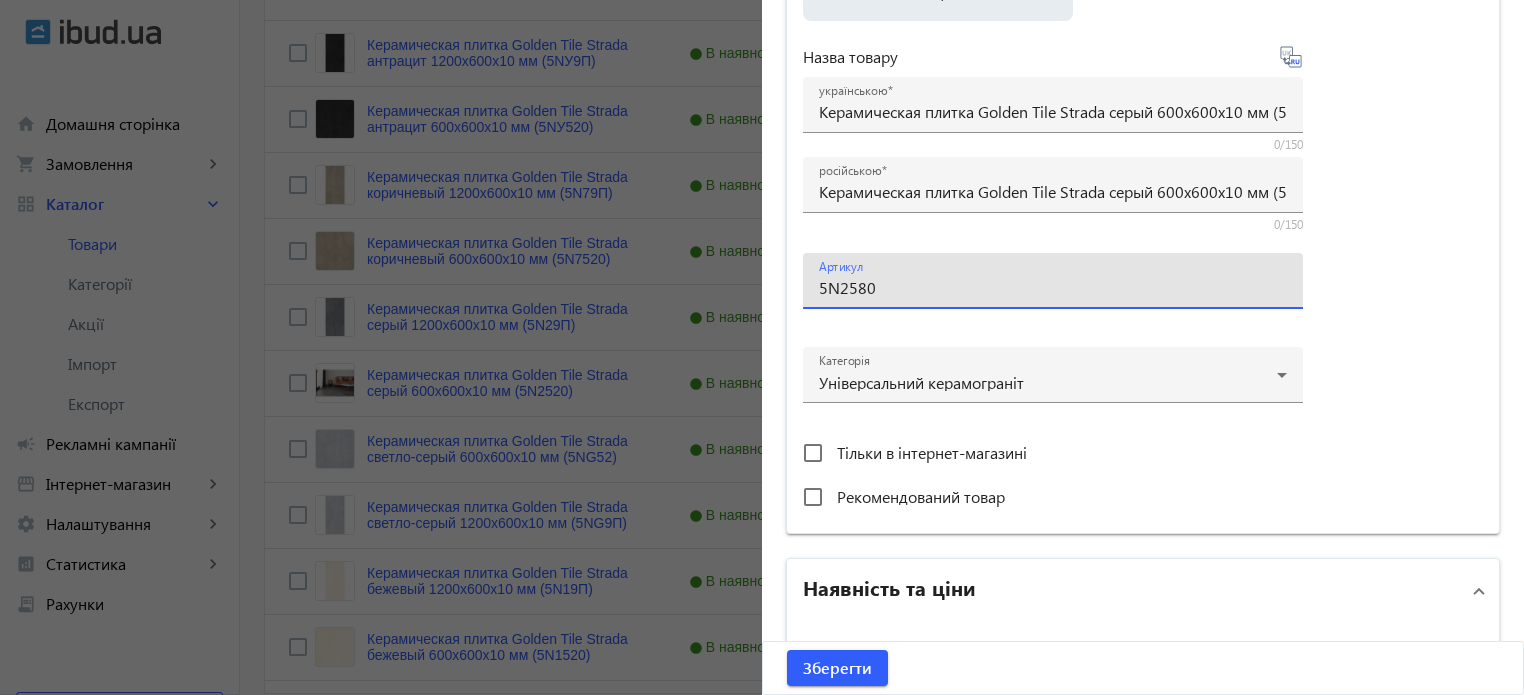 type on "5N2580" 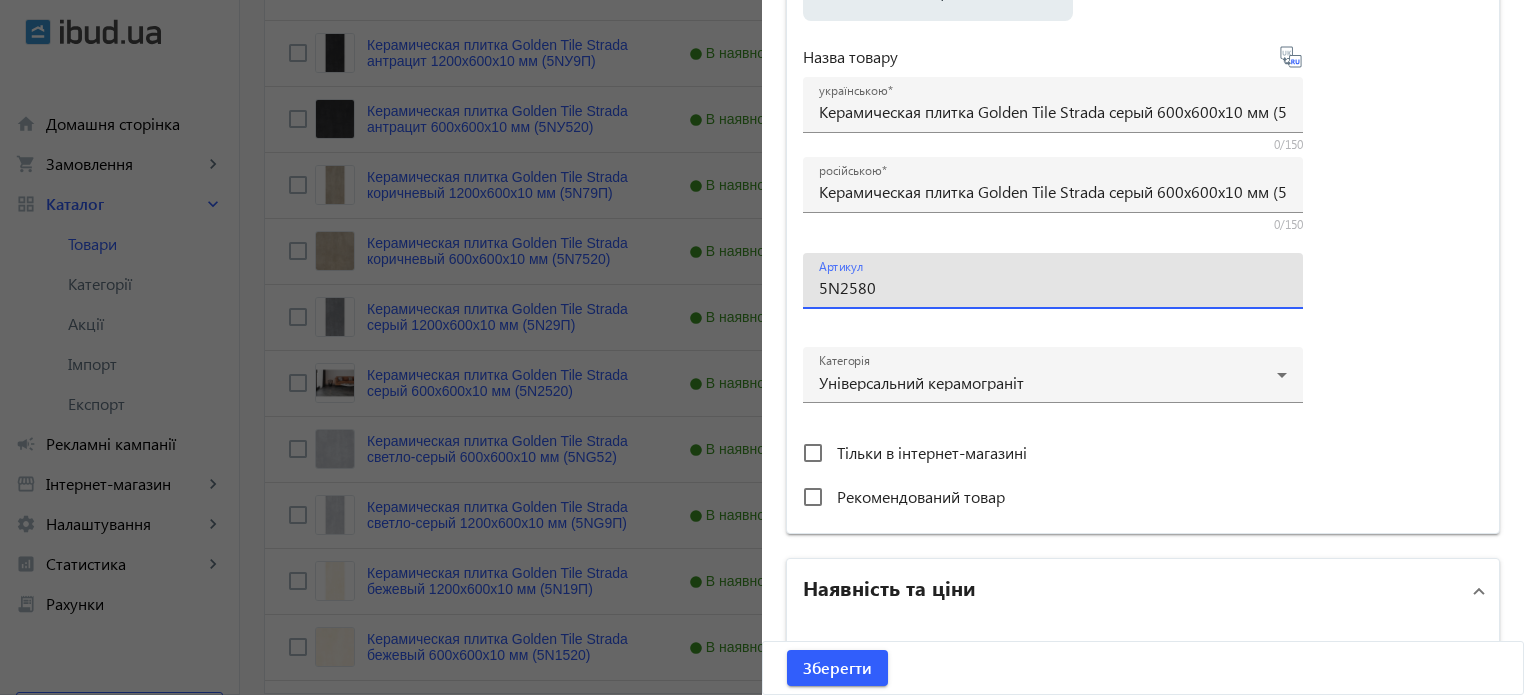 scroll, scrollTop: 300, scrollLeft: 0, axis: vertical 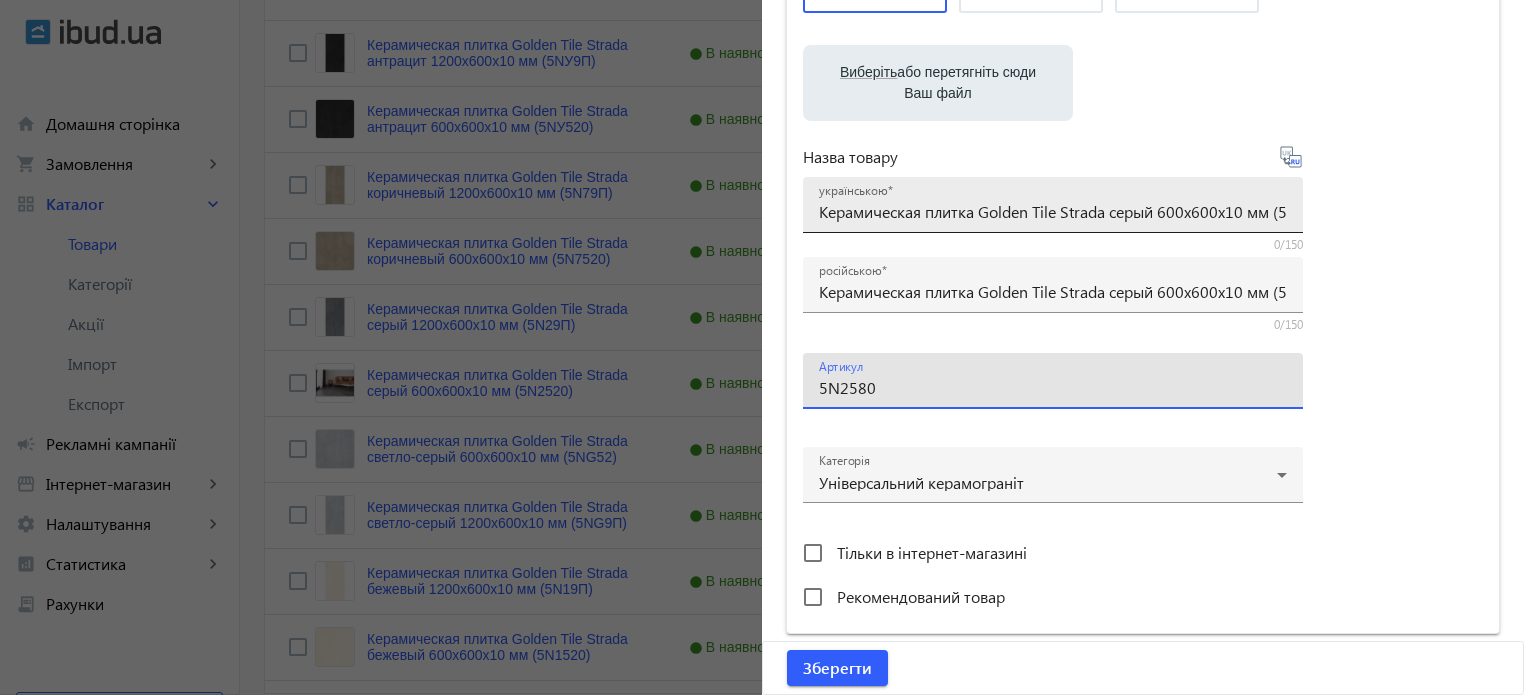 click on "Керамическая плитка Golden Tile Strada серый 600x600x10 мм (5N2520)" at bounding box center [1053, 211] 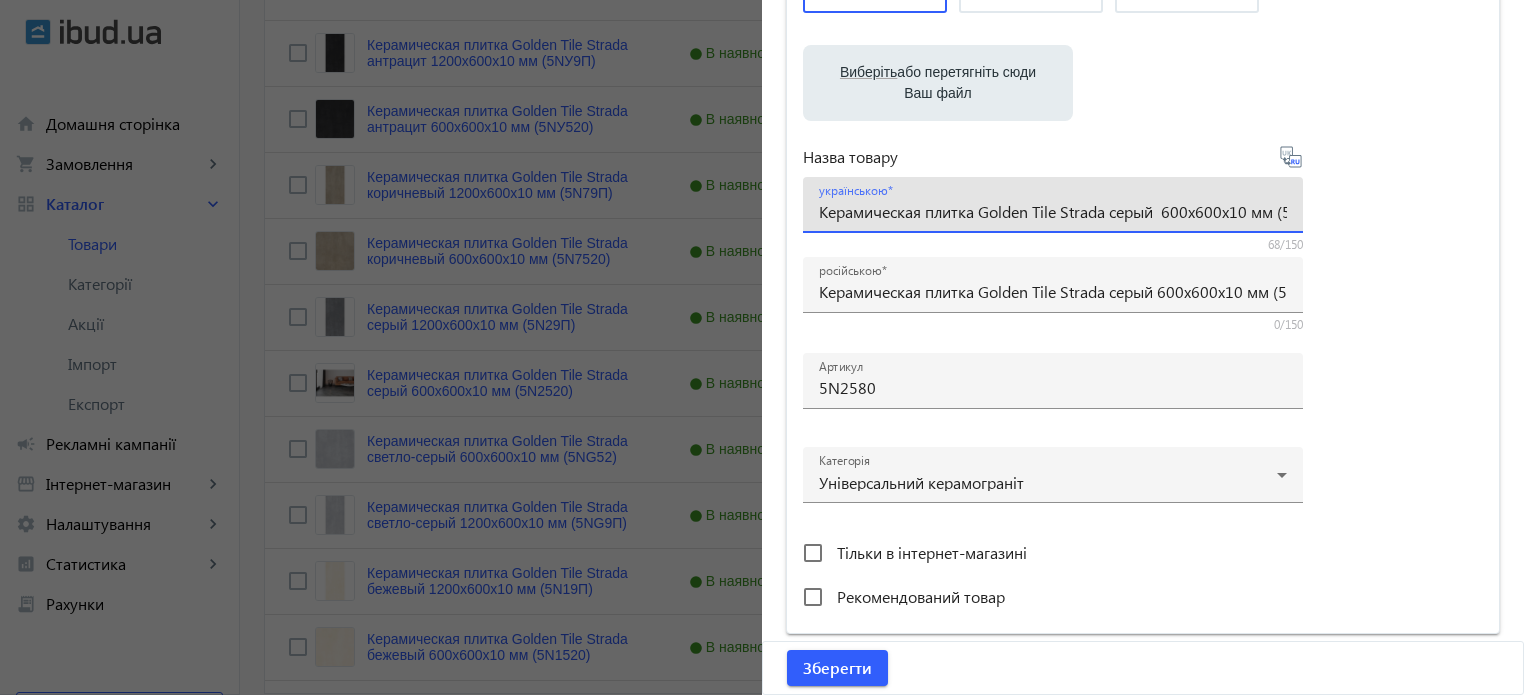 paste on "5N2580" 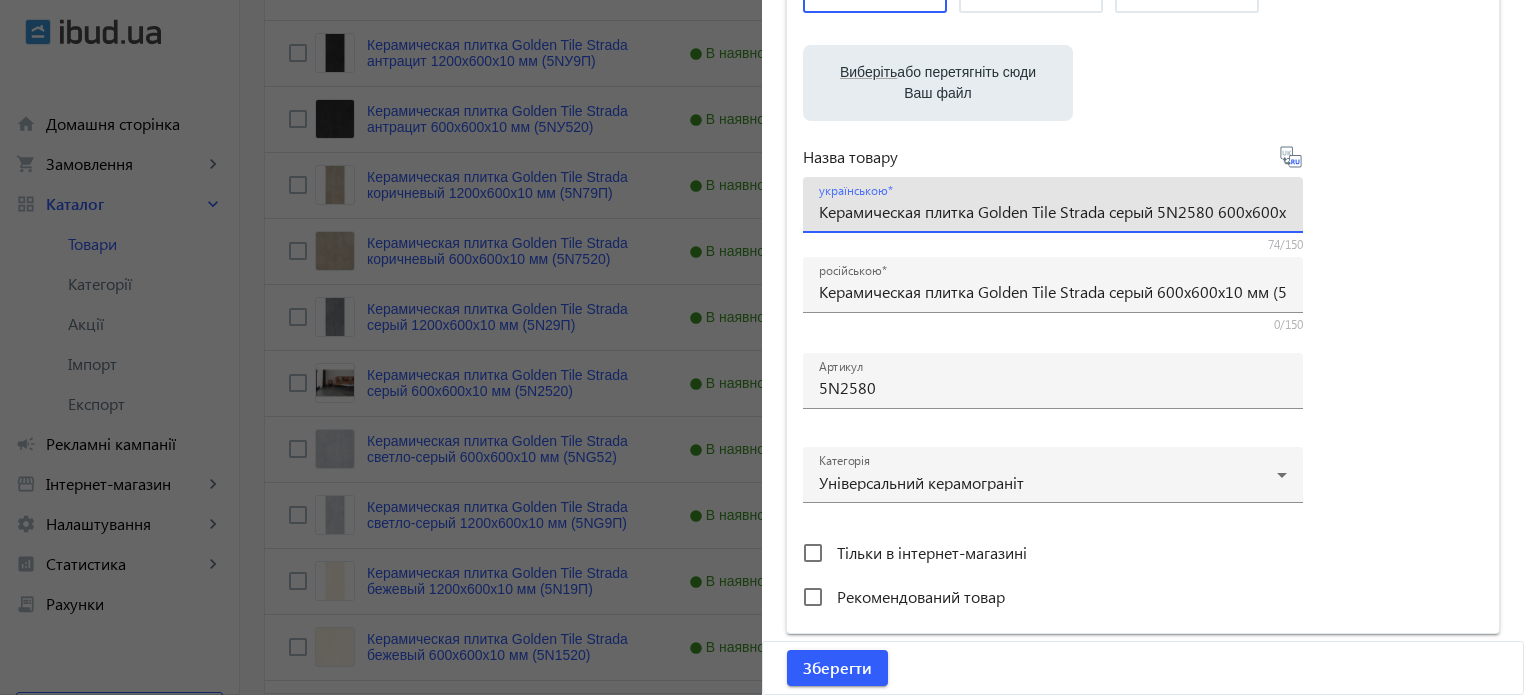 click on "українською Керамическая плитка Golden Tile Strada серый 5N2580 600x600x10 мм (5N2520)" at bounding box center (1053, 205) 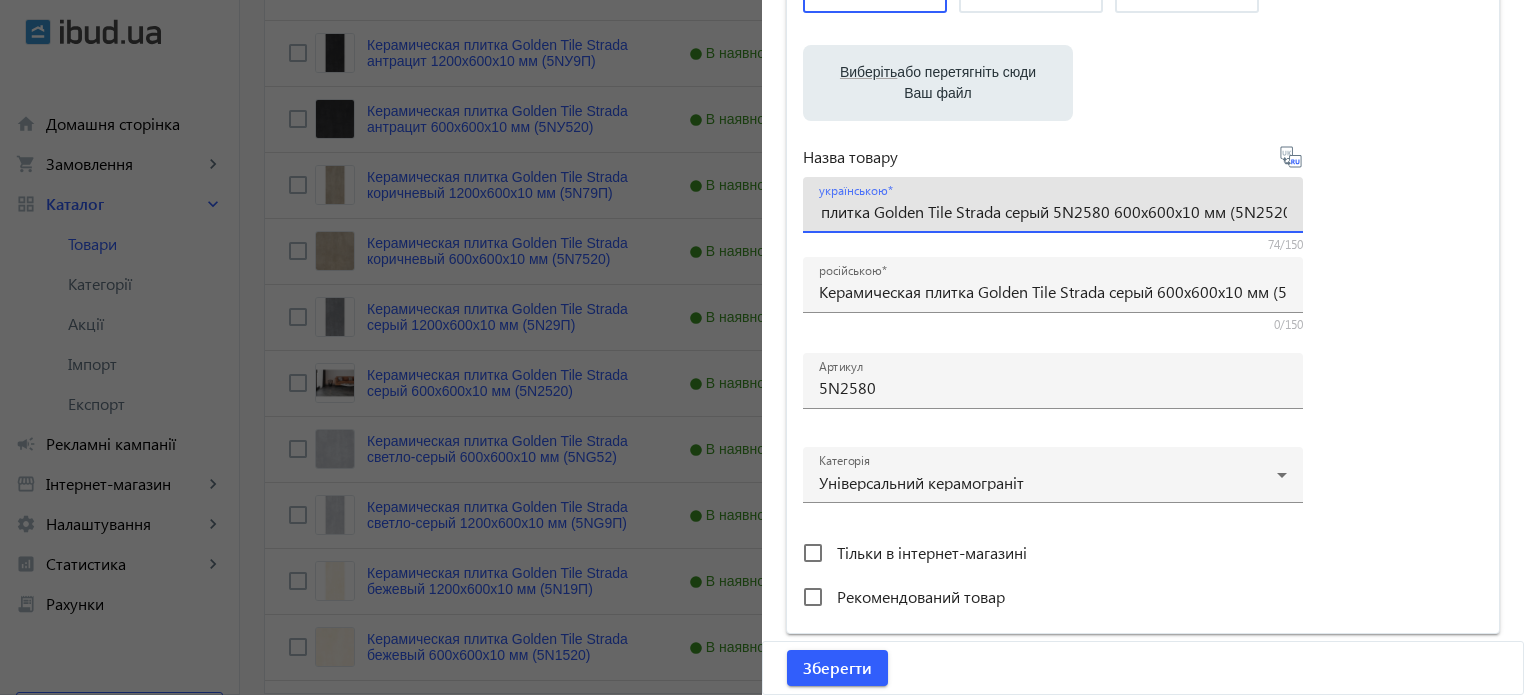scroll, scrollTop: 0, scrollLeft: 117, axis: horizontal 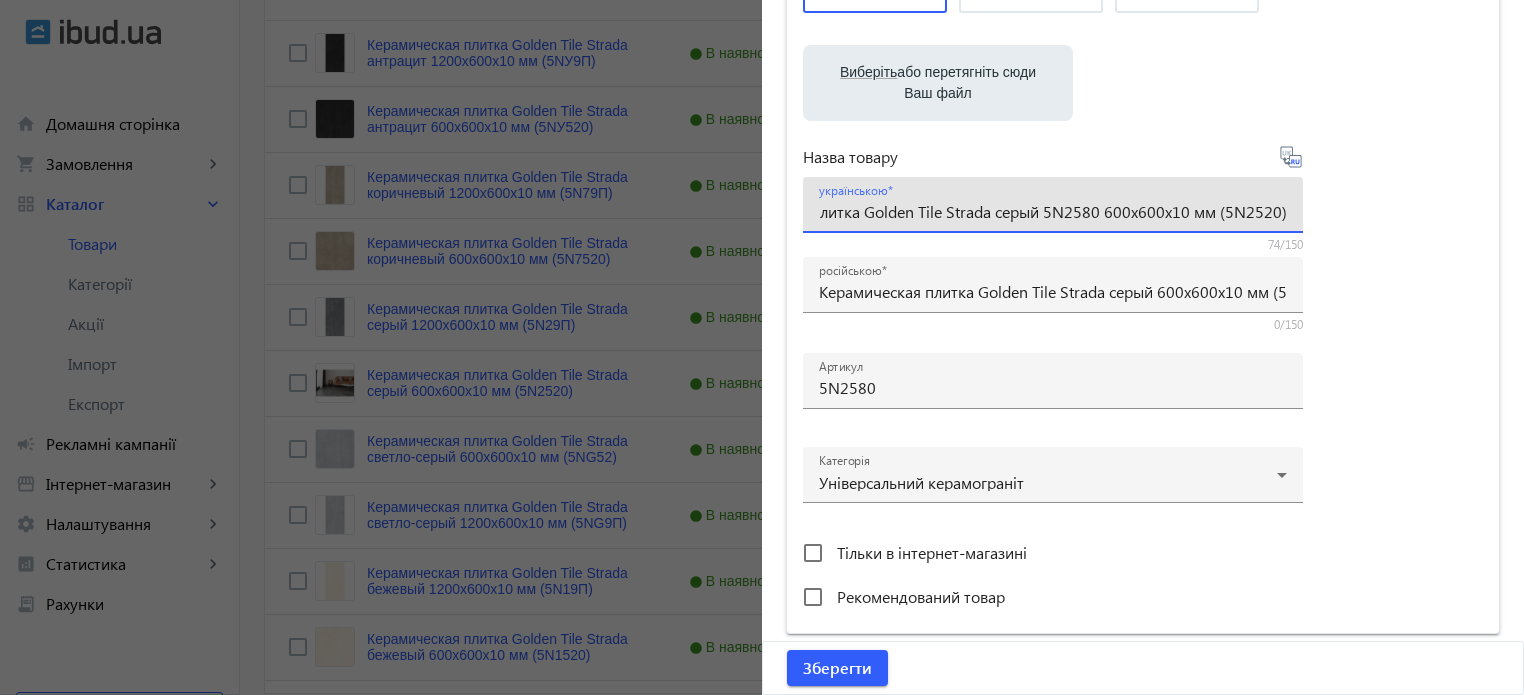 drag, startPoint x: 1210, startPoint y: 211, endPoint x: 1535, endPoint y: 207, distance: 325.02463 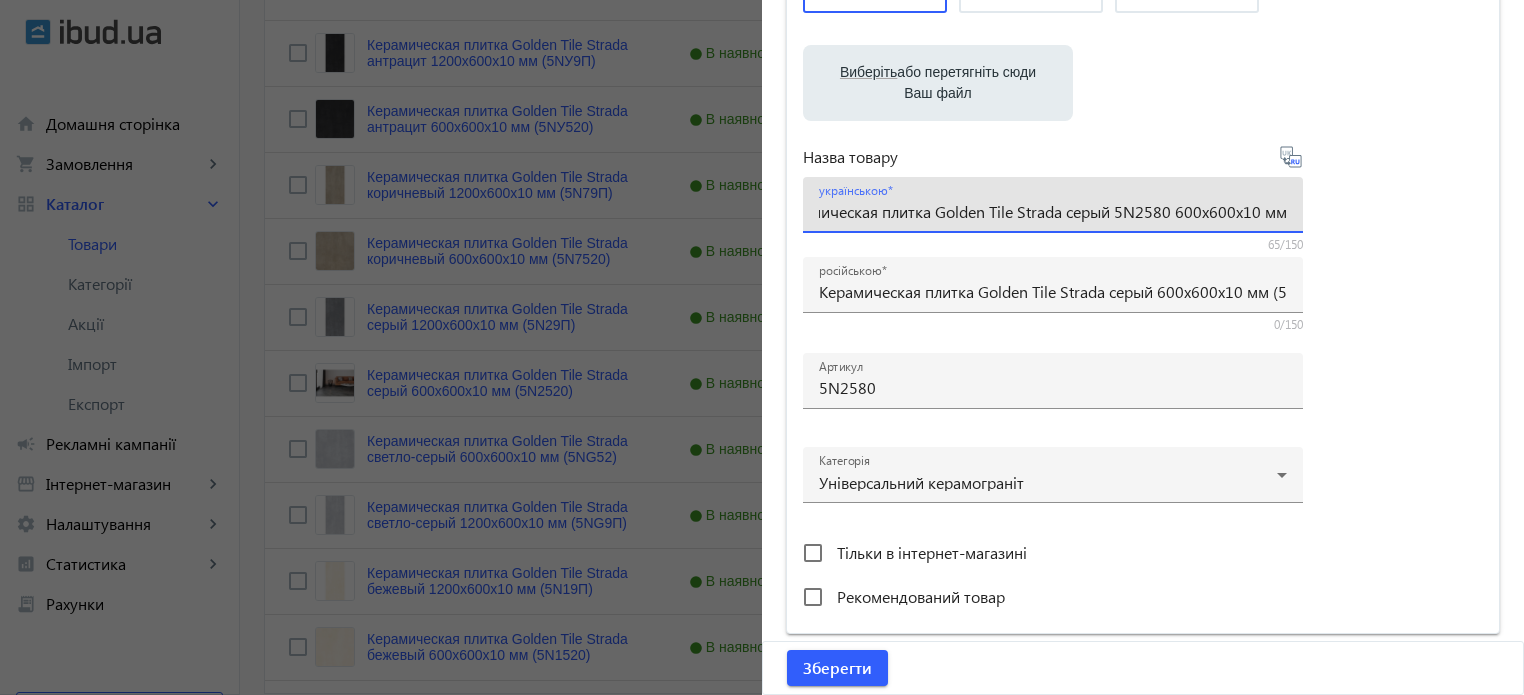 scroll, scrollTop: 0, scrollLeft: 48, axis: horizontal 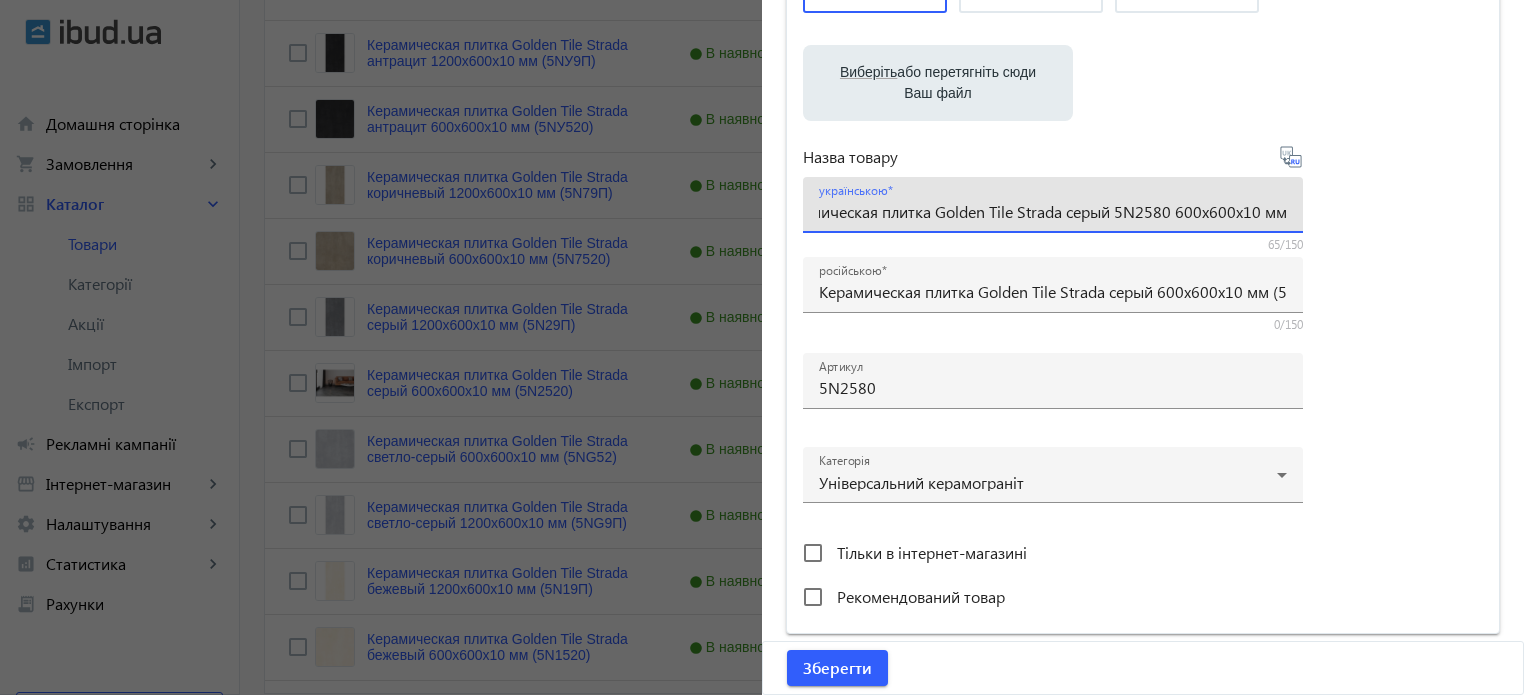 click on "Керамическая плитка Golden Tile Strada серый 5N2580 600x600x10 мм" at bounding box center (1053, 211) 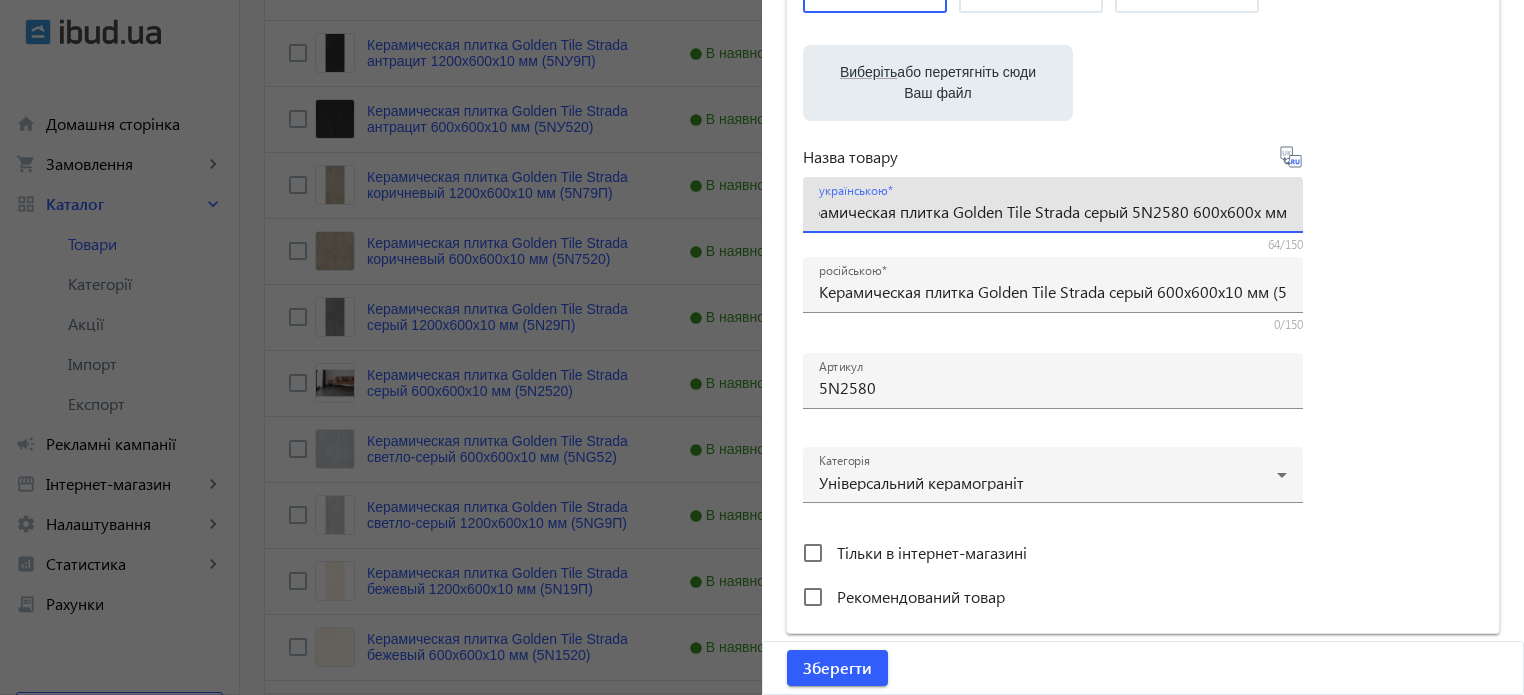 scroll, scrollTop: 0, scrollLeft: 31, axis: horizontal 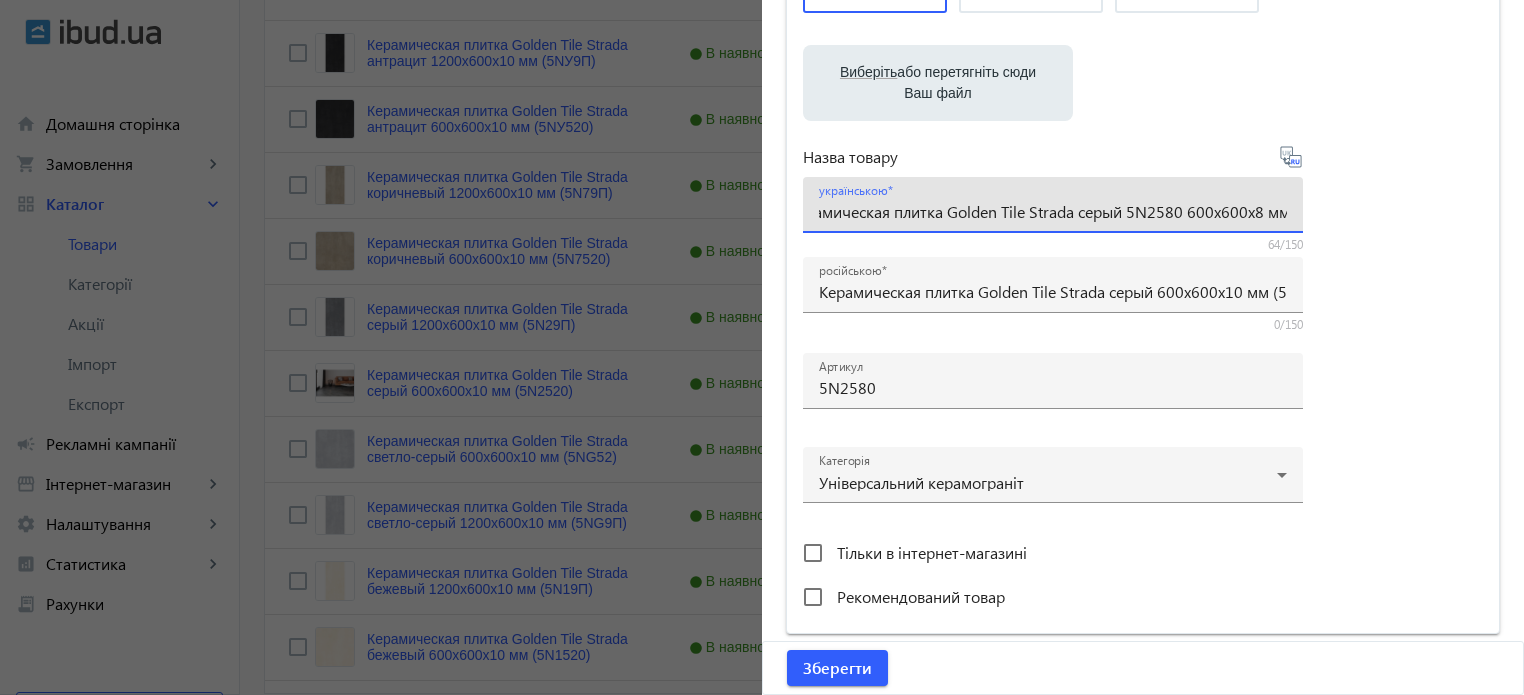 type on "Керамическая плитка Golden Tile Strada серый 5N2580 600x600x8 мм" 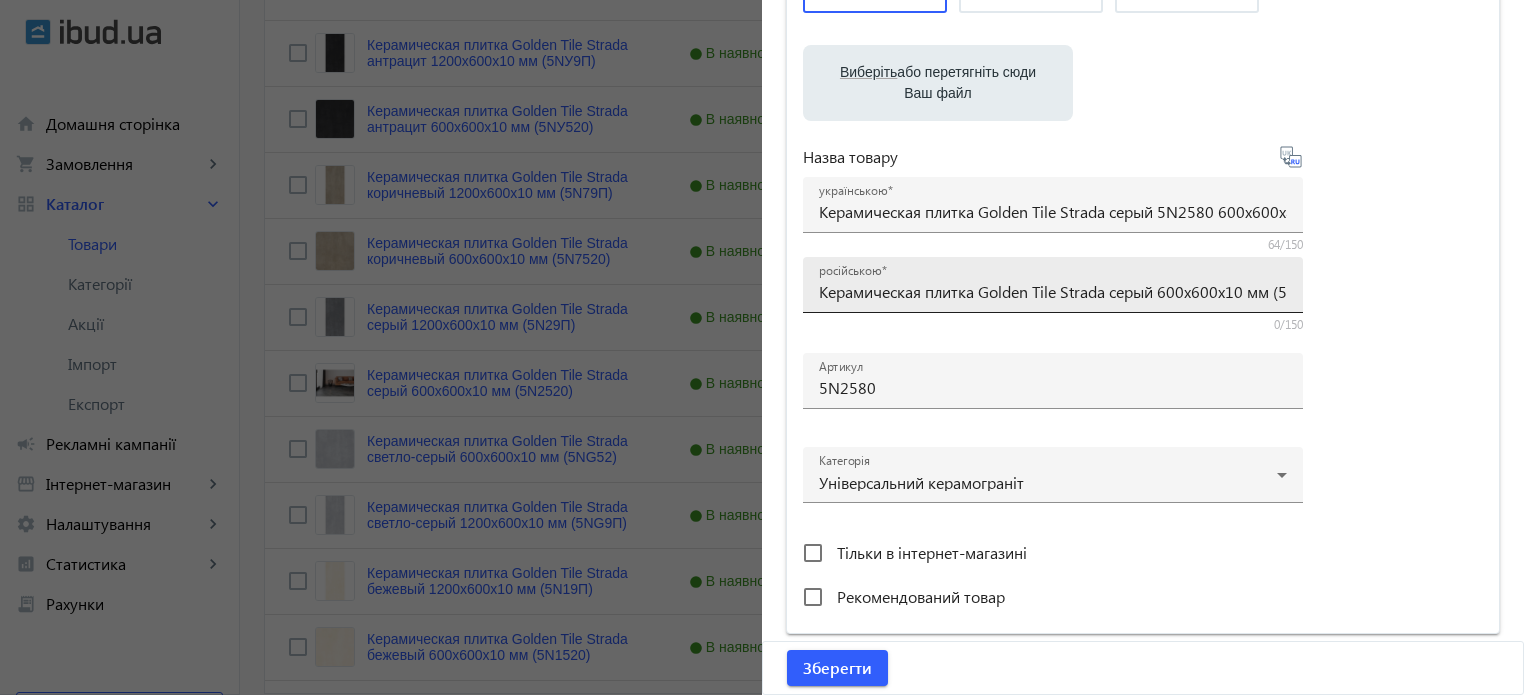 type on "Керамическая плитка Golden Tile Strada серый 5N2580 600x600x8 мм" 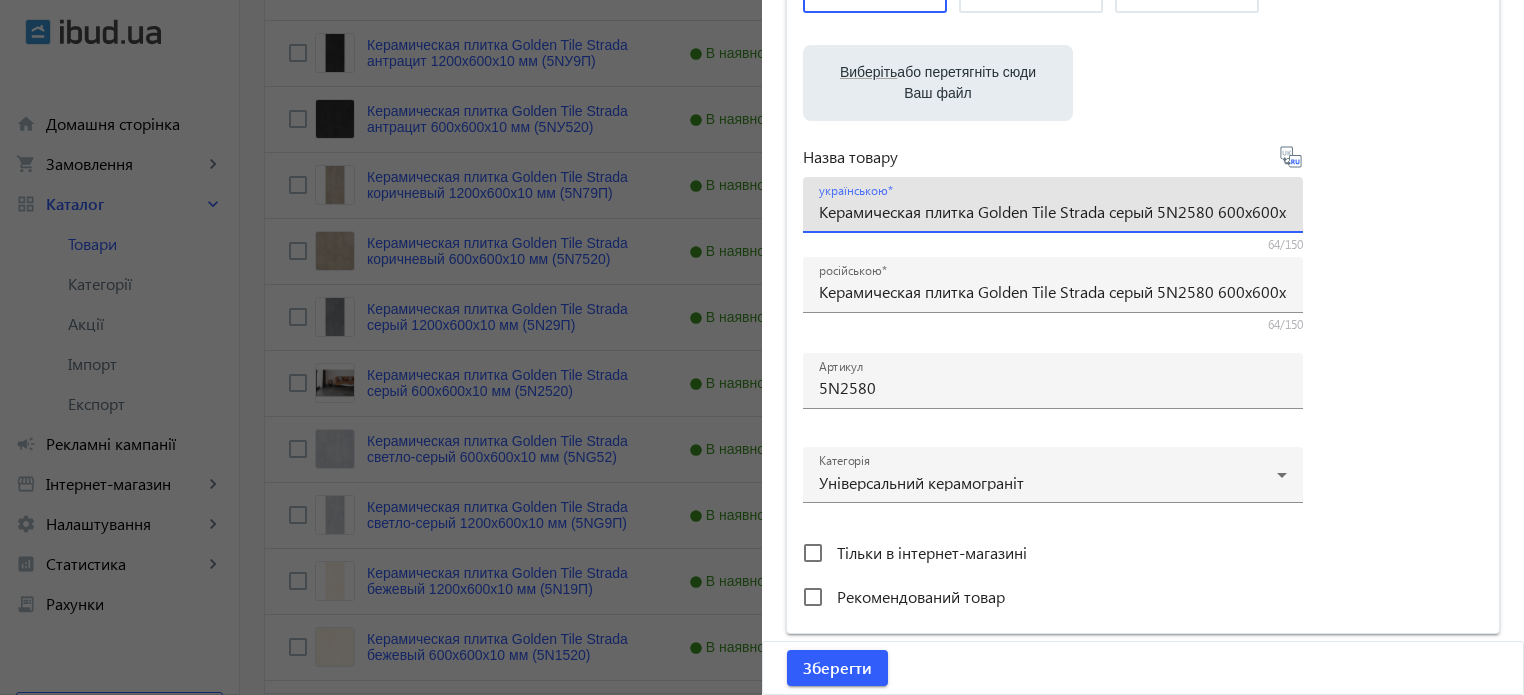 drag, startPoint x: 926, startPoint y: 215, endPoint x: 586, endPoint y: 210, distance: 340.03677 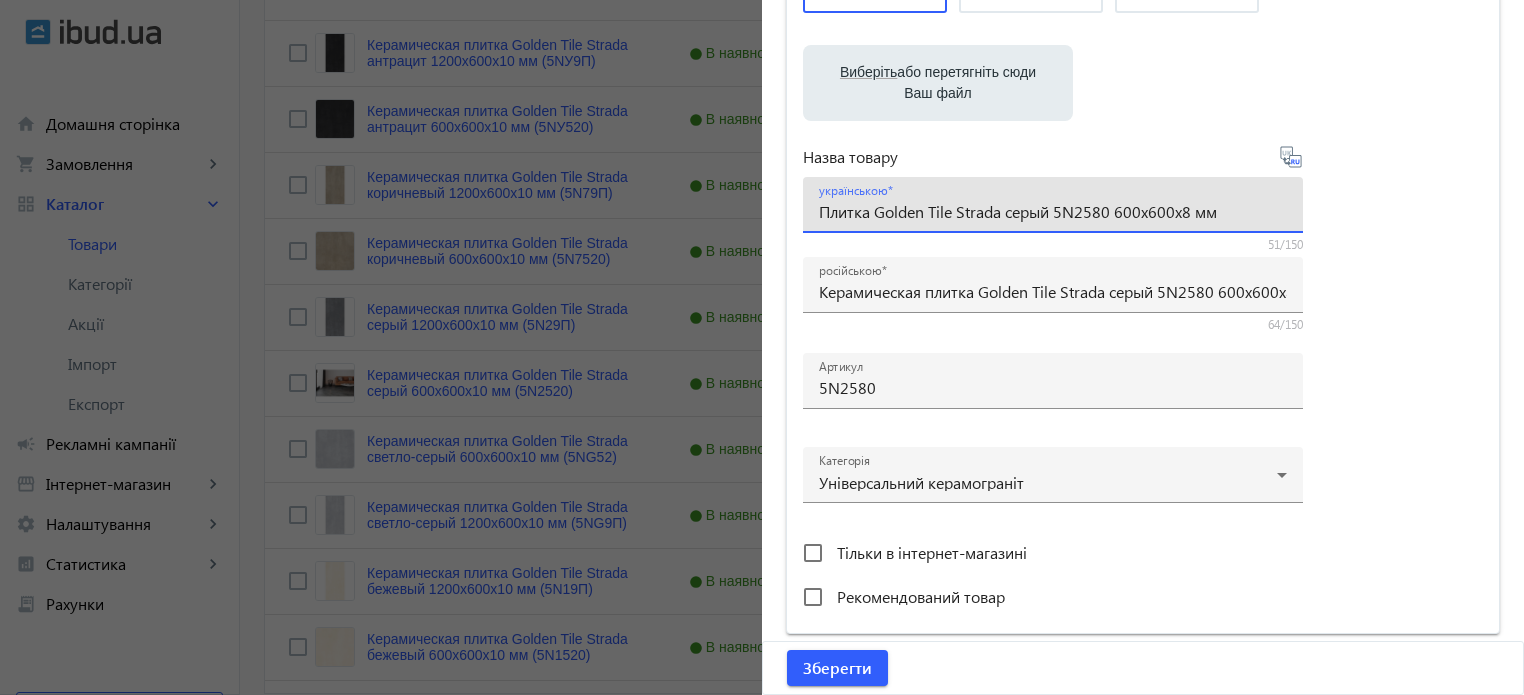 drag, startPoint x: 1016, startPoint y: 211, endPoint x: 1037, endPoint y: 180, distance: 37.44329 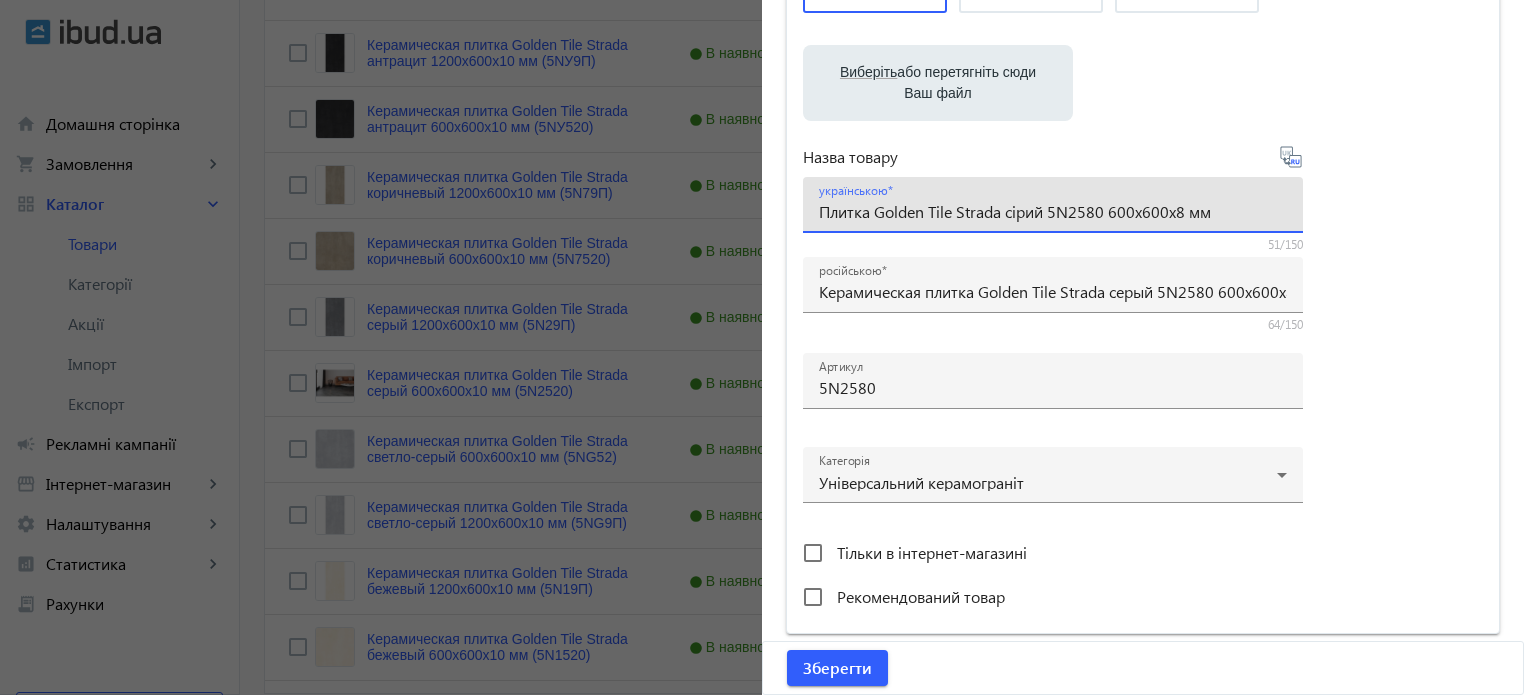 type on "Плитка Golden Tile Strada сірий 5N2580 600x600x8 мм" 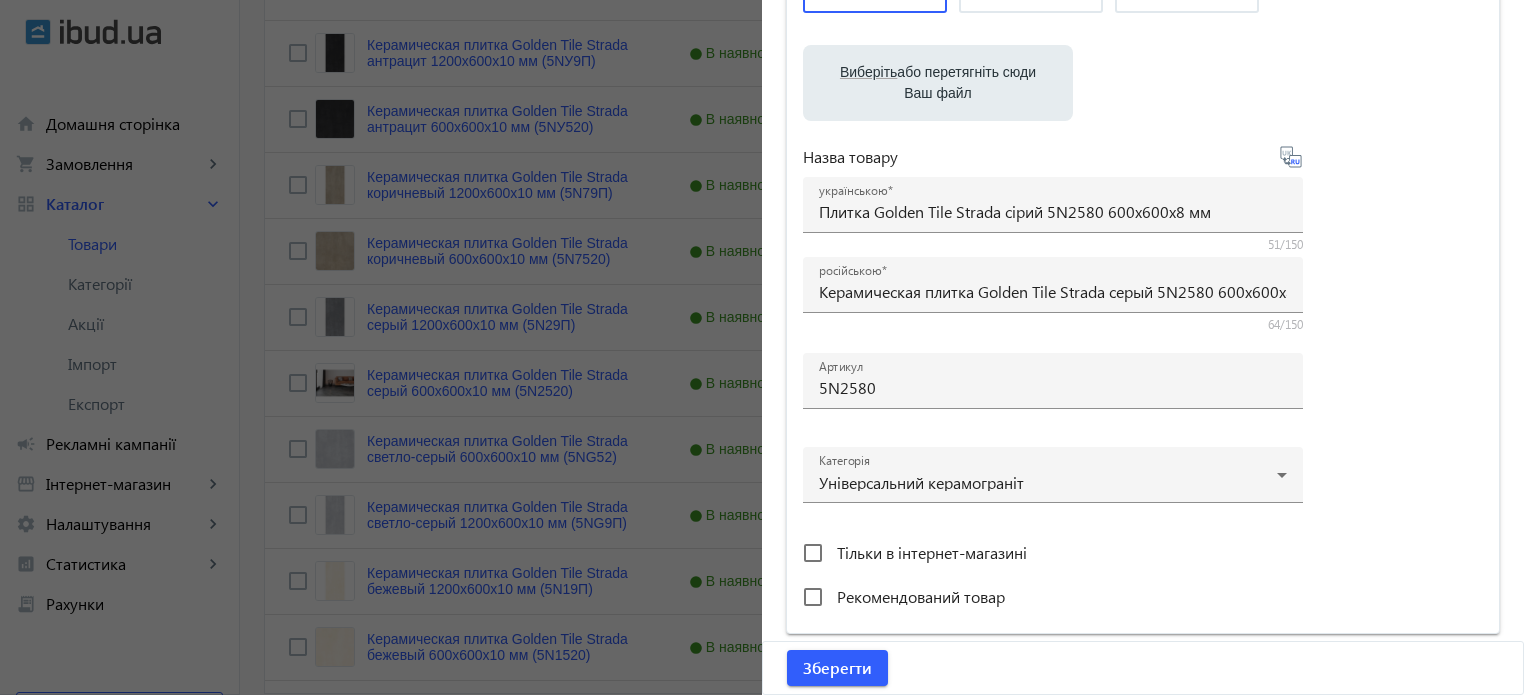 click 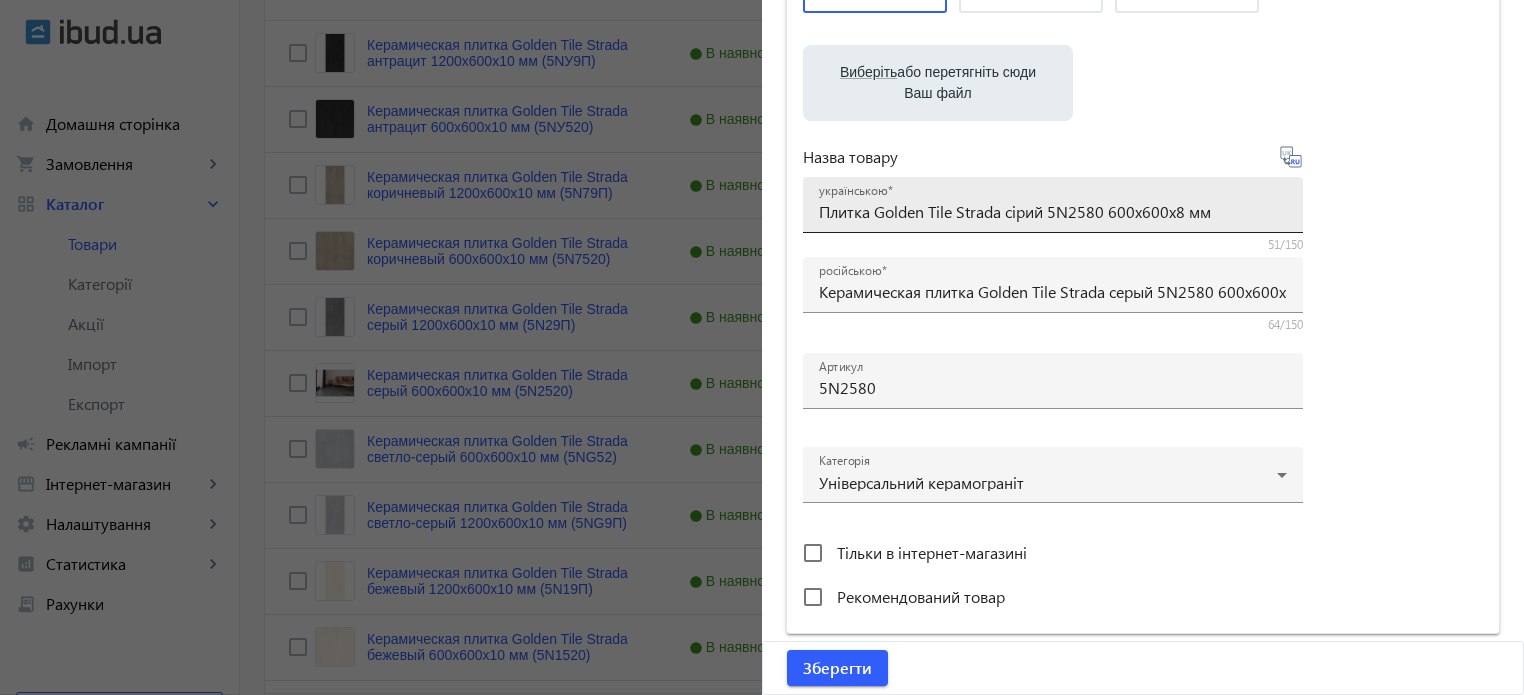 type on "Плитка Golden Tile Strada серый 5N2580 600x600x8 мм" 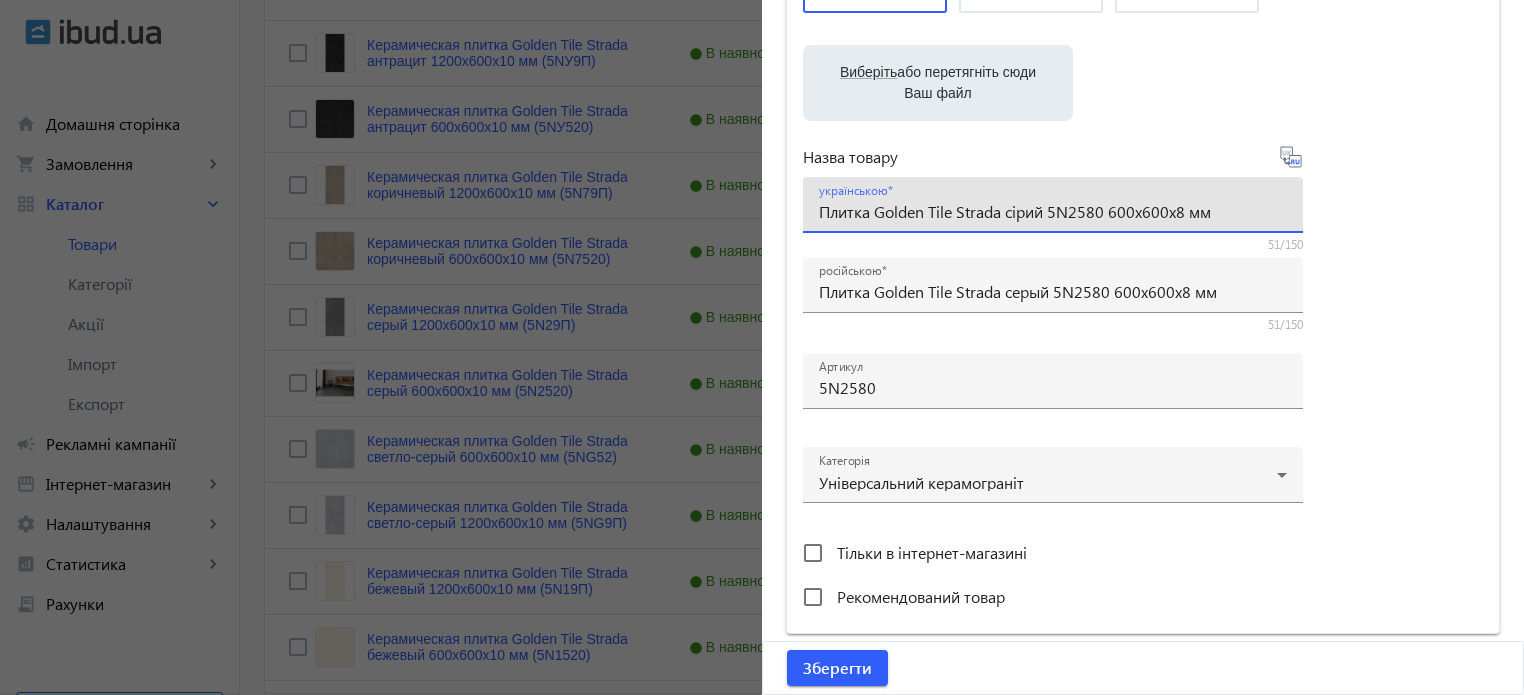 drag, startPoint x: 1208, startPoint y: 210, endPoint x: 172, endPoint y: 198, distance: 1036.0695 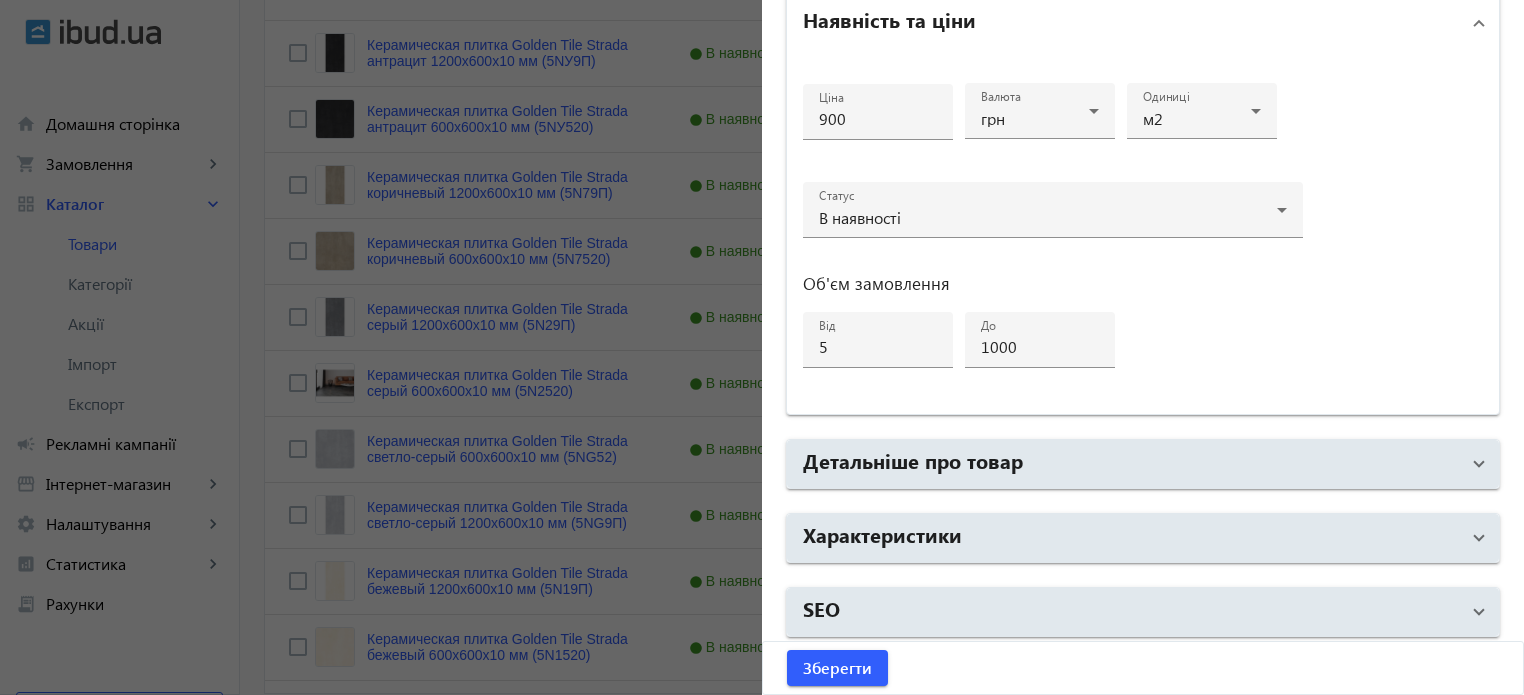 scroll, scrollTop: 968, scrollLeft: 0, axis: vertical 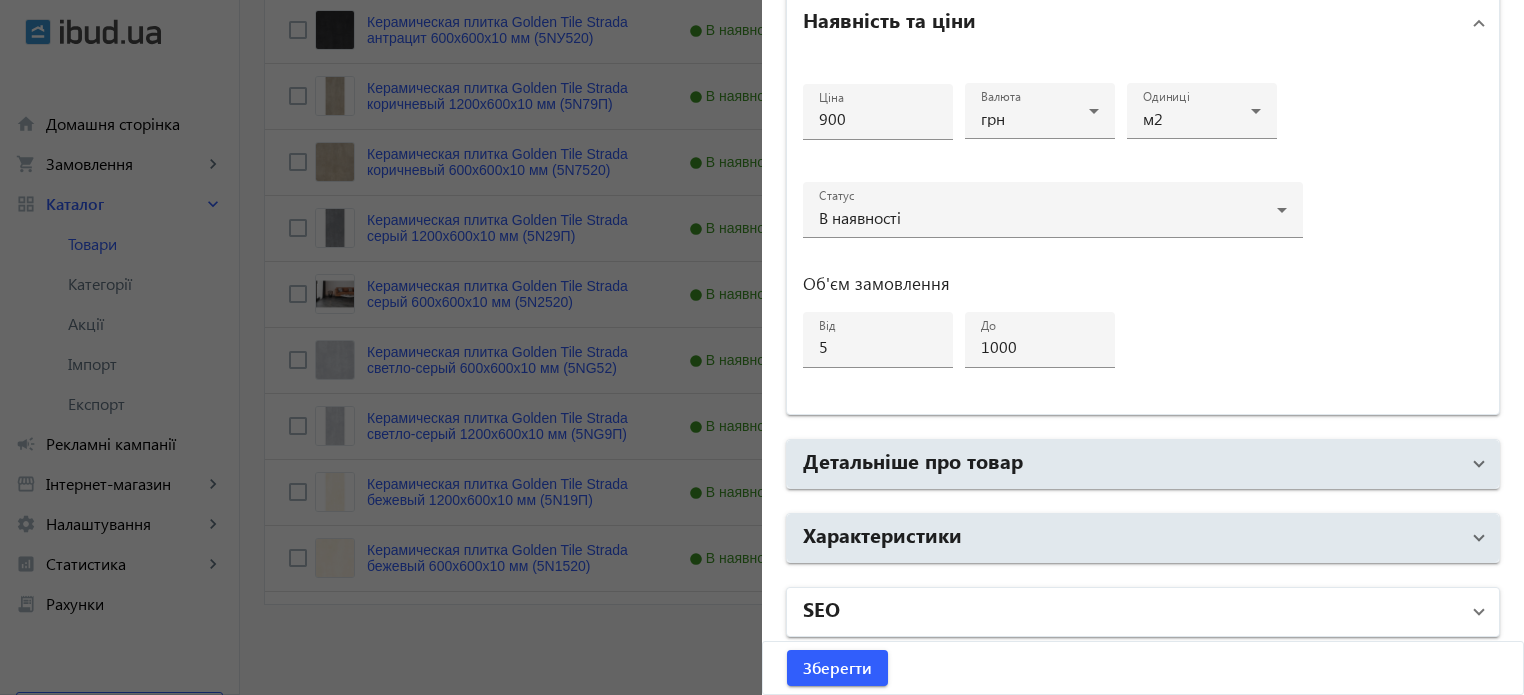 click on "SEO" at bounding box center (1131, 612) 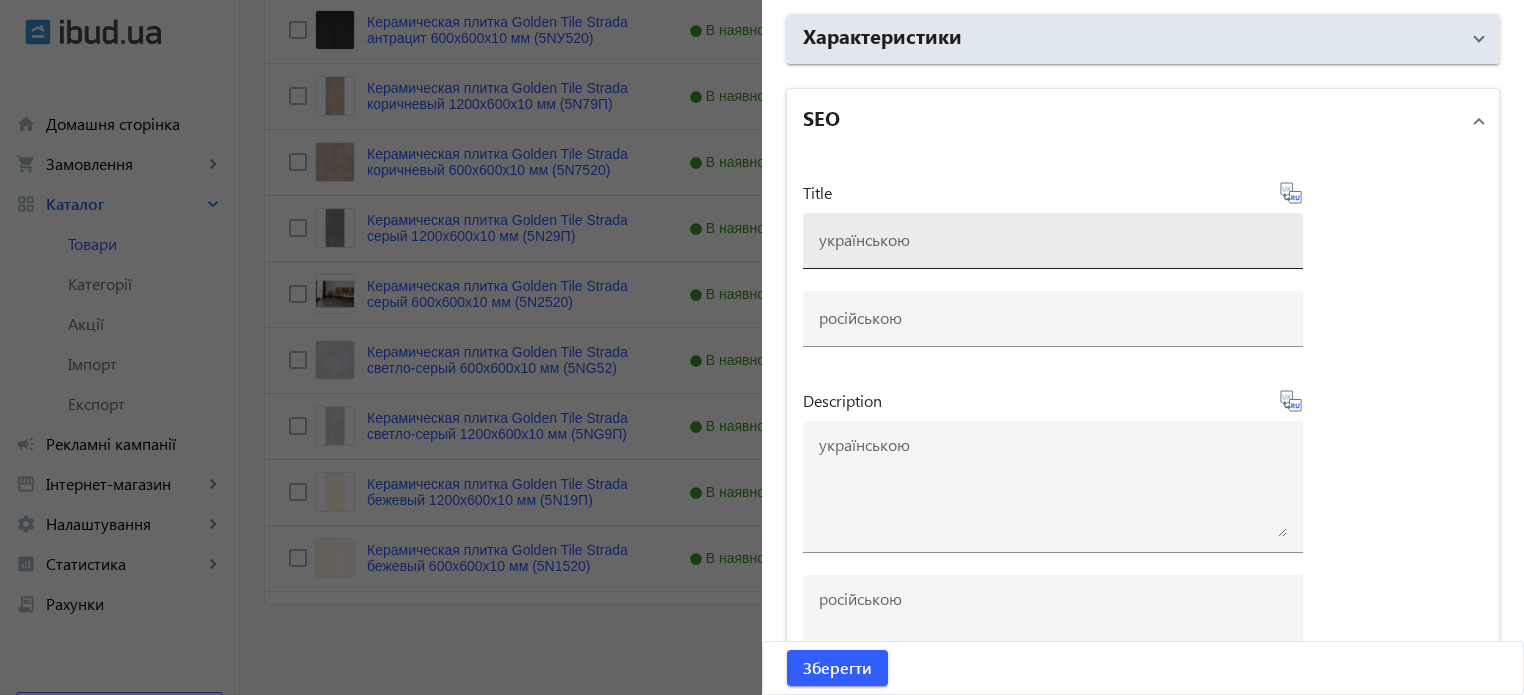 scroll, scrollTop: 1466, scrollLeft: 0, axis: vertical 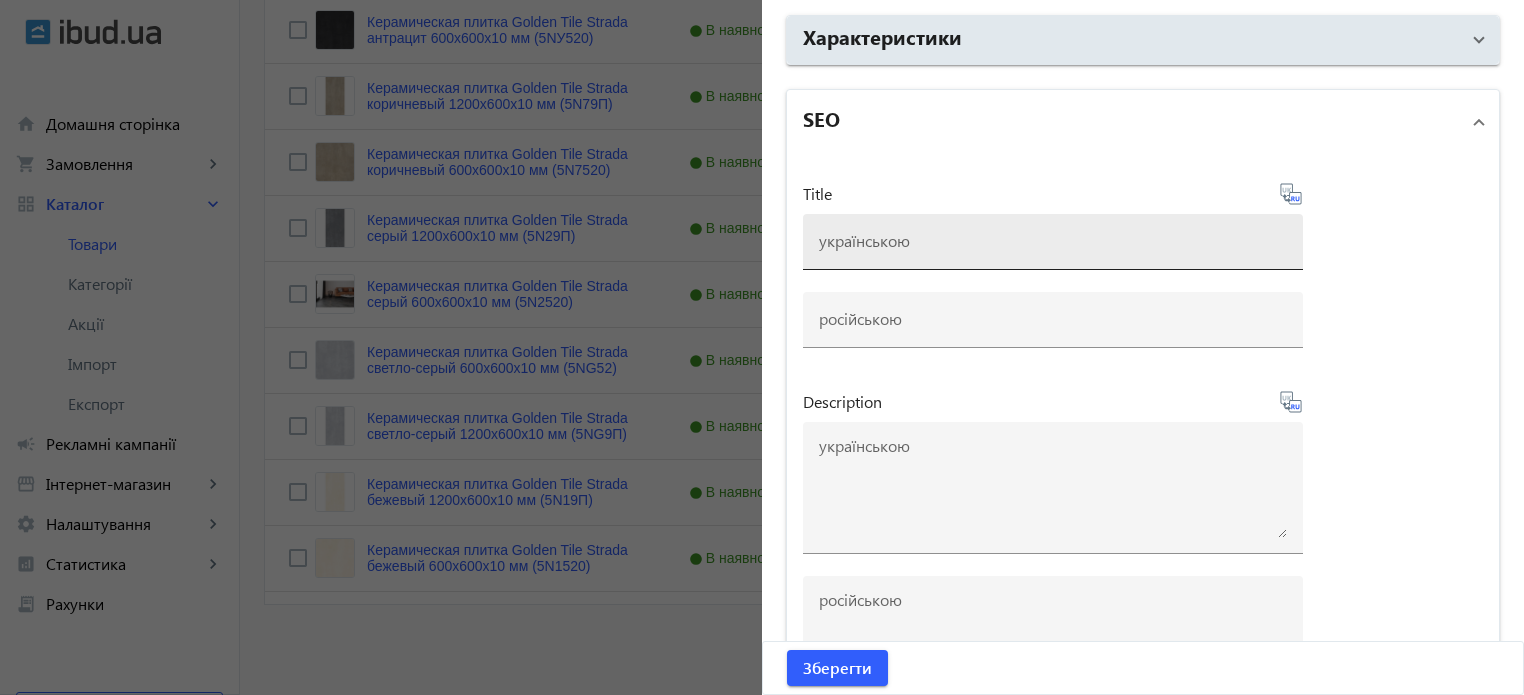 click at bounding box center [1053, 240] 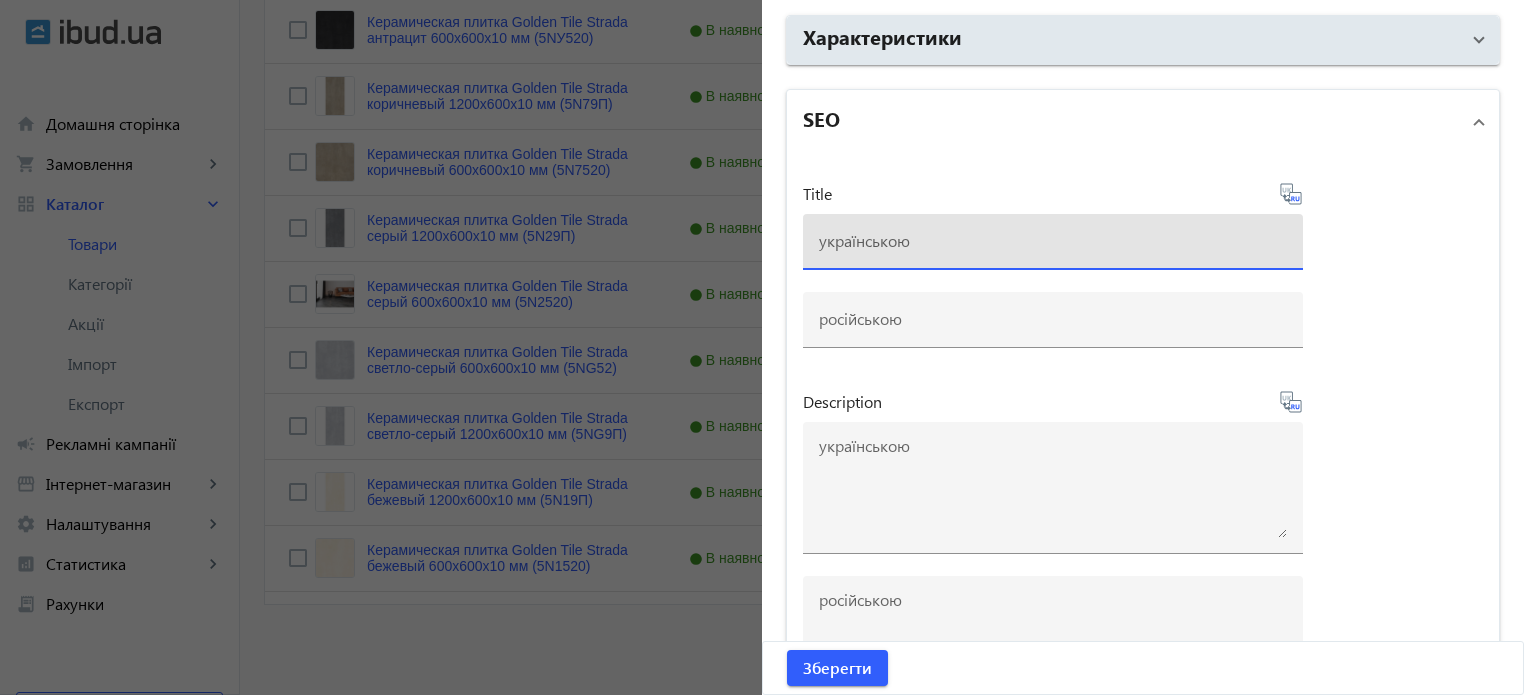 paste on "Плитка Golden Tile Strada сірий 5N2580 600x600x8 мм купити" 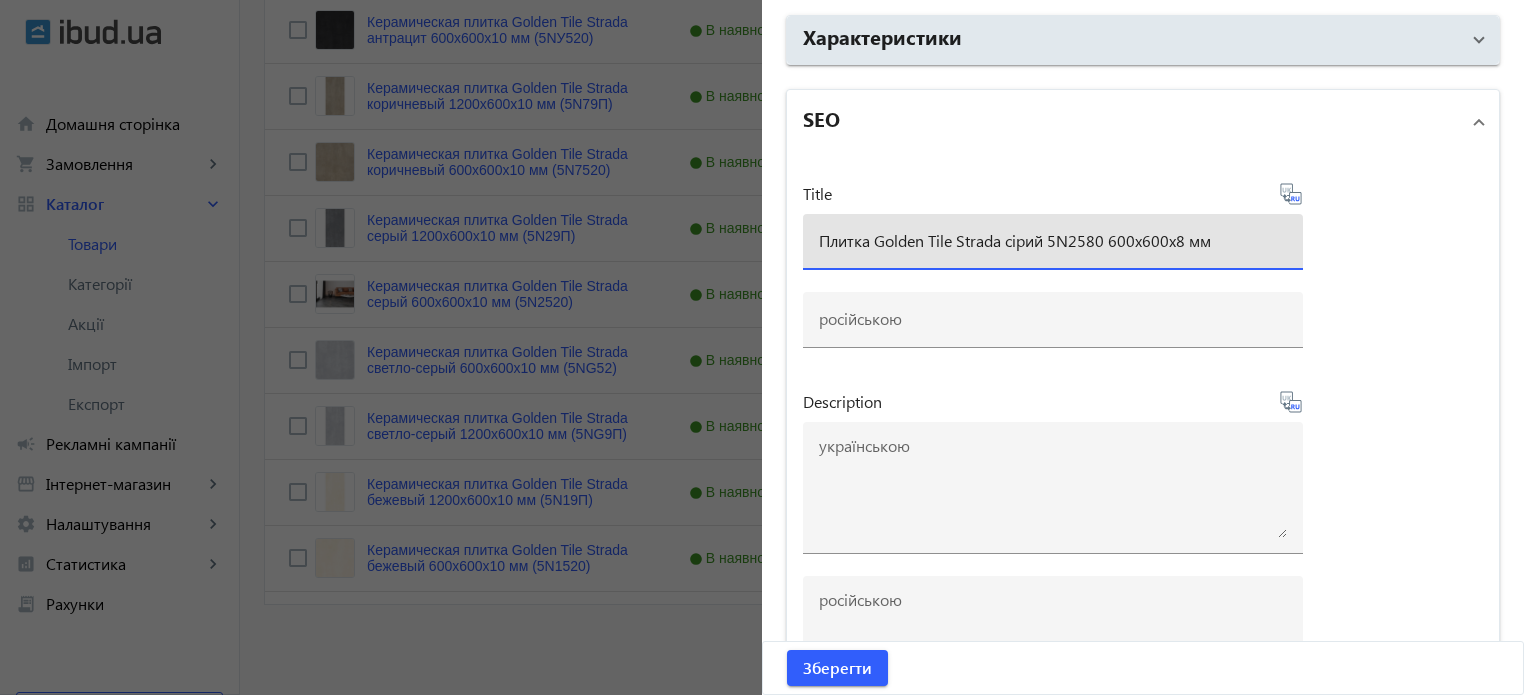type on "Плитка Golden Tile Strada сірий 5N2580 600x600x8 мм" 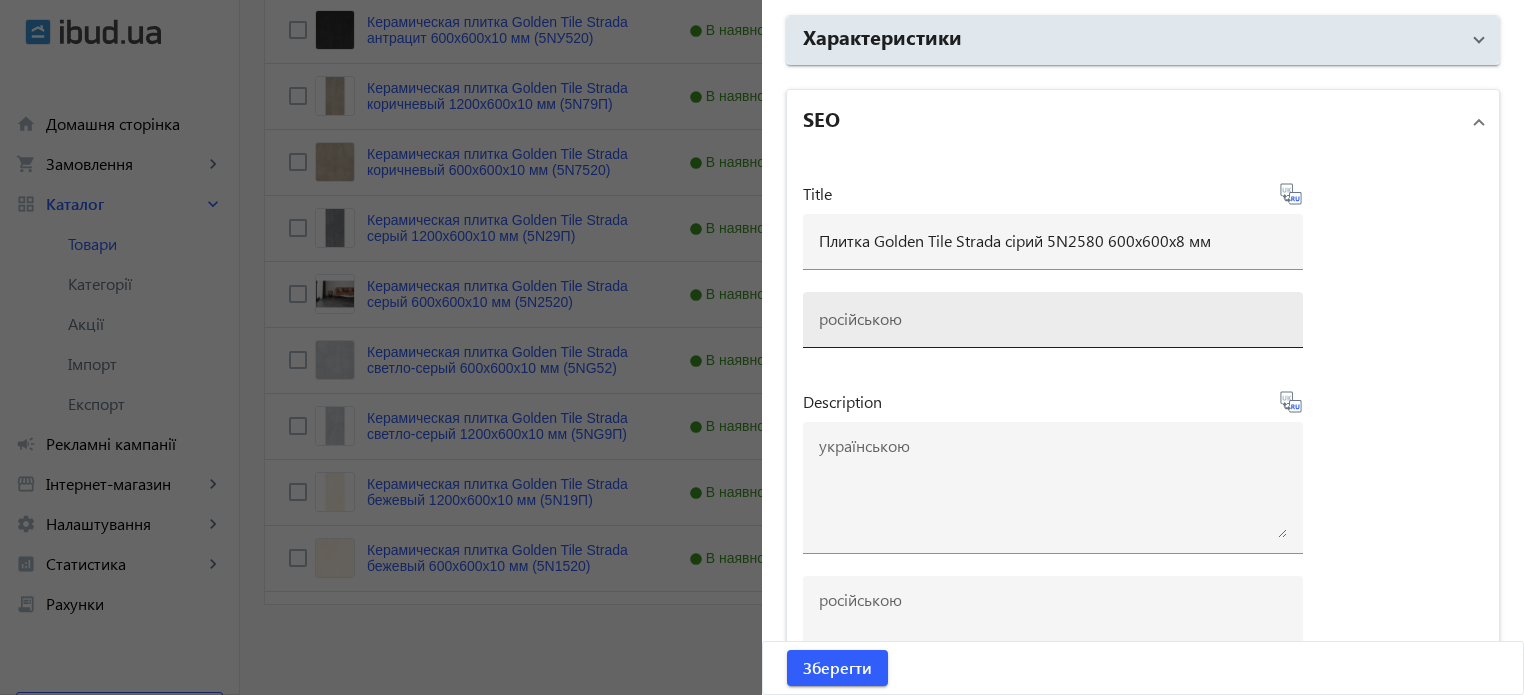 type on "Плитка Golden Tile Strada серый 5N2580 600x600x8 мм" 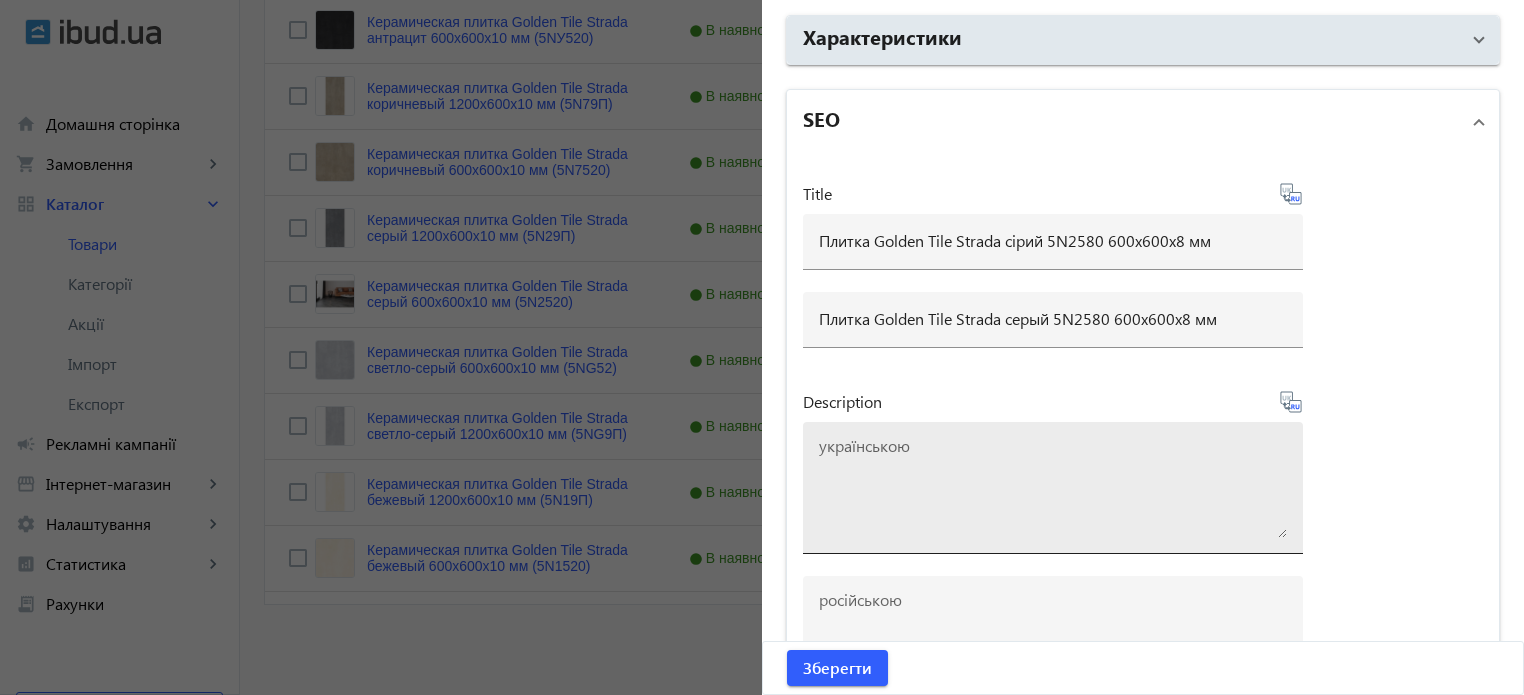 click at bounding box center (1053, 488) 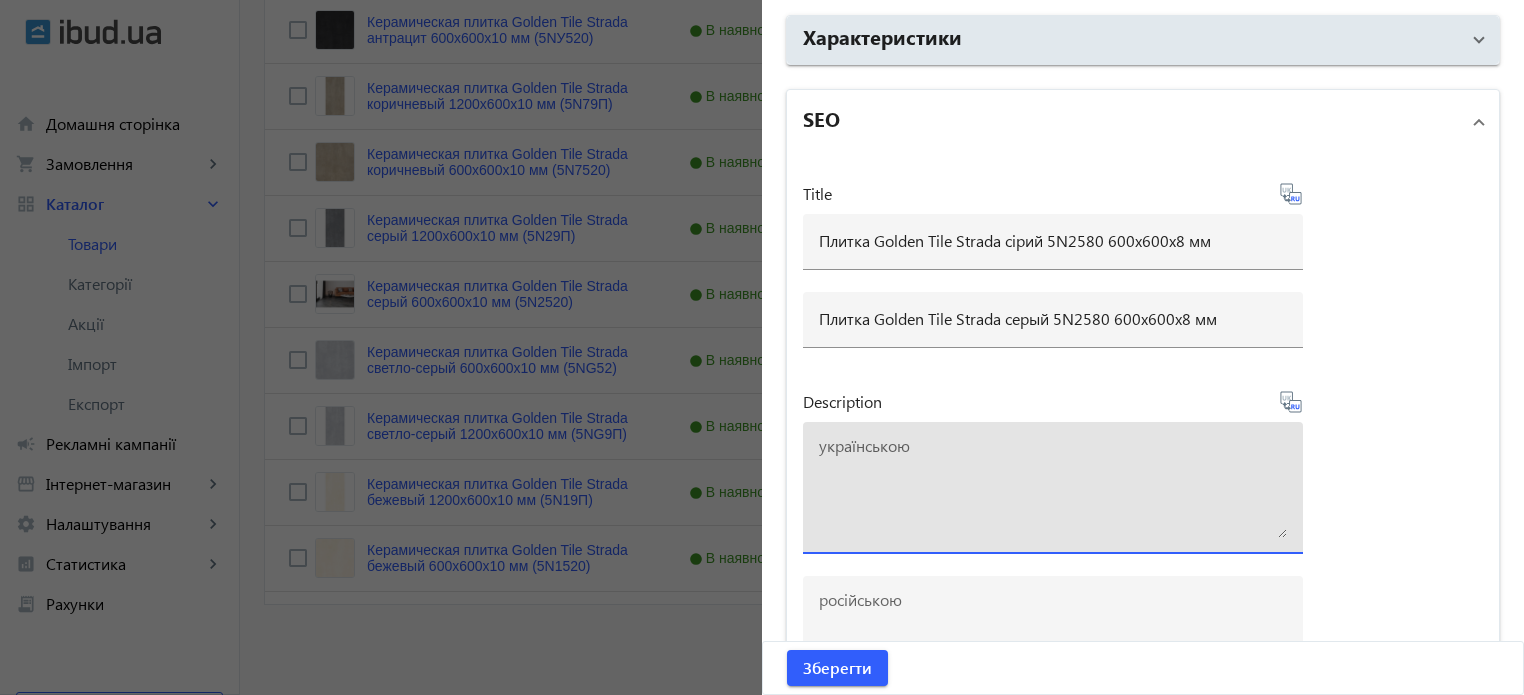 paste on "Плитка Golden Tile Strada сірий 5N2580 600x600x8 мм купити" 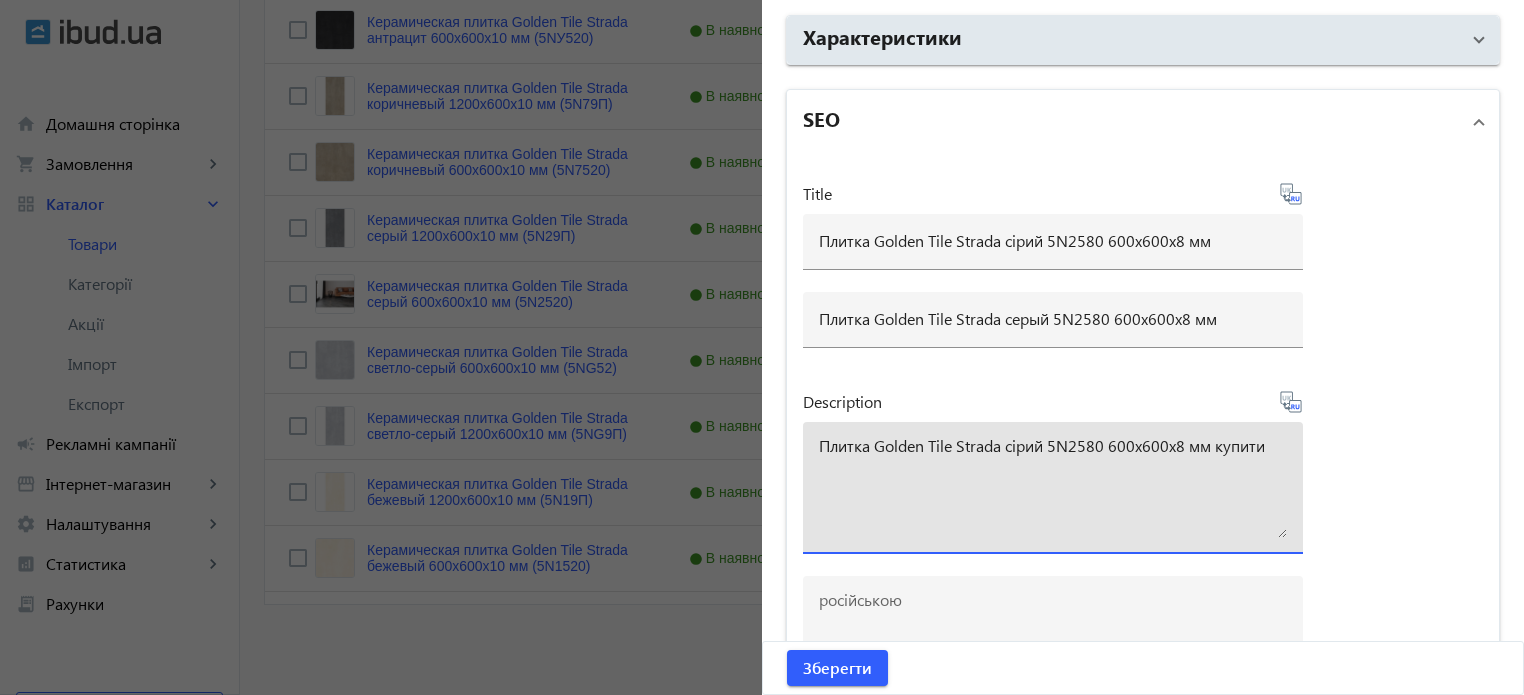 type on "Плитка Golden Tile Strada сірий 5N2580 600x600x8 мм купити" 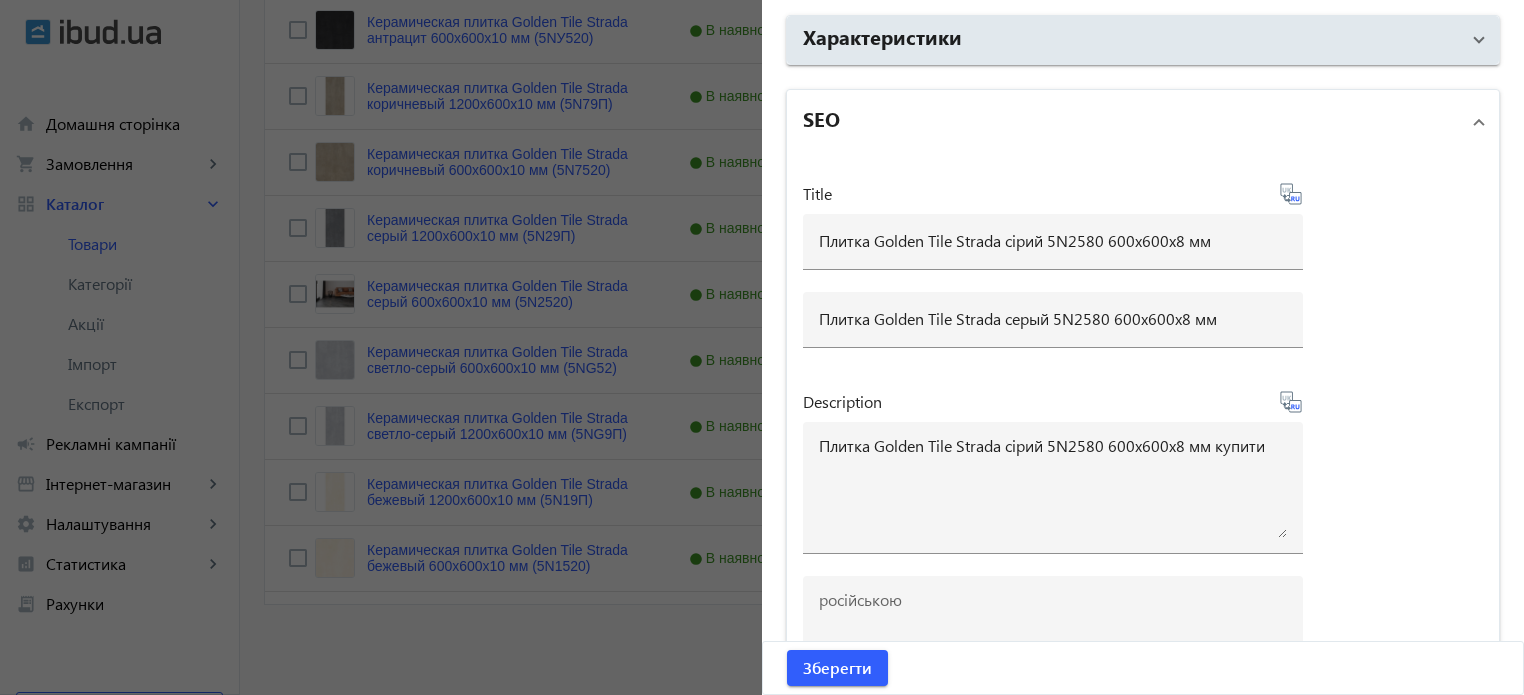 click 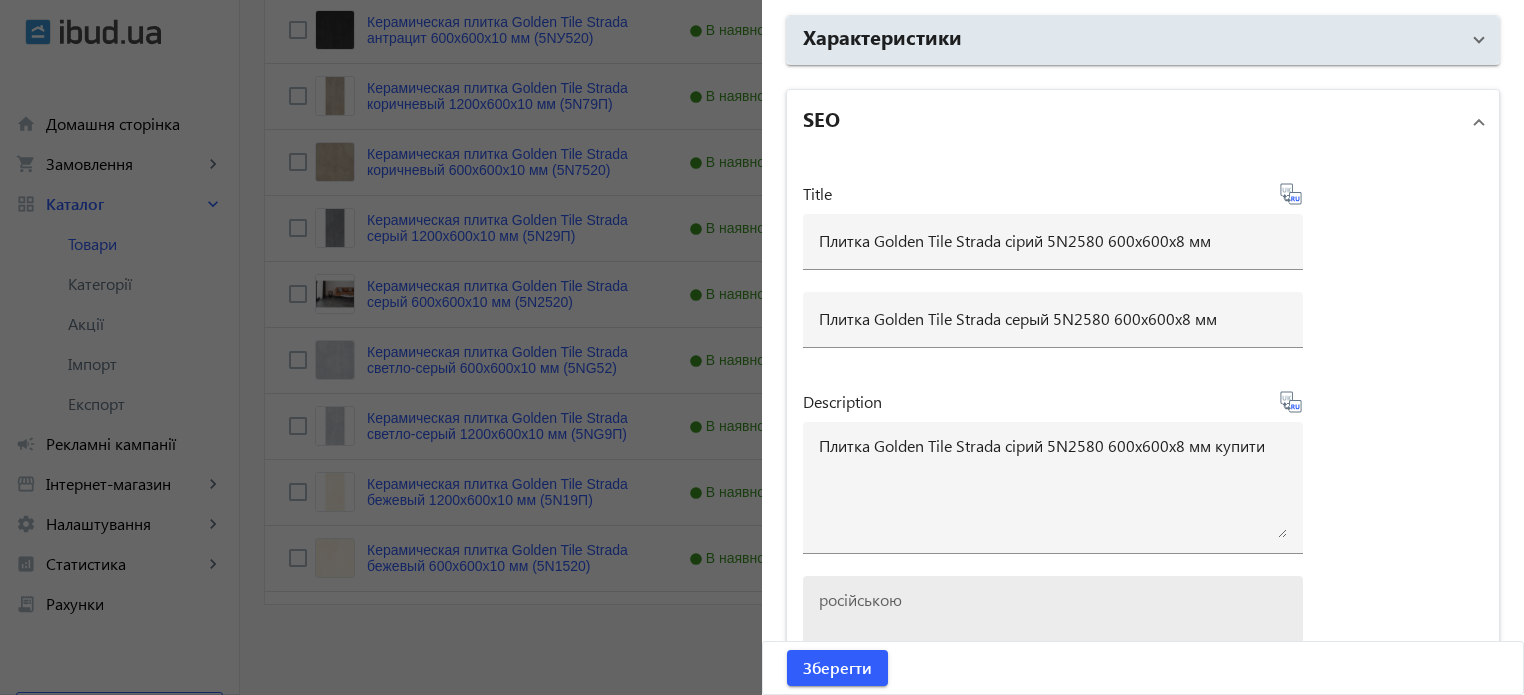 type on "Плитка Golden Tile Strada серый 5N2580 600x600x8 мм купить" 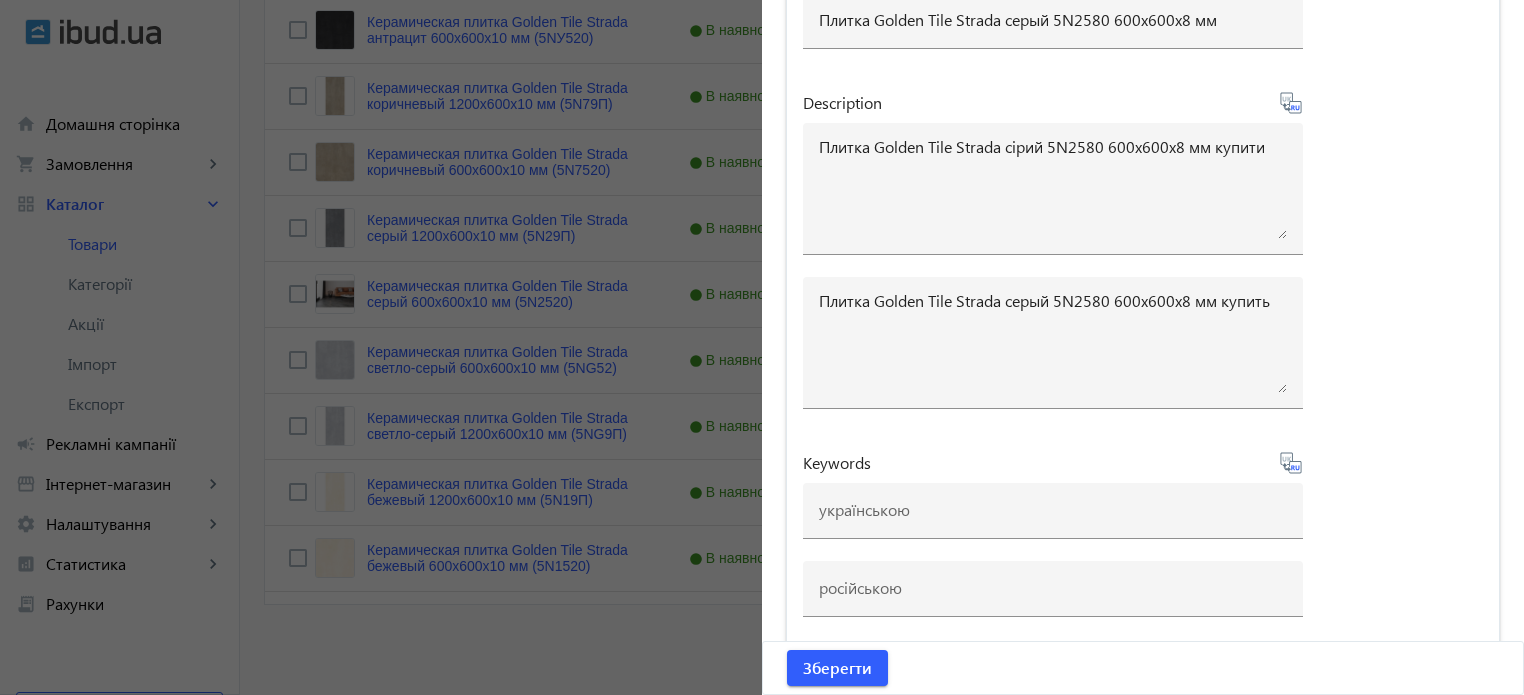 scroll, scrollTop: 1766, scrollLeft: 0, axis: vertical 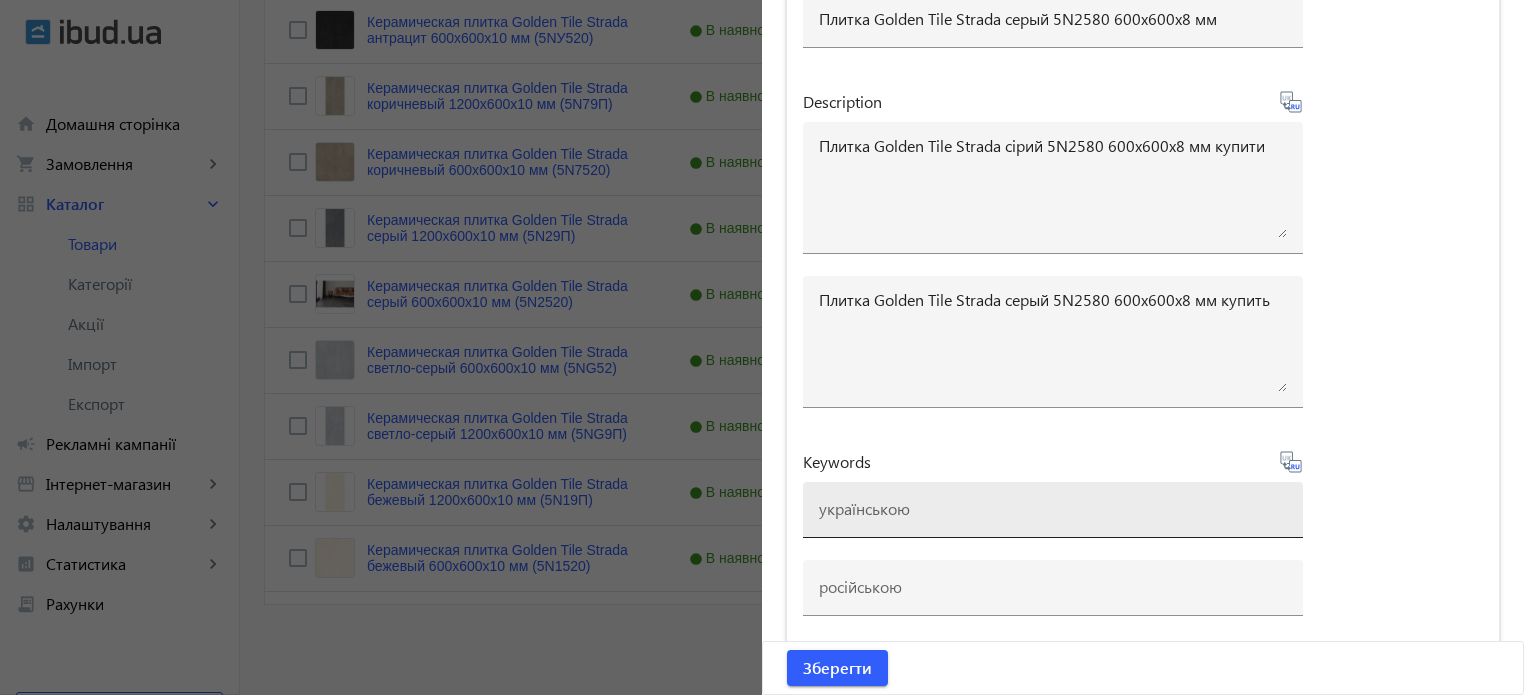 click at bounding box center (1053, 508) 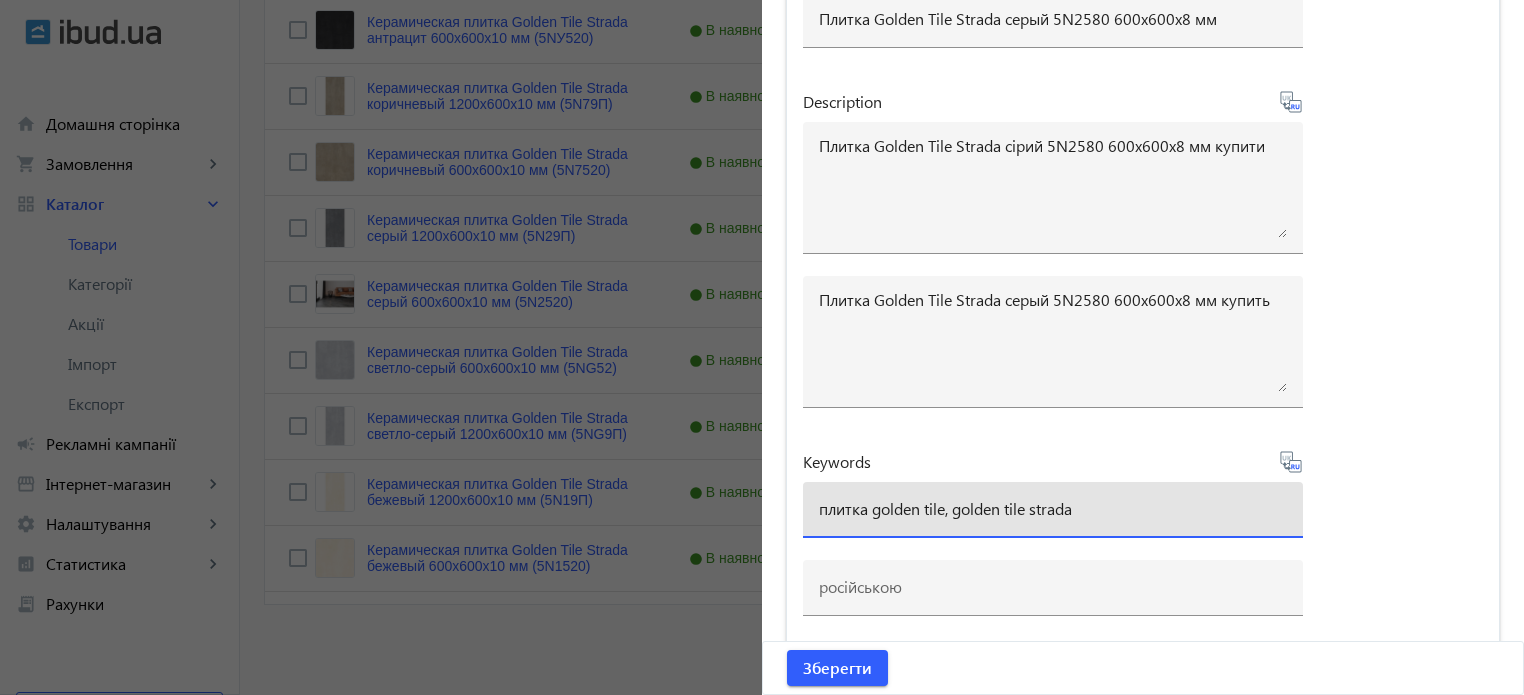 type on "плитка golden tile, golden tile strada" 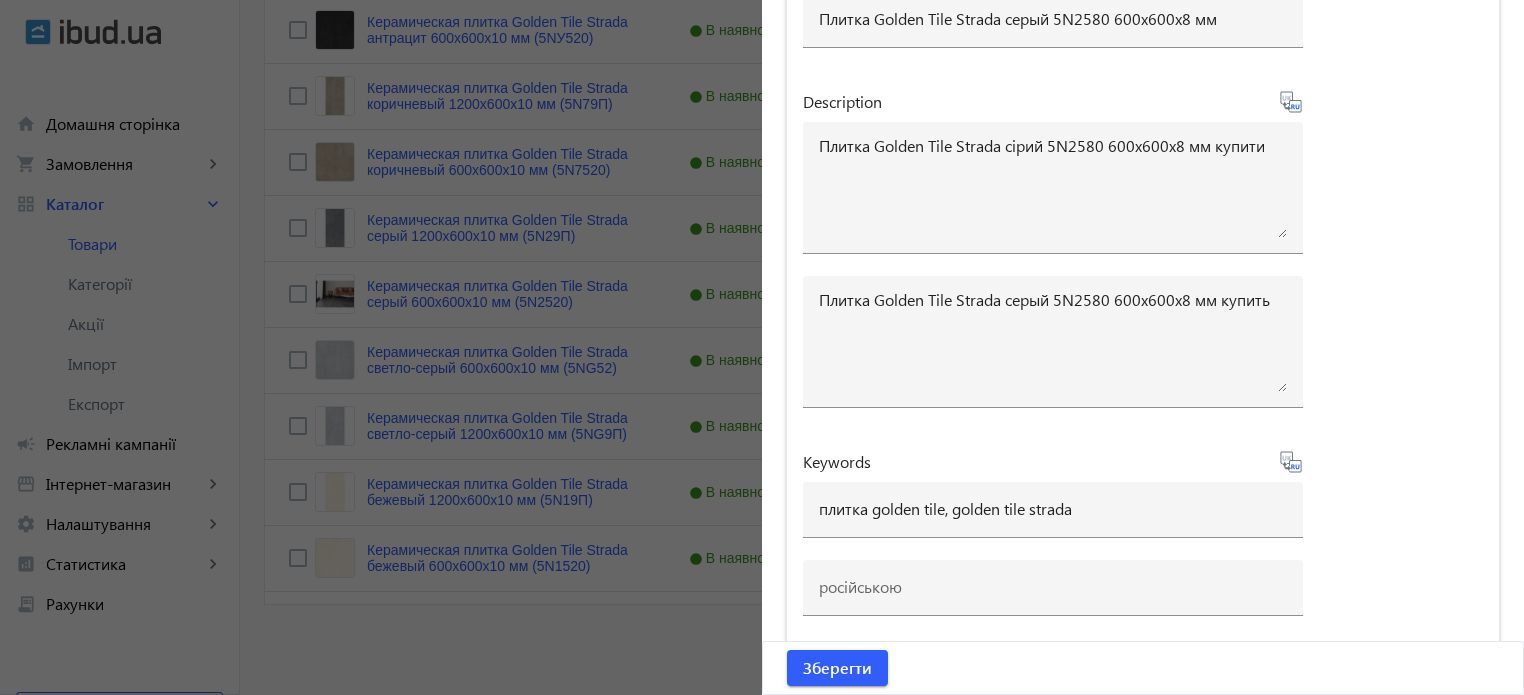 type on "плитка golden tile, golden tile strada" 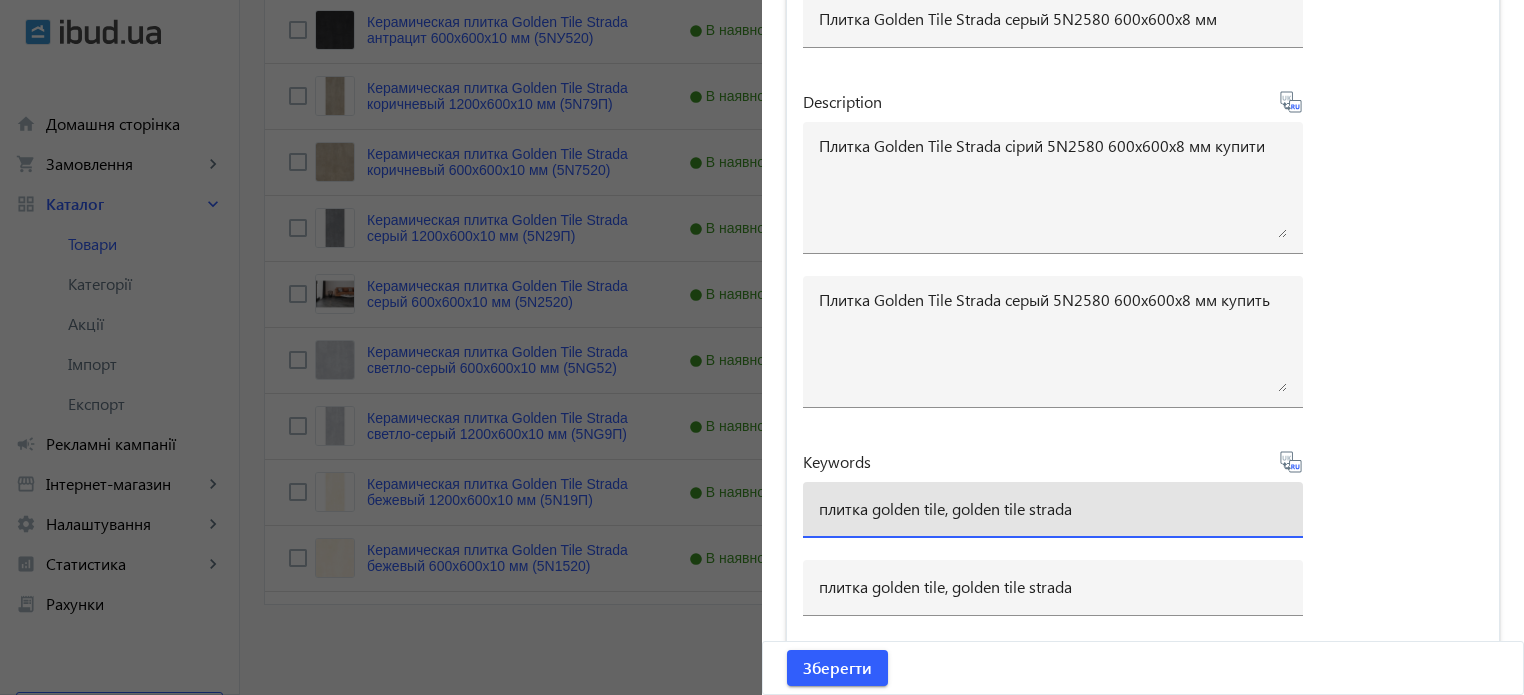 drag, startPoint x: 1078, startPoint y: 503, endPoint x: 355, endPoint y: 428, distance: 726.87964 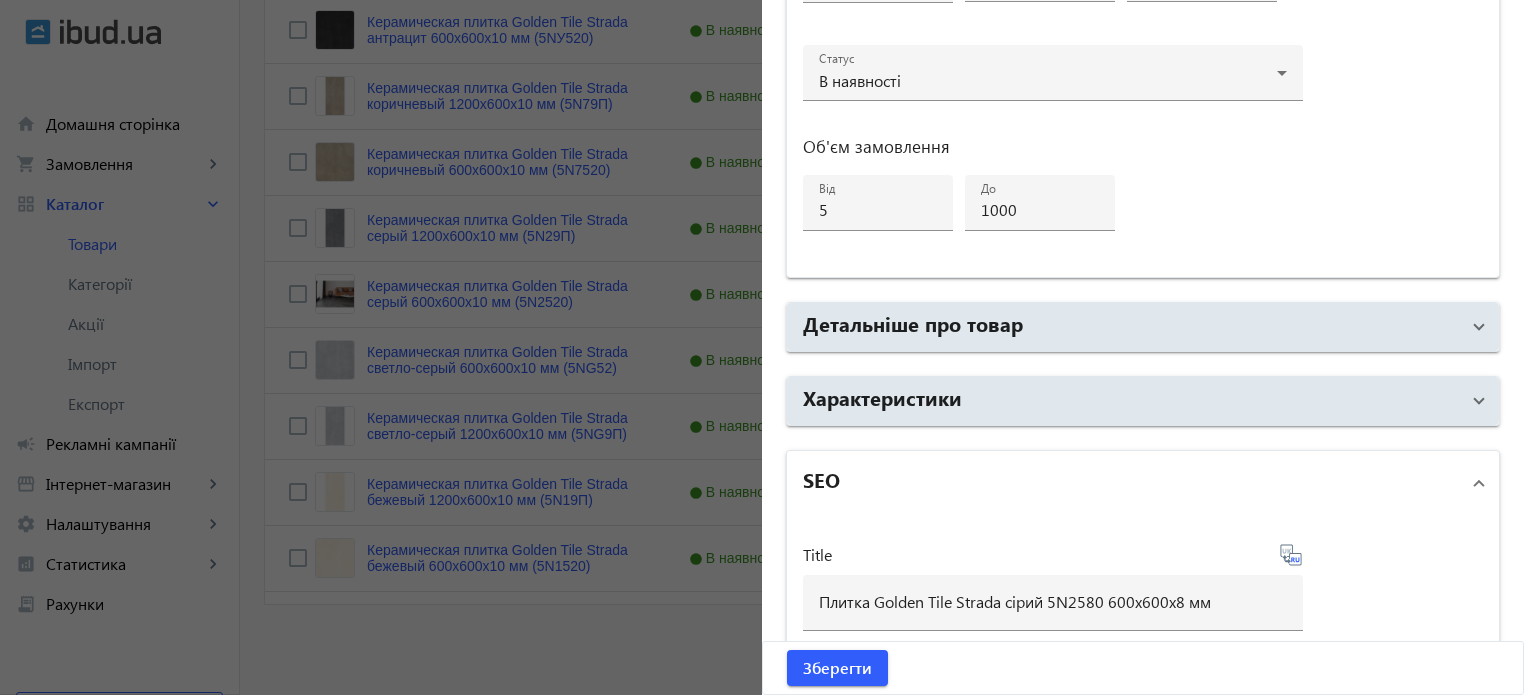 scroll, scrollTop: 1066, scrollLeft: 0, axis: vertical 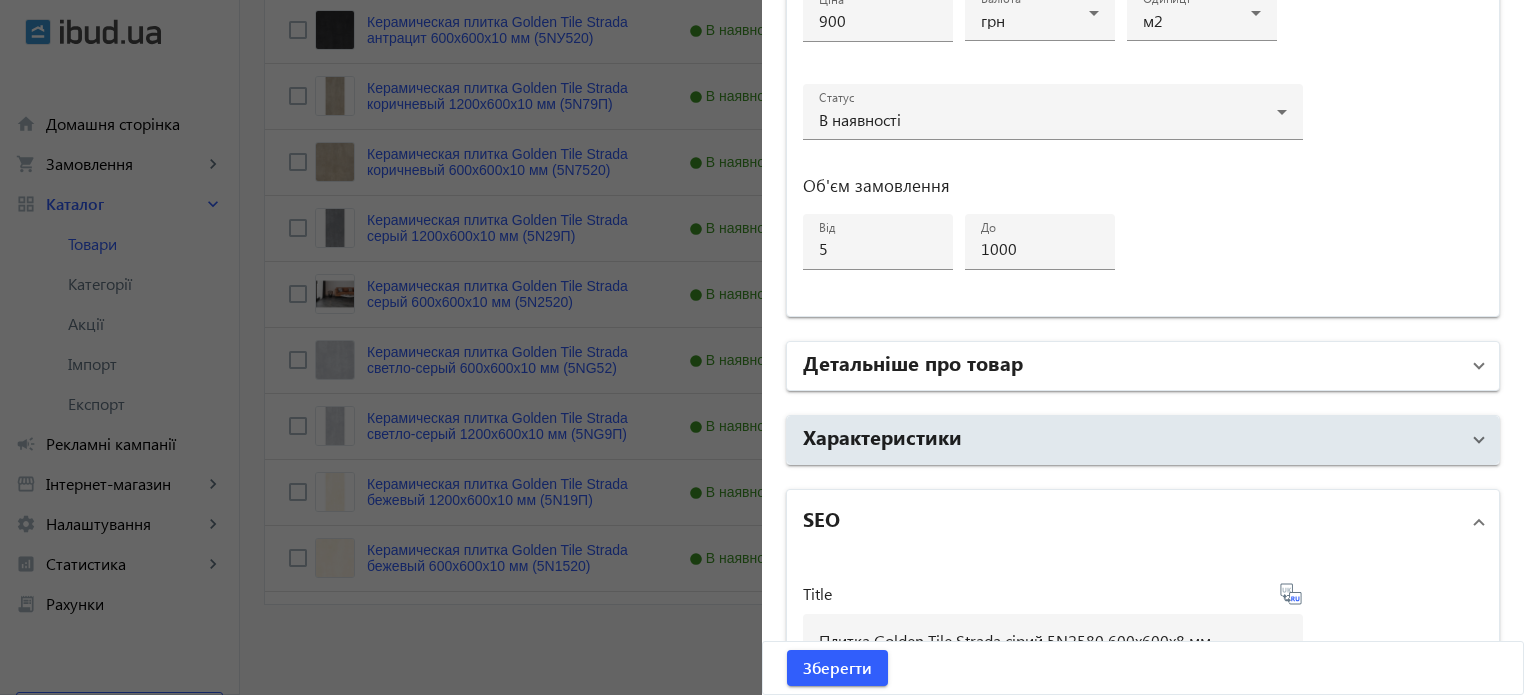 click on "Детальніше про товар" at bounding box center (913, 362) 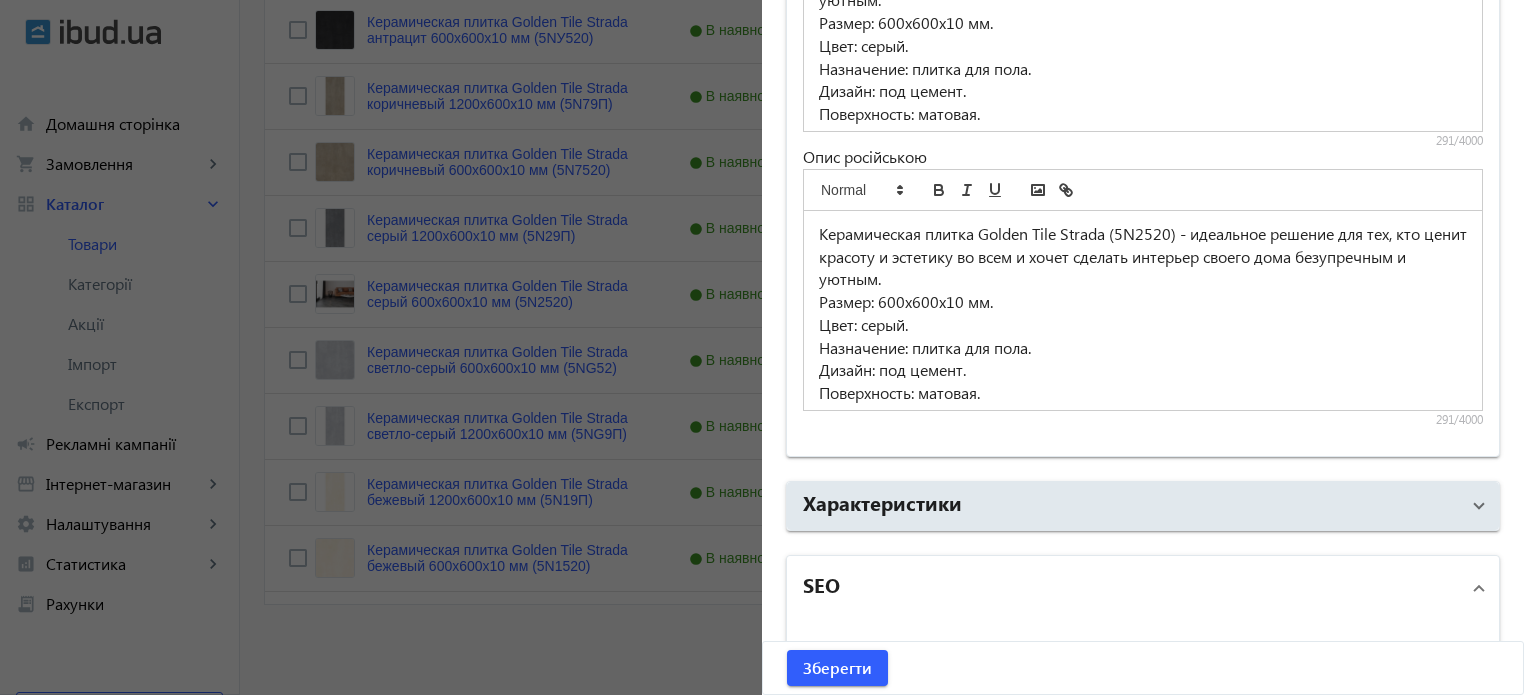 scroll, scrollTop: 1466, scrollLeft: 0, axis: vertical 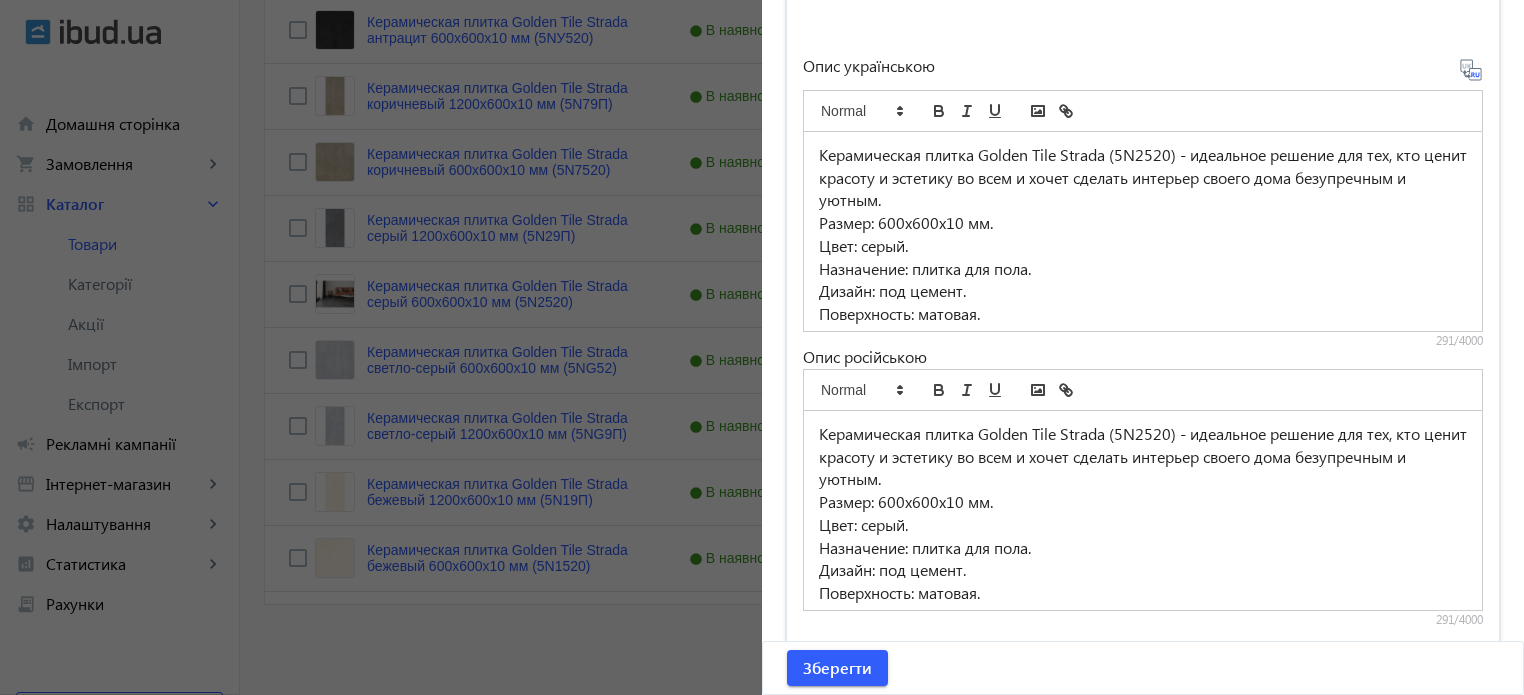 click on "Размер: 600x600x10 мм." at bounding box center (1143, 223) 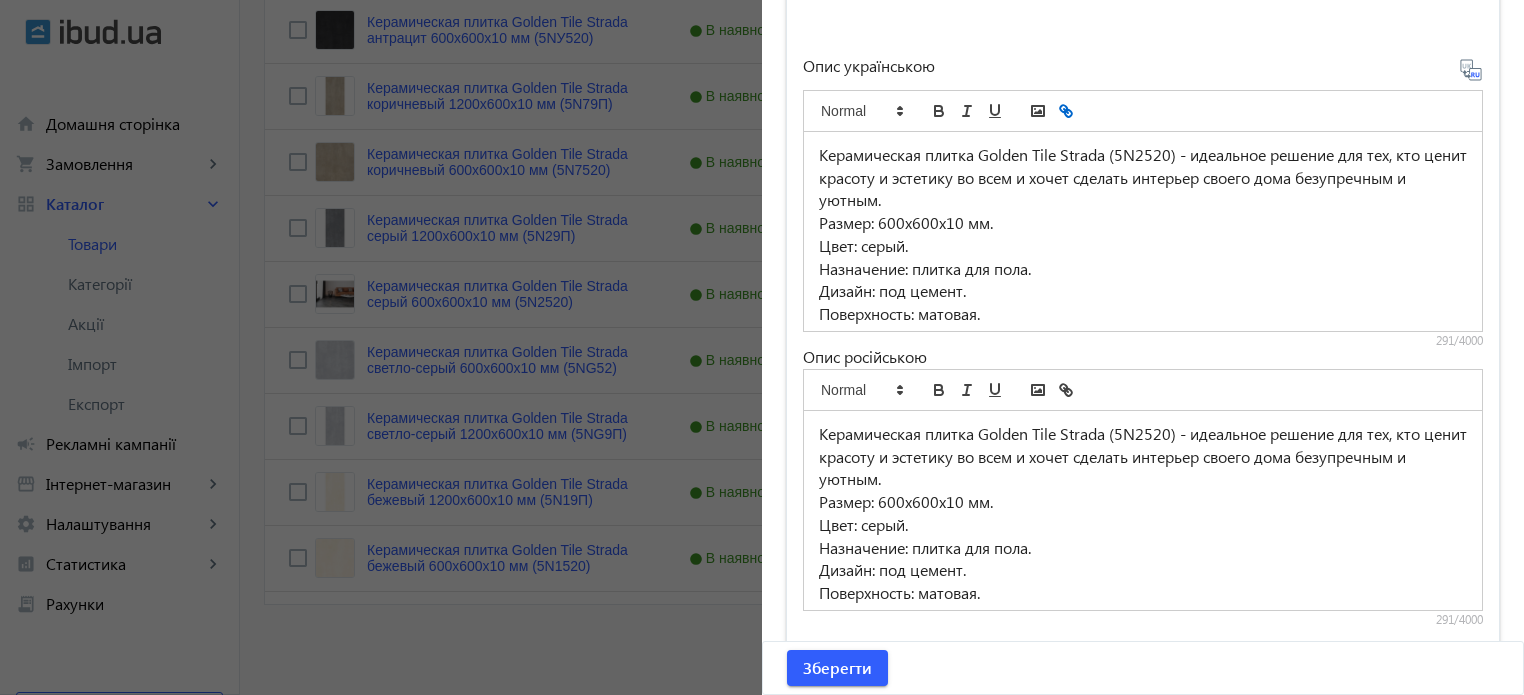 type 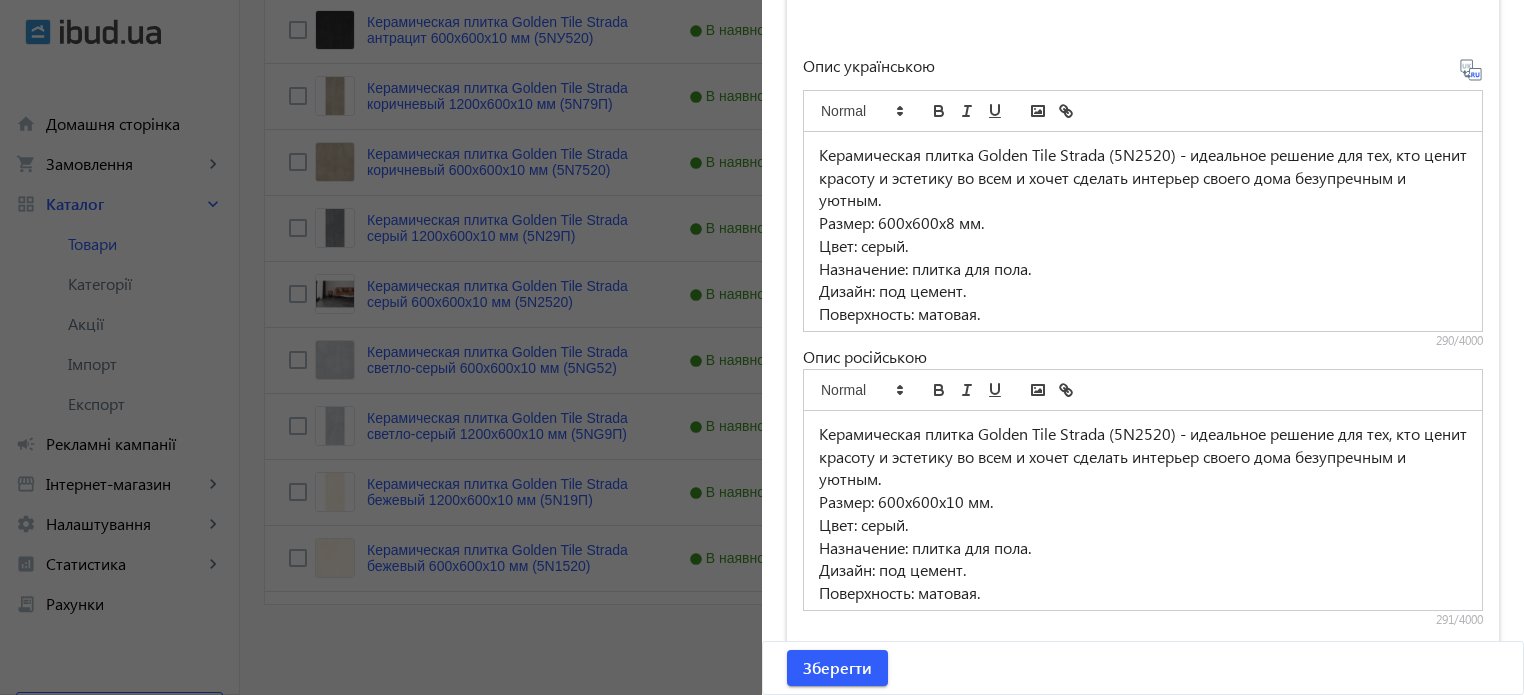 click on "Керамическая плитка Golden Tile Strada (5N2520) - идеальное решение для тех, кто ценит красоту и эстетику во всем и хочет сделать интерьер своего дома безупречным и уютным." at bounding box center [1143, 178] 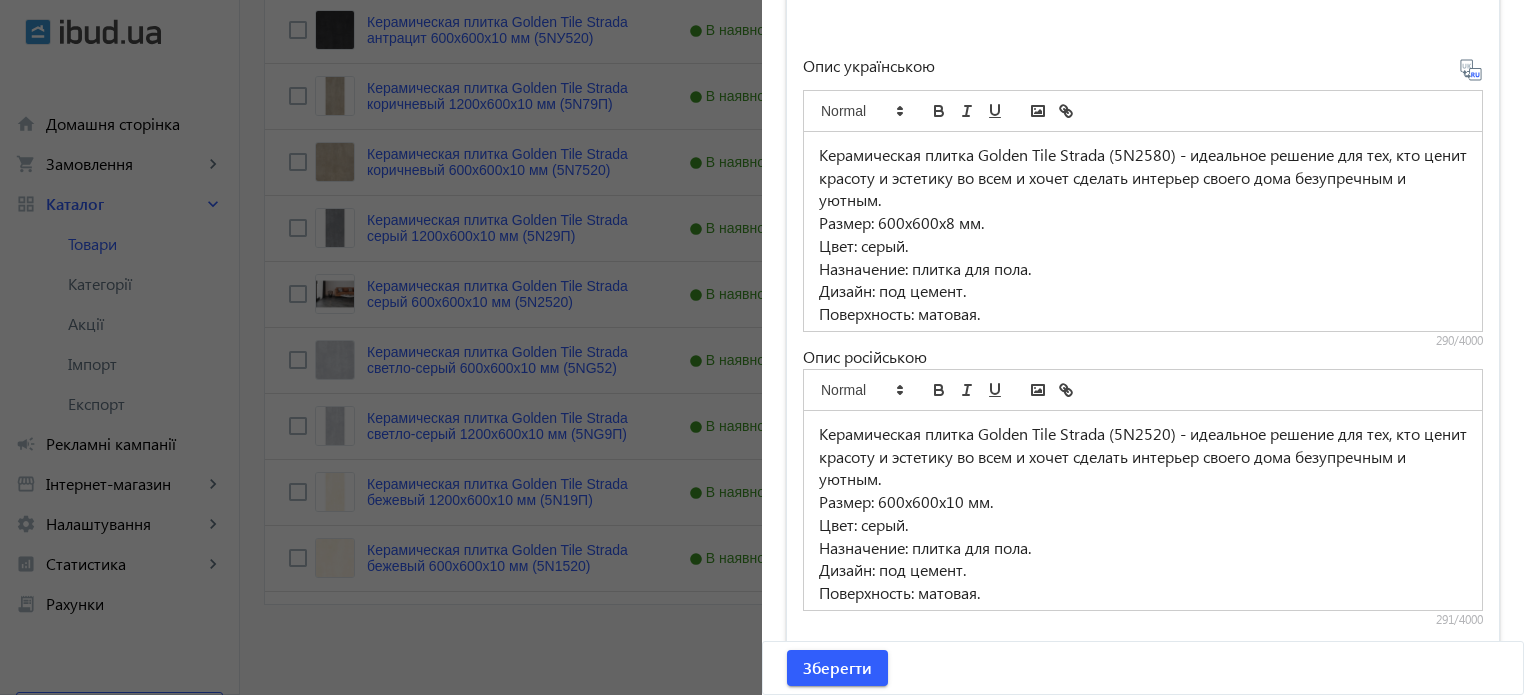 click 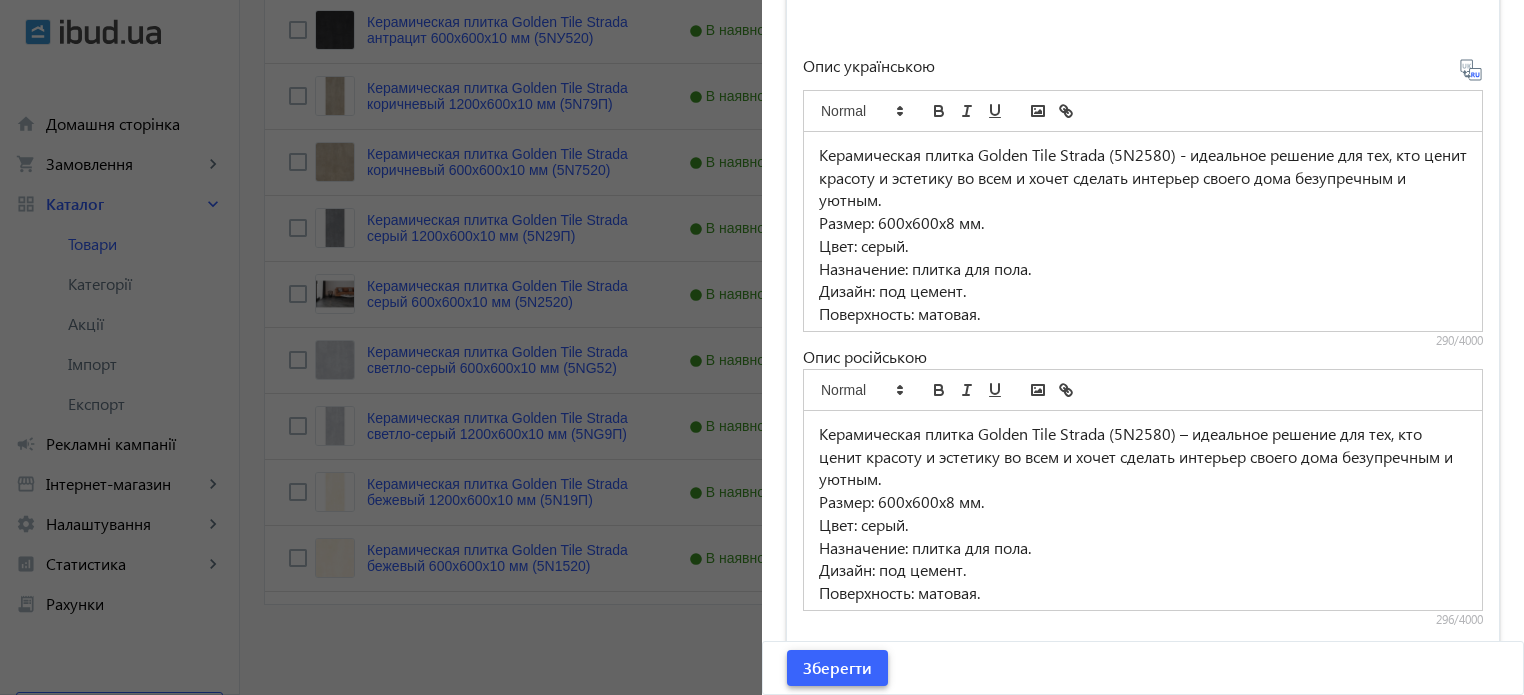click on "Зберегти" 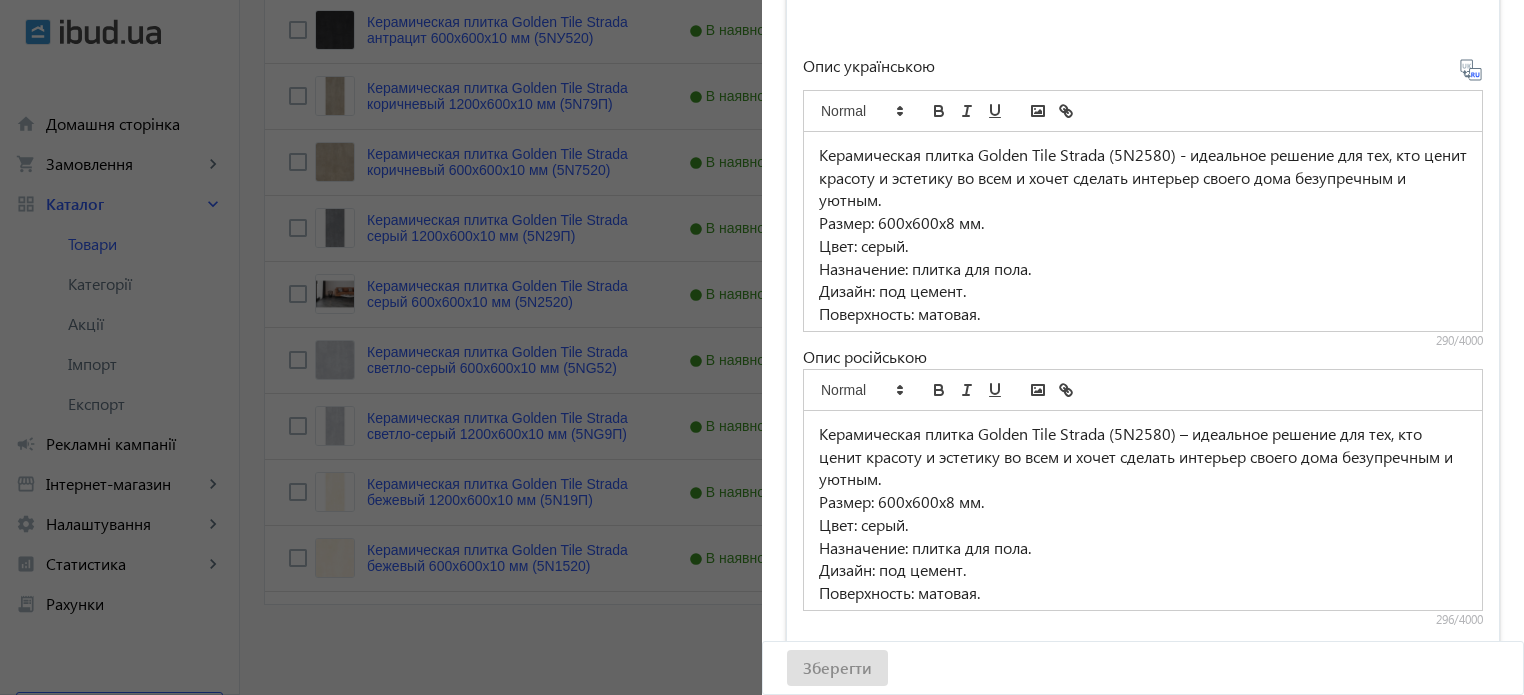 scroll, scrollTop: 0, scrollLeft: 0, axis: both 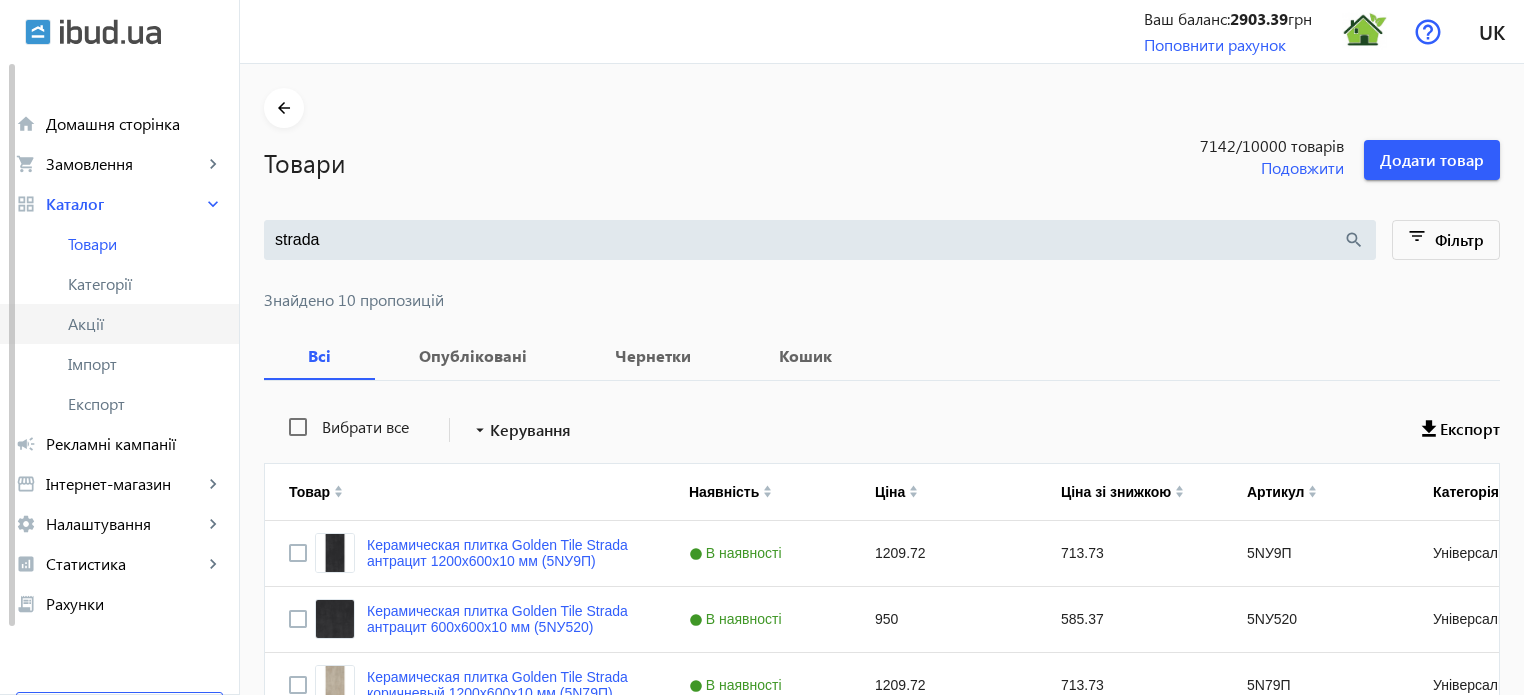 click on "Акції" 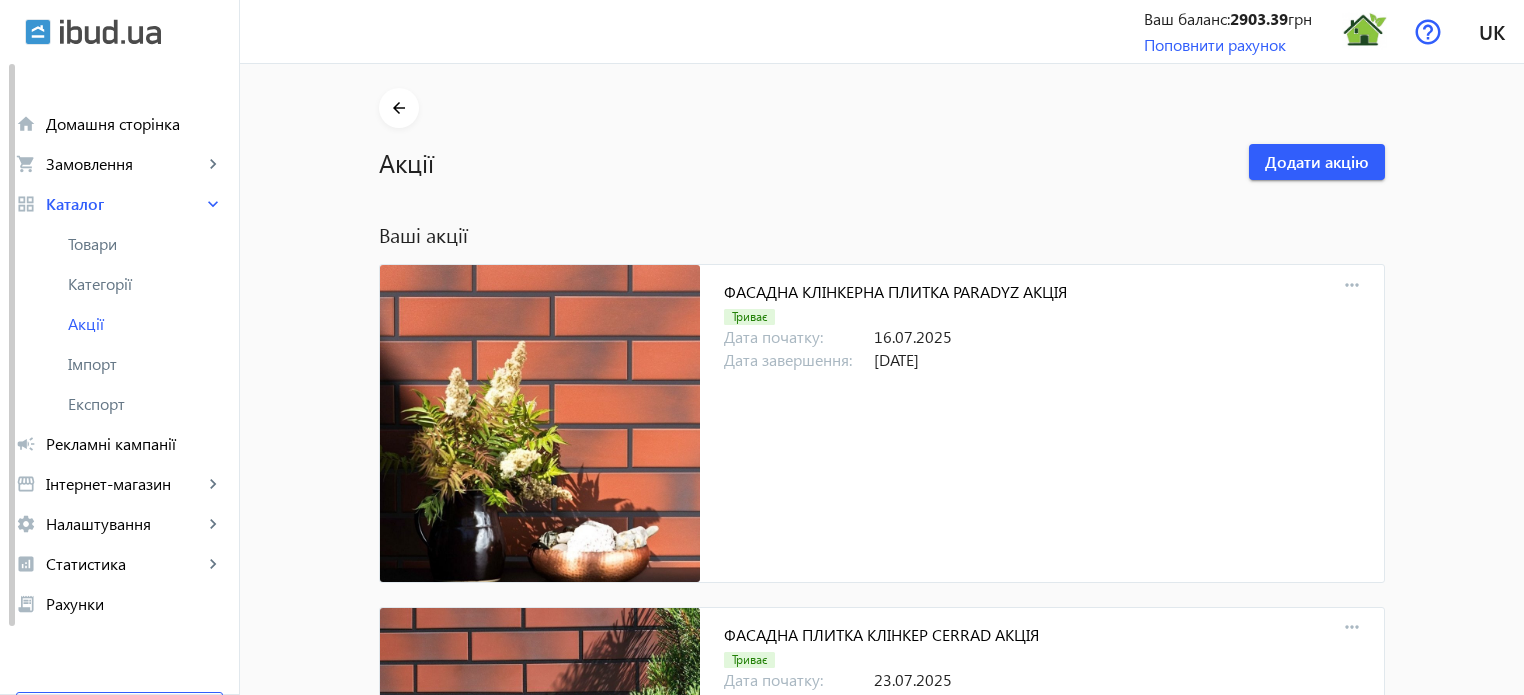 scroll, scrollTop: 3227, scrollLeft: 0, axis: vertical 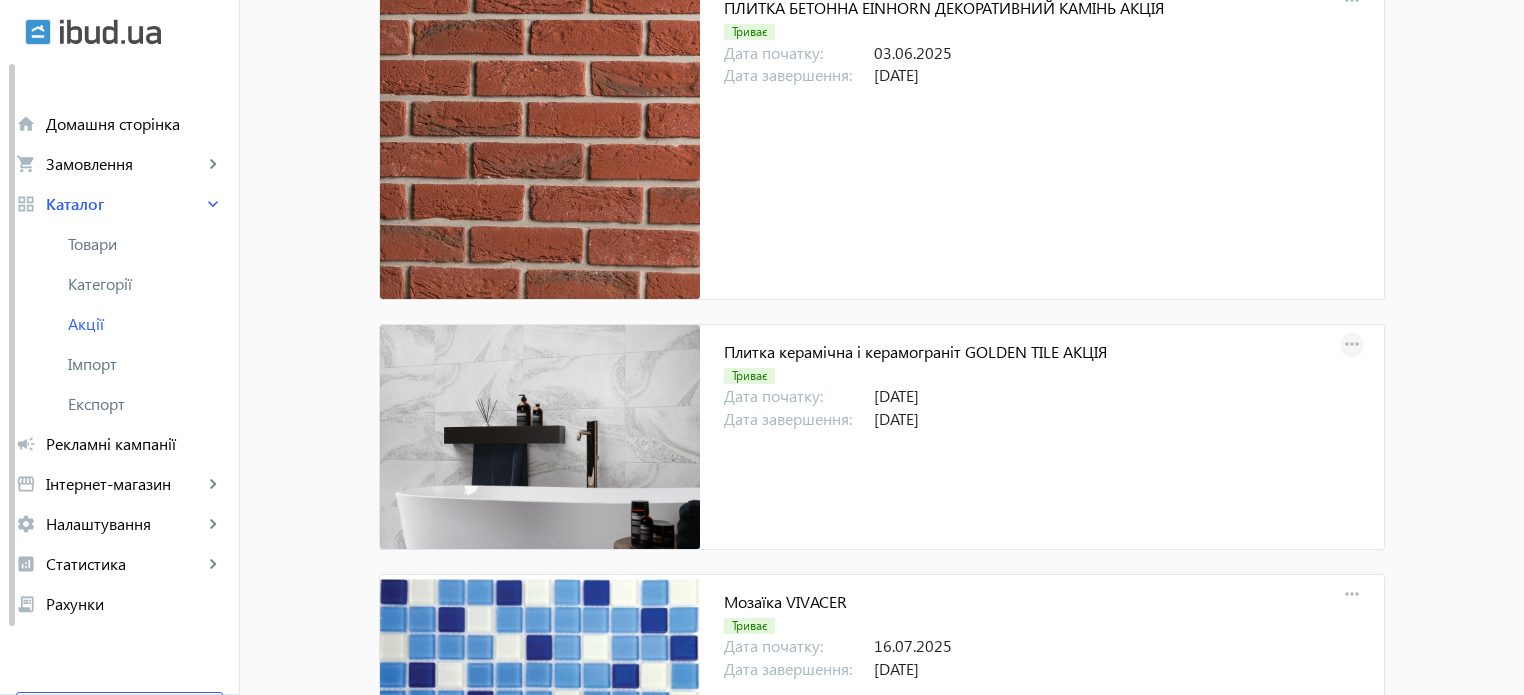 click on "more_horiz" at bounding box center (1352, 345) 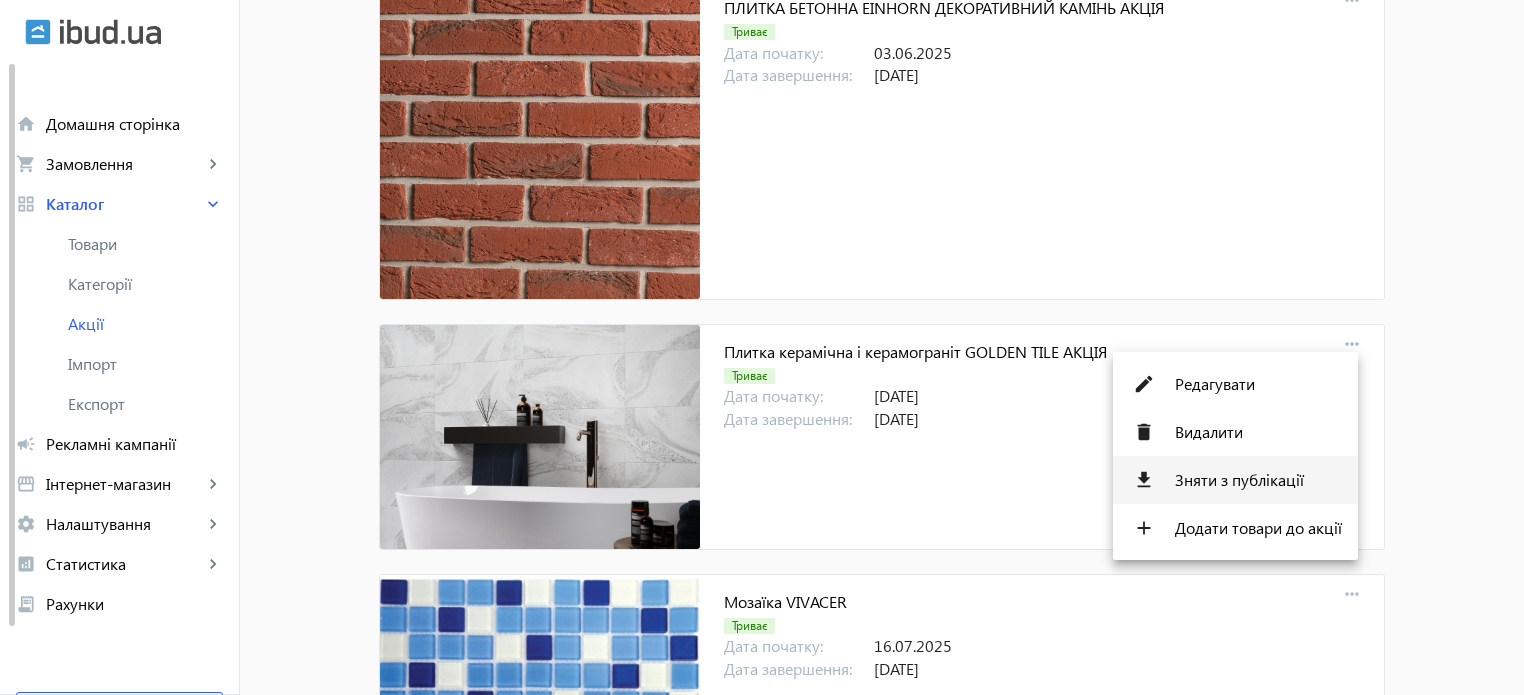 click on "Зняти з публікації" at bounding box center (1258, 480) 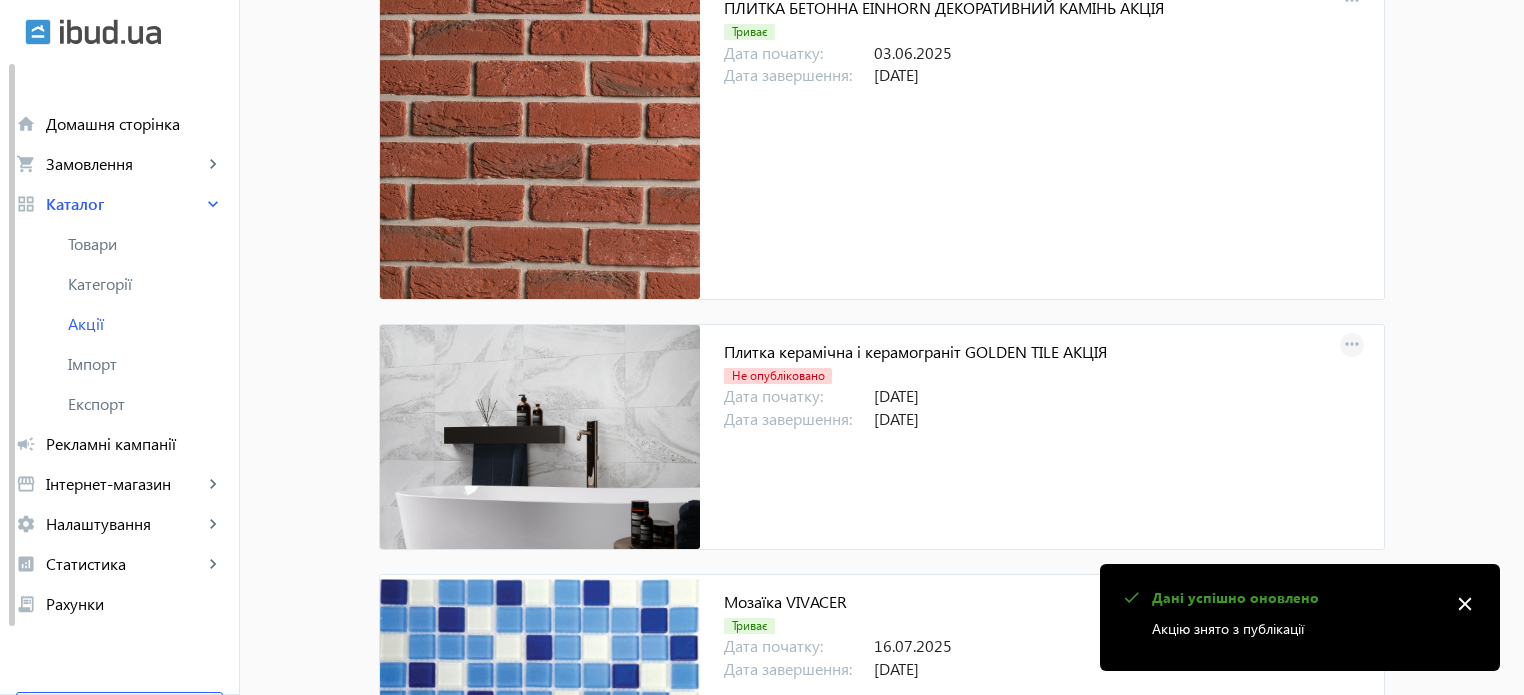 click on "more_horiz" at bounding box center (1352, 345) 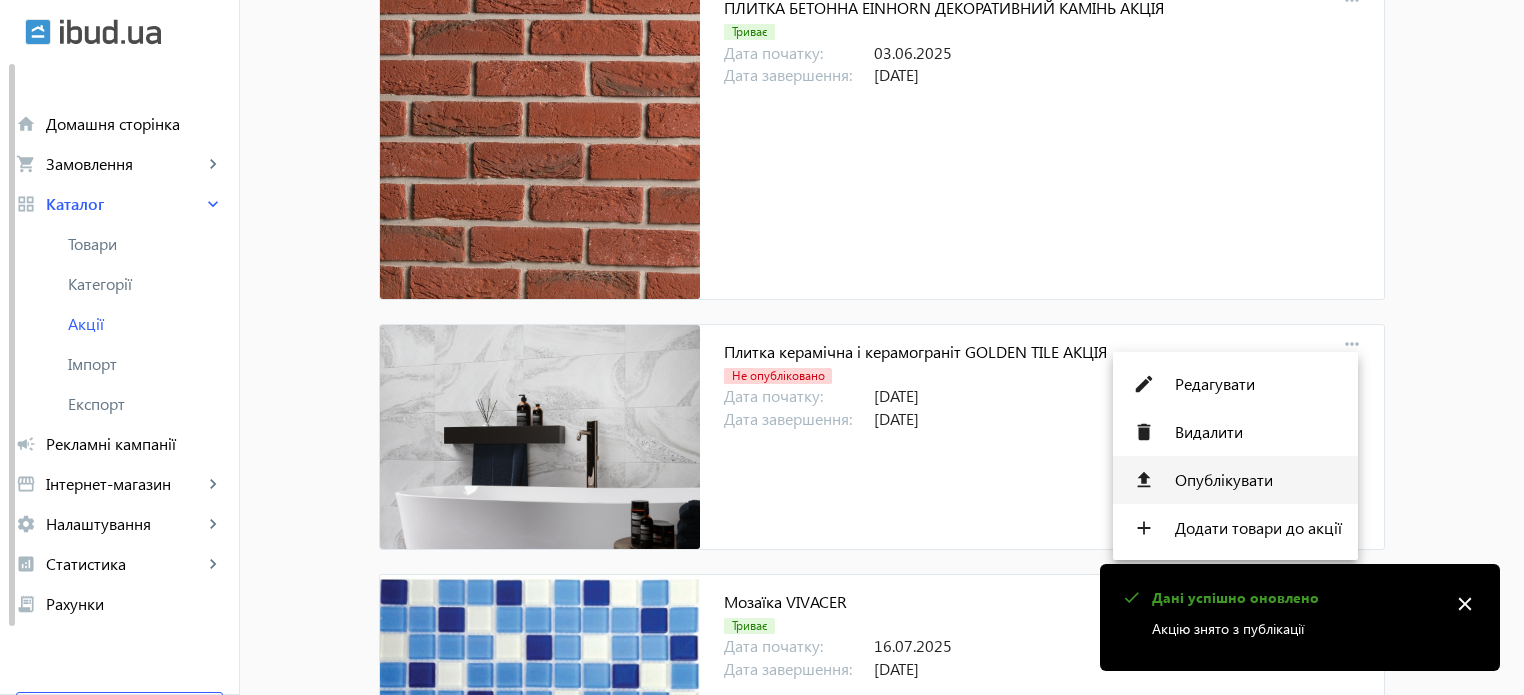 click on "Опублікувати" at bounding box center [1258, 480] 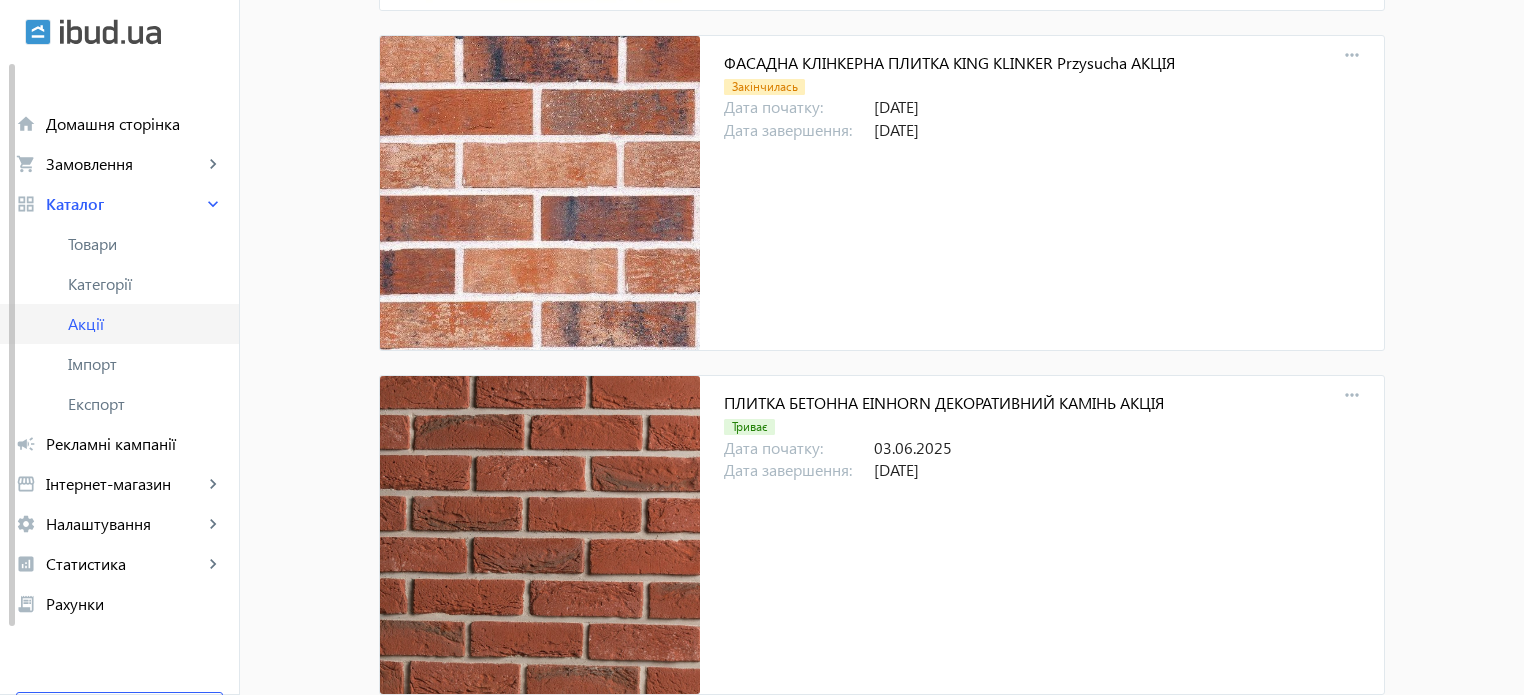 scroll, scrollTop: 2527, scrollLeft: 0, axis: vertical 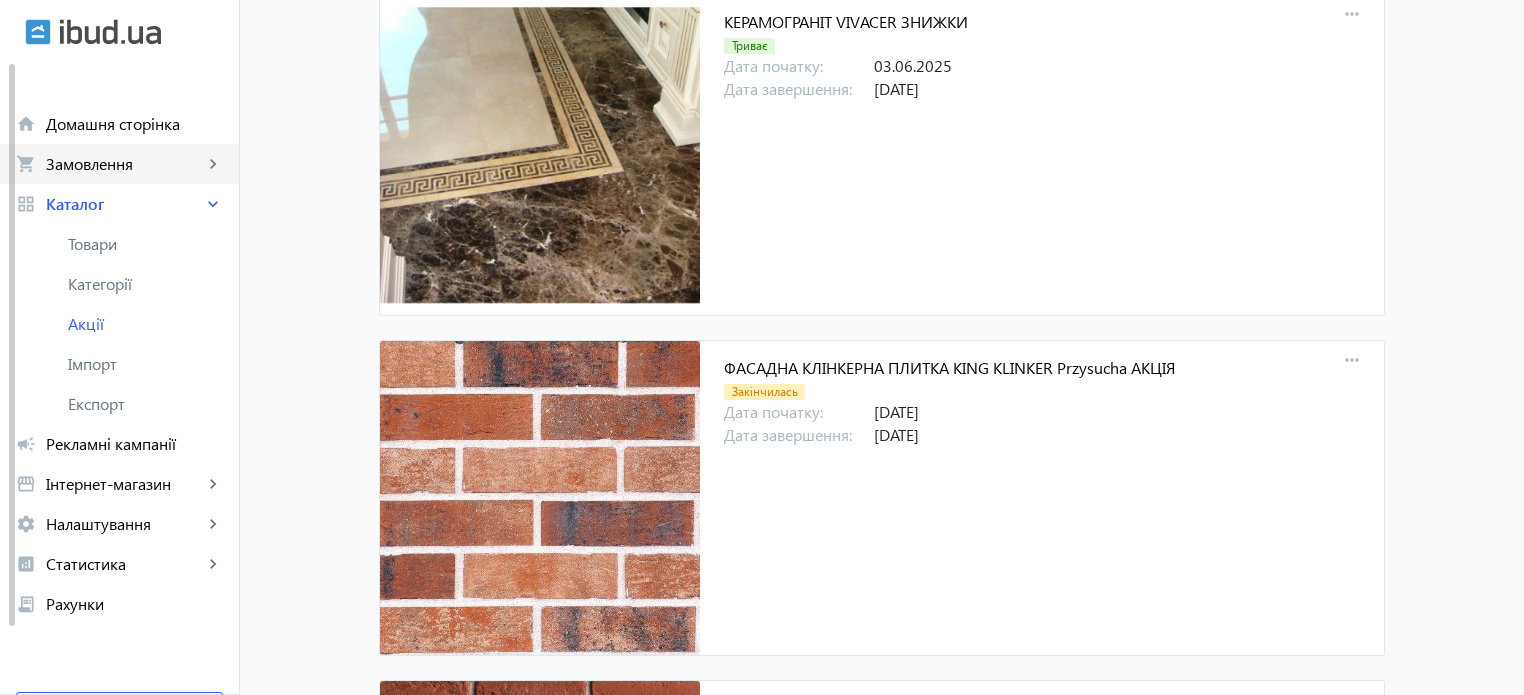 click on "Замовлення" 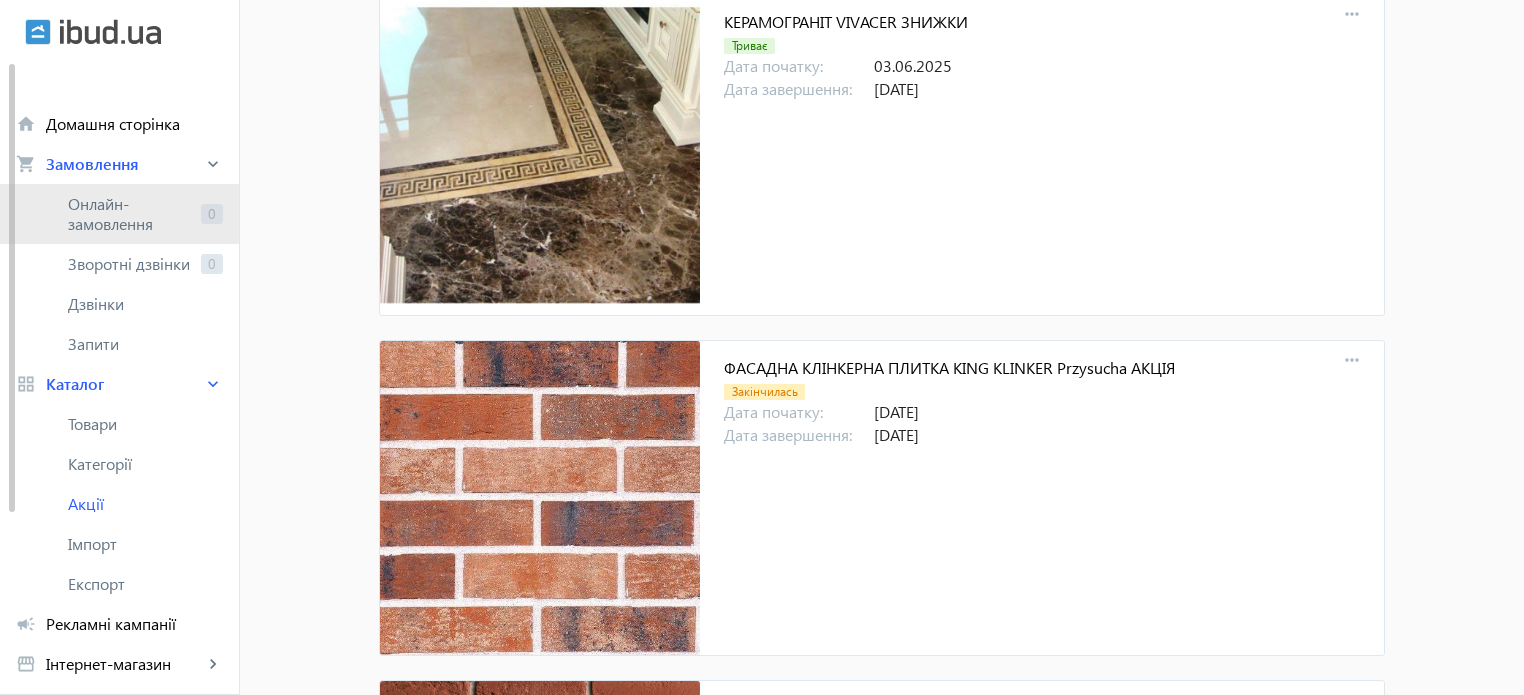 click on "Онлайн-замовлення" 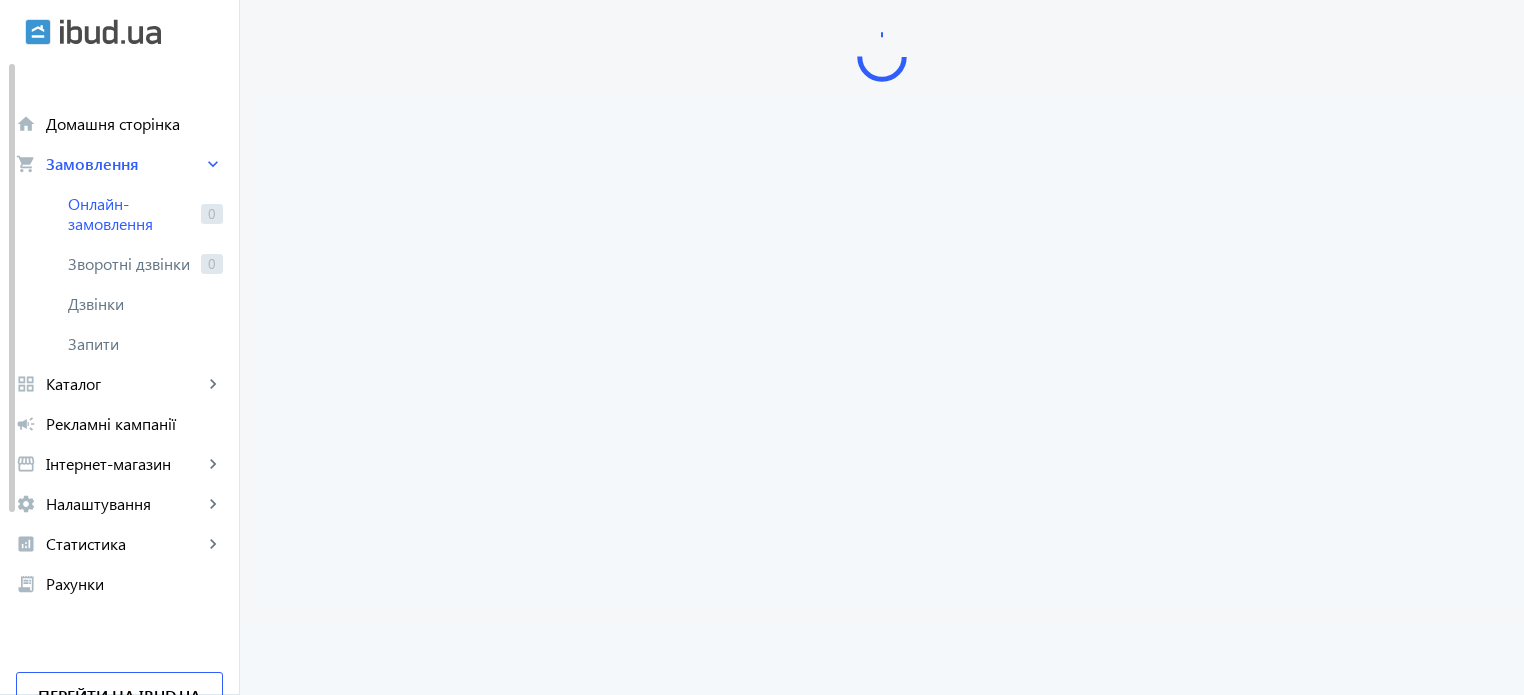 scroll, scrollTop: 0, scrollLeft: 0, axis: both 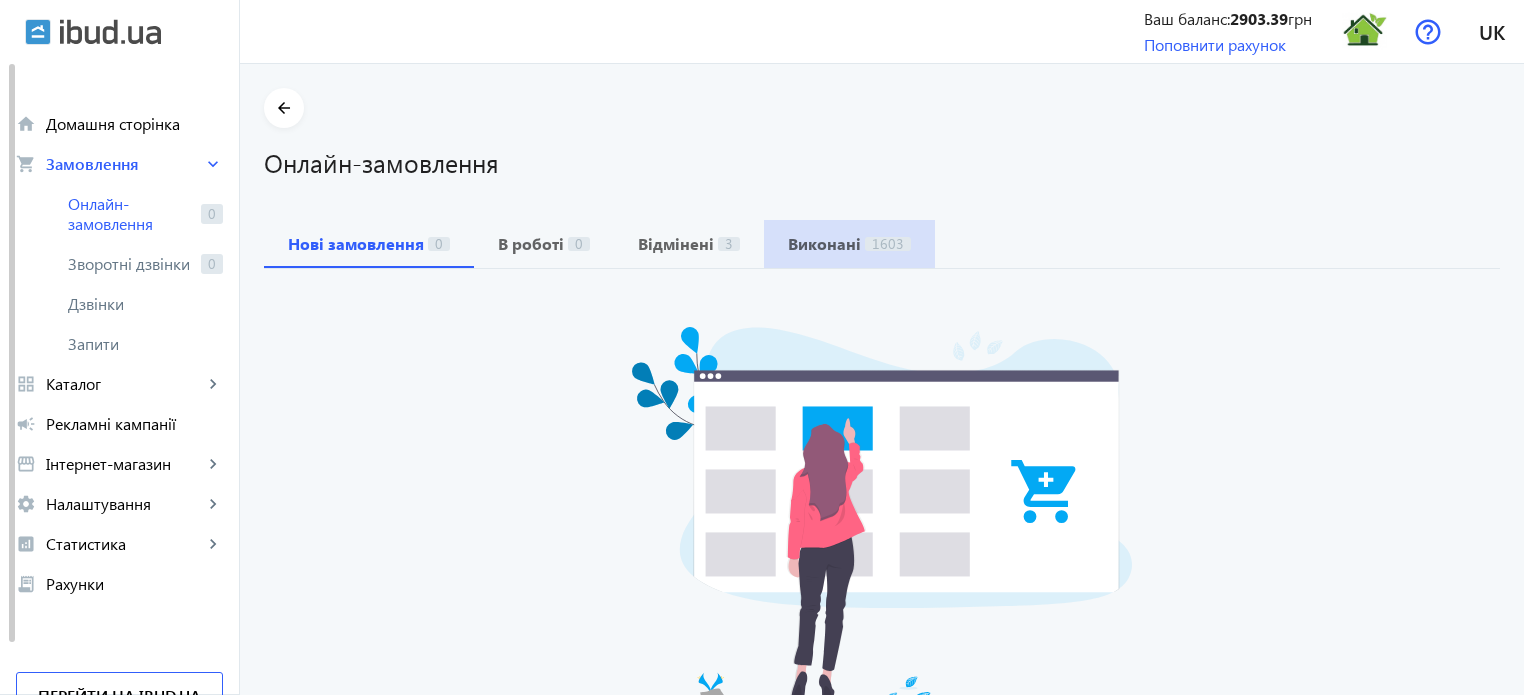 click on "Виконані" at bounding box center (824, 244) 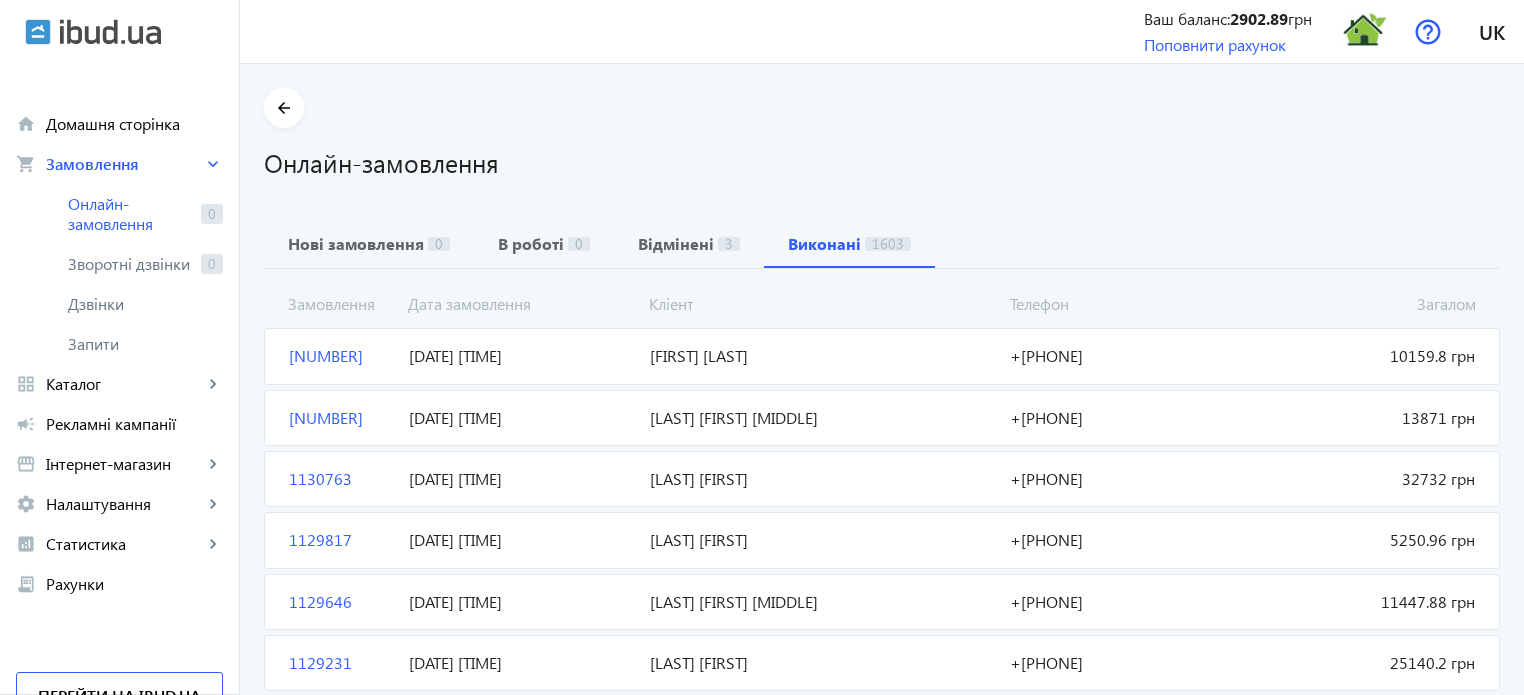scroll, scrollTop: 0, scrollLeft: 0, axis: both 